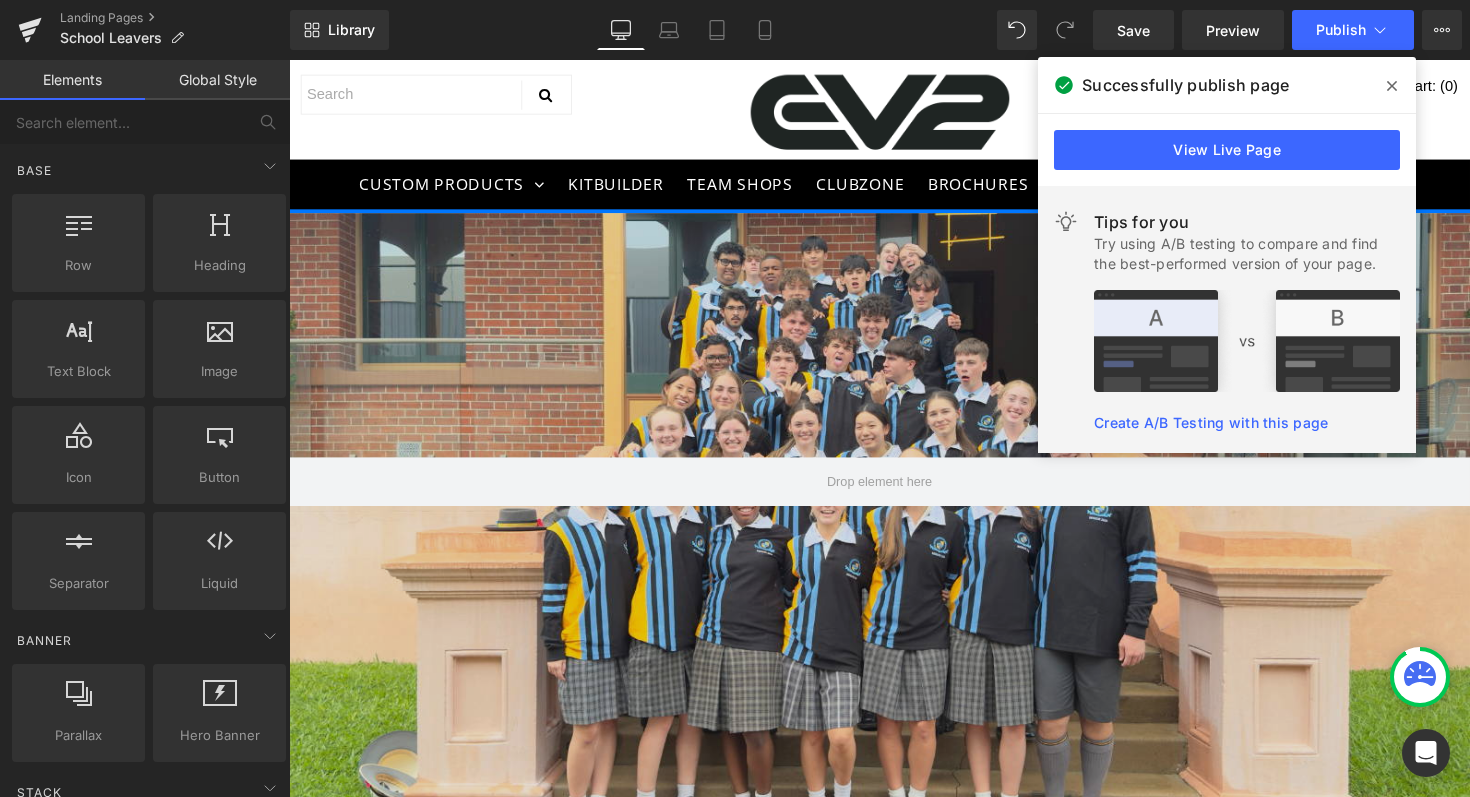 scroll, scrollTop: 0, scrollLeft: 0, axis: both 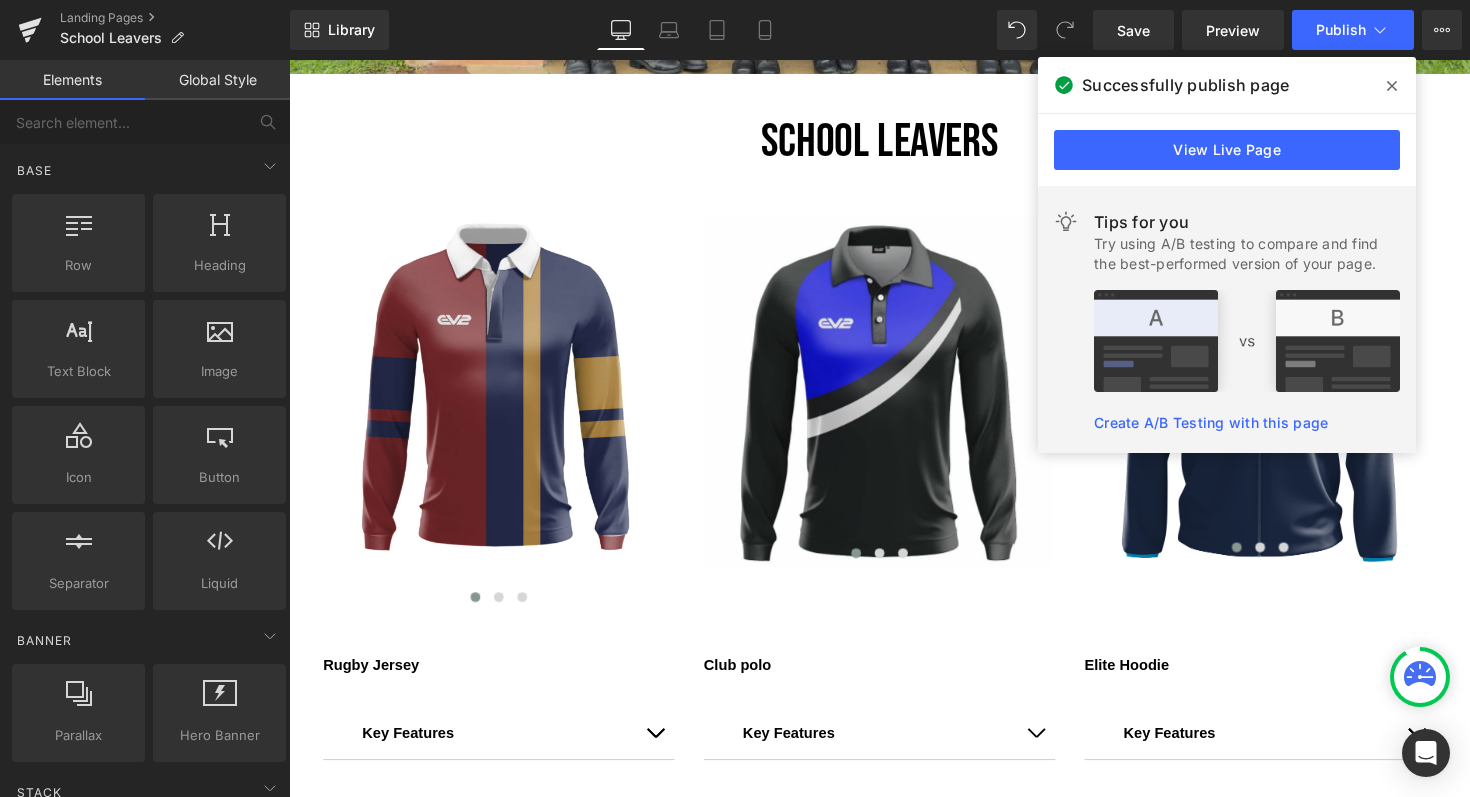 click 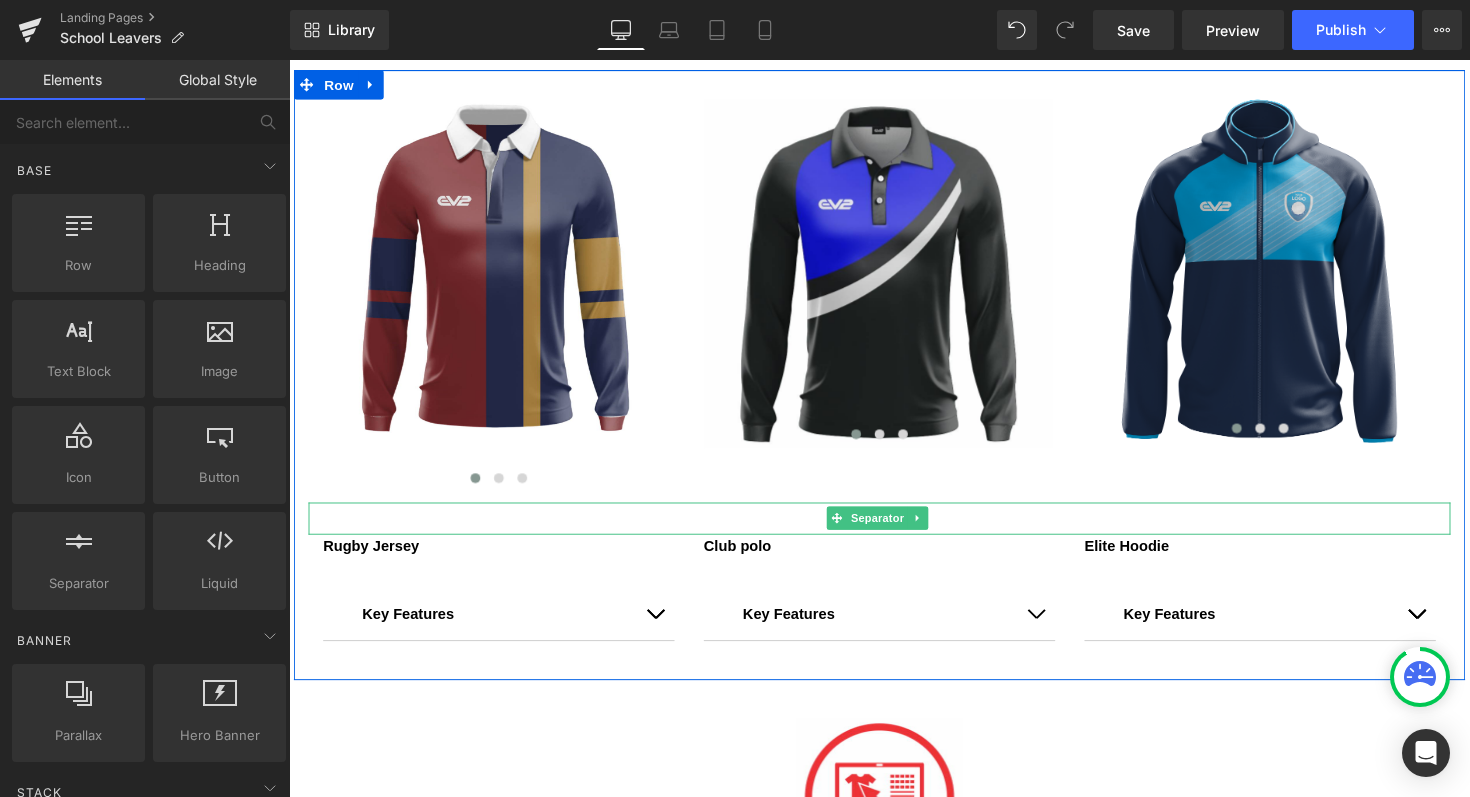 scroll, scrollTop: 906, scrollLeft: 0, axis: vertical 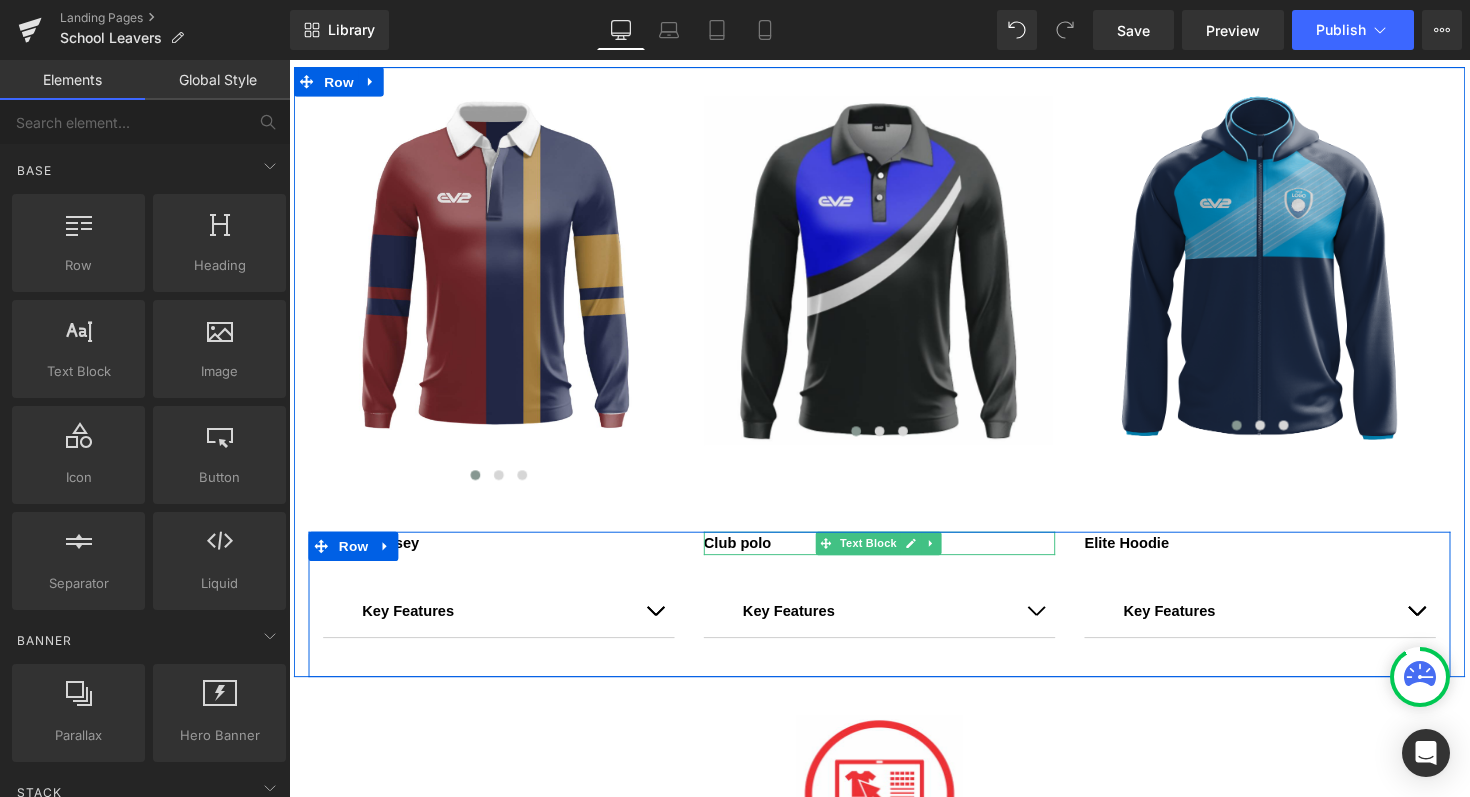 click on "Club polo" at bounding box center [748, 554] 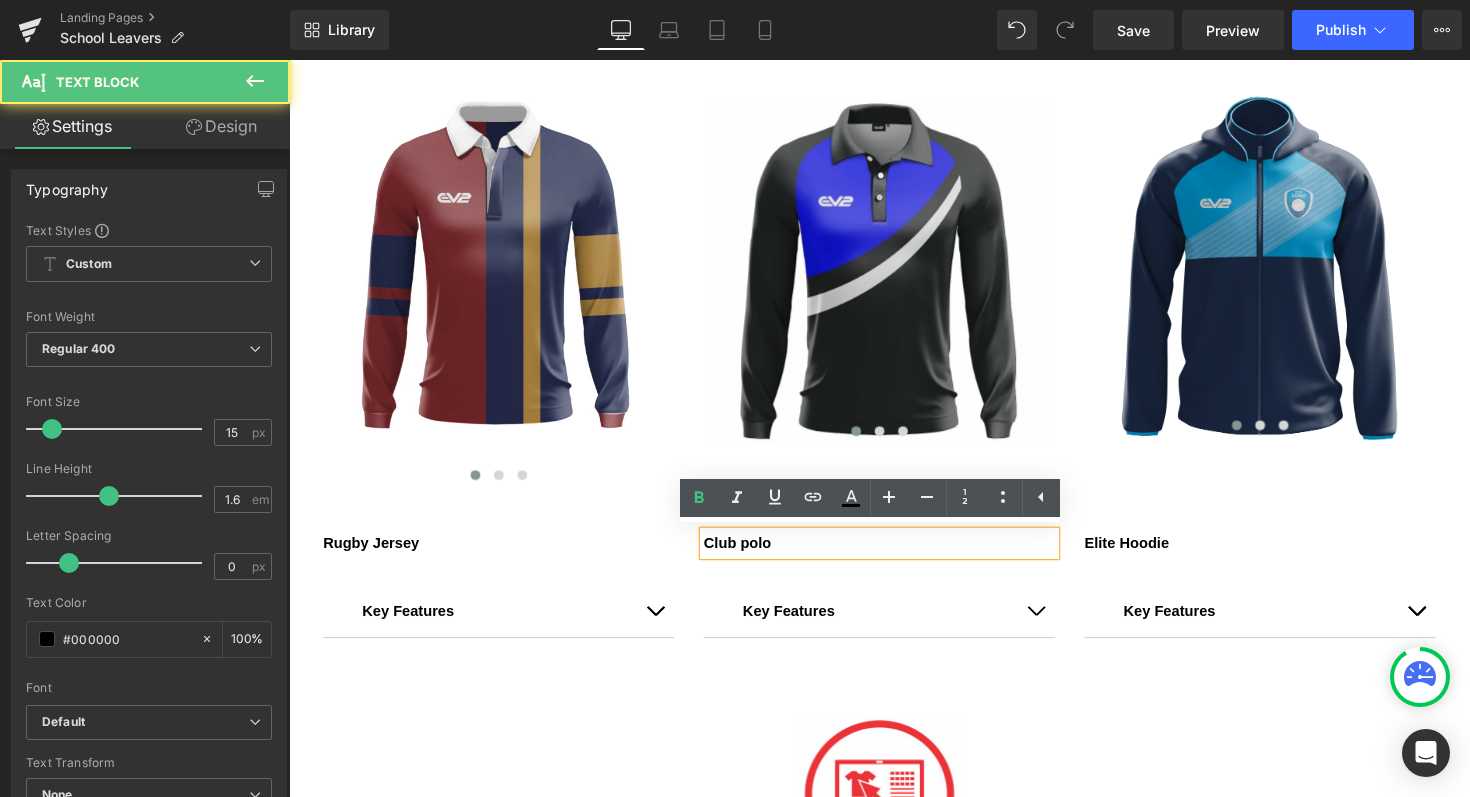 type 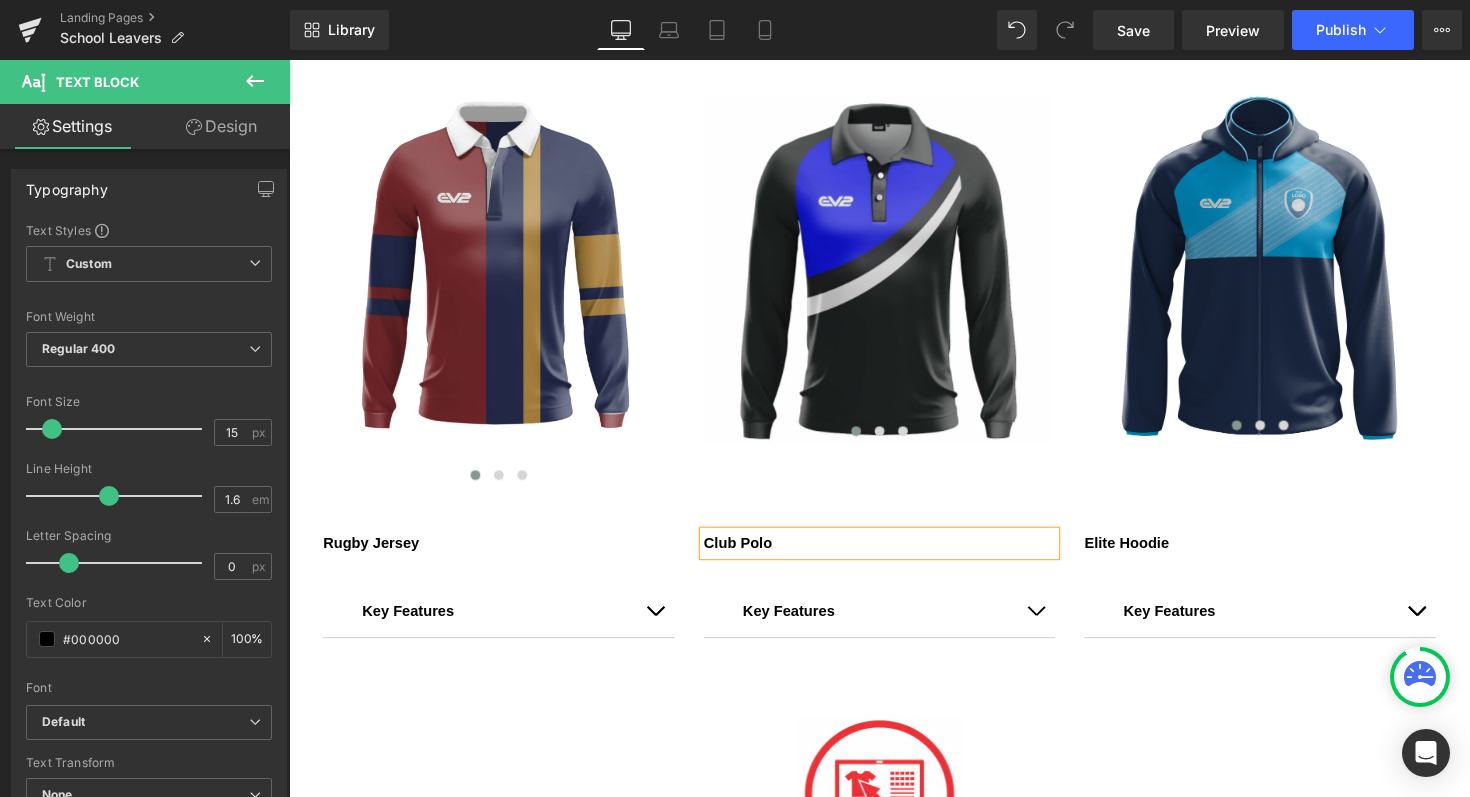 click on "Elite Hoodie Text Block
Key Features
Text Block
Fleeced sports fabric Comfort fit body & sleeves Custom full/part sublimated front  High/regular collar with hood Soft sleeve, collar and hood trims Size altering toggled body hem Invisible zip – none, full & half Side zipped pockets Fully sublimated colours Custom design & logo application Minimums - 10 units Sizes - Adults / Kids
Text Block
Accordion" at bounding box center (1284, 612) 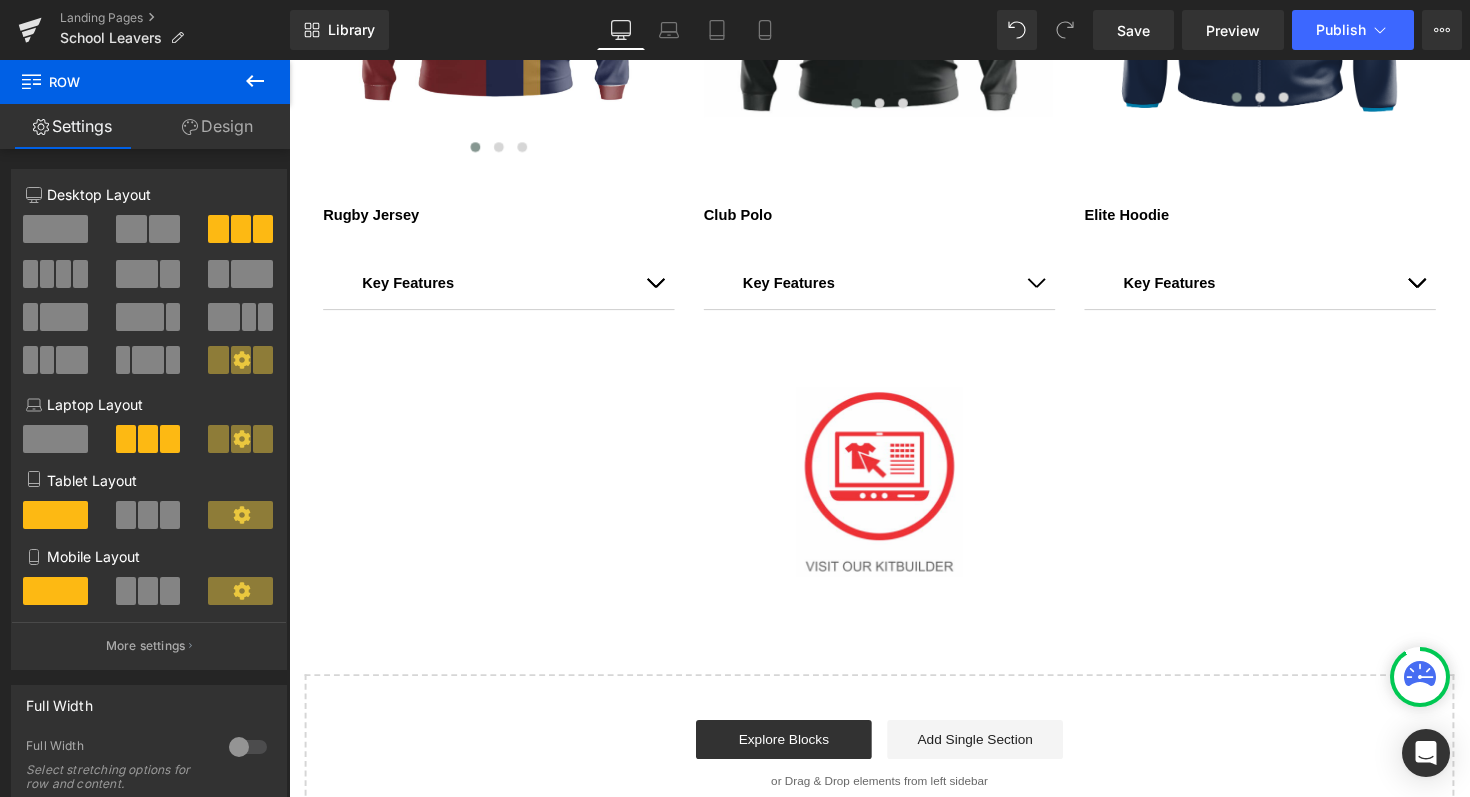 scroll, scrollTop: 1235, scrollLeft: 0, axis: vertical 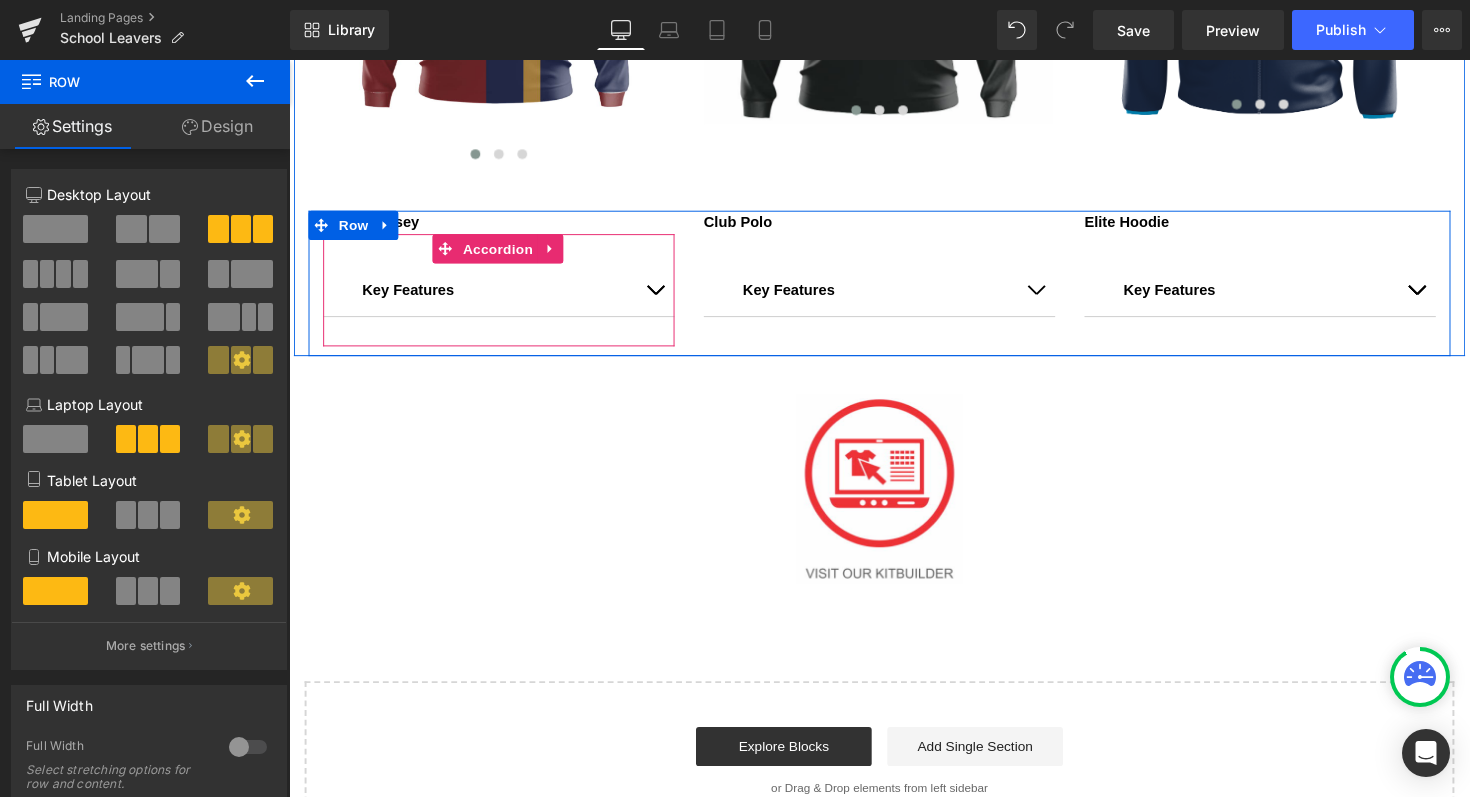 click at bounding box center (664, 295) 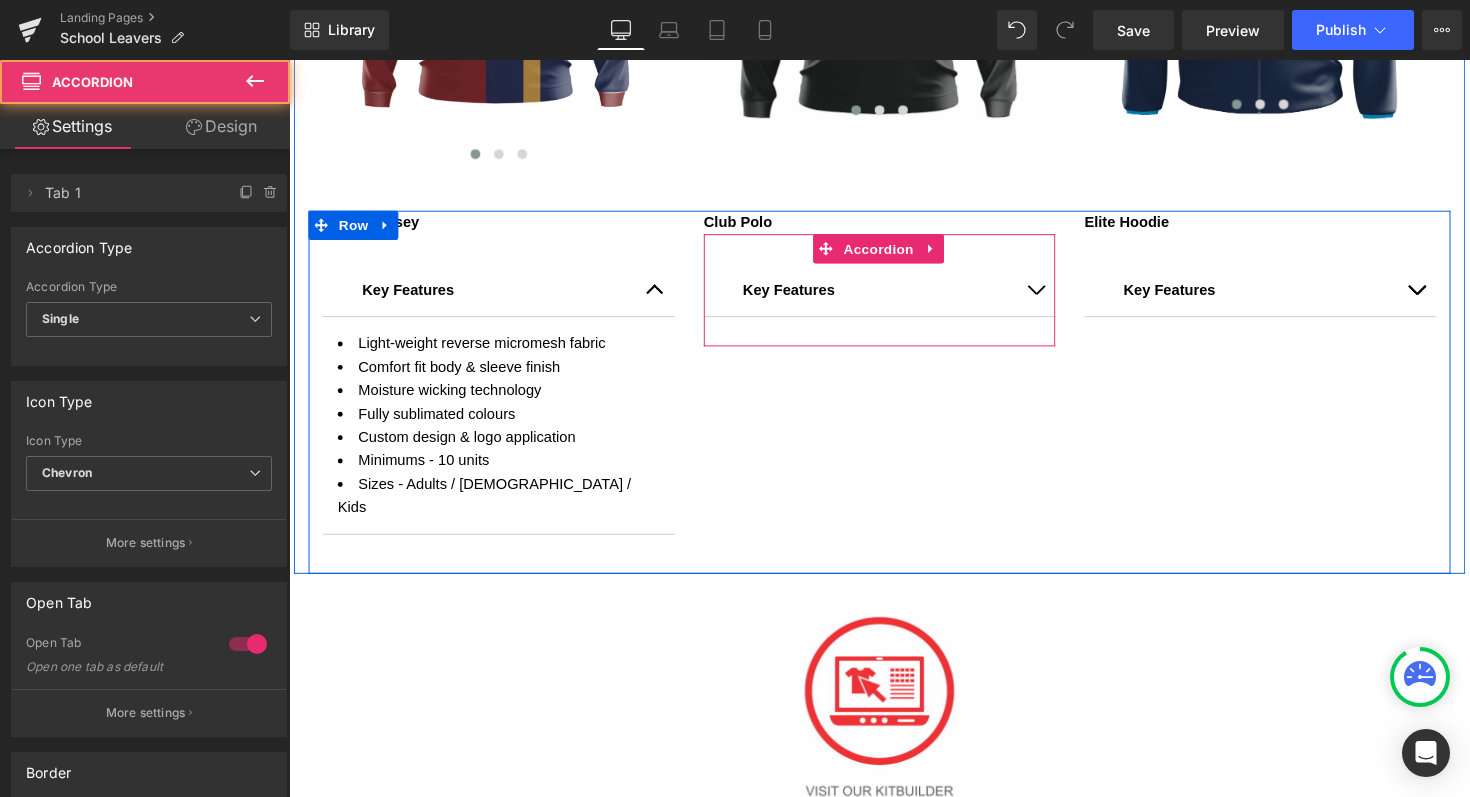 click at bounding box center [1054, 300] 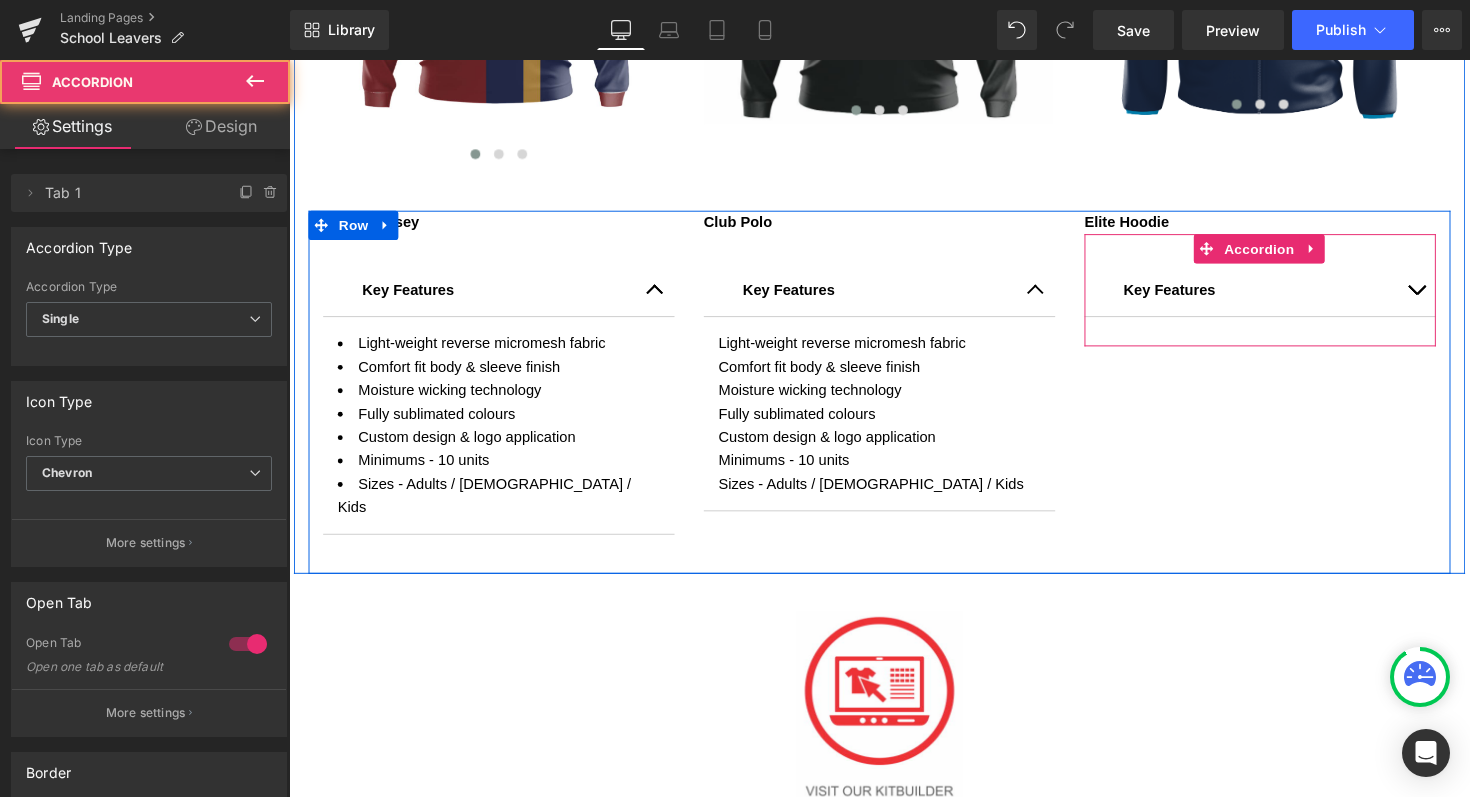 click at bounding box center (1444, 295) 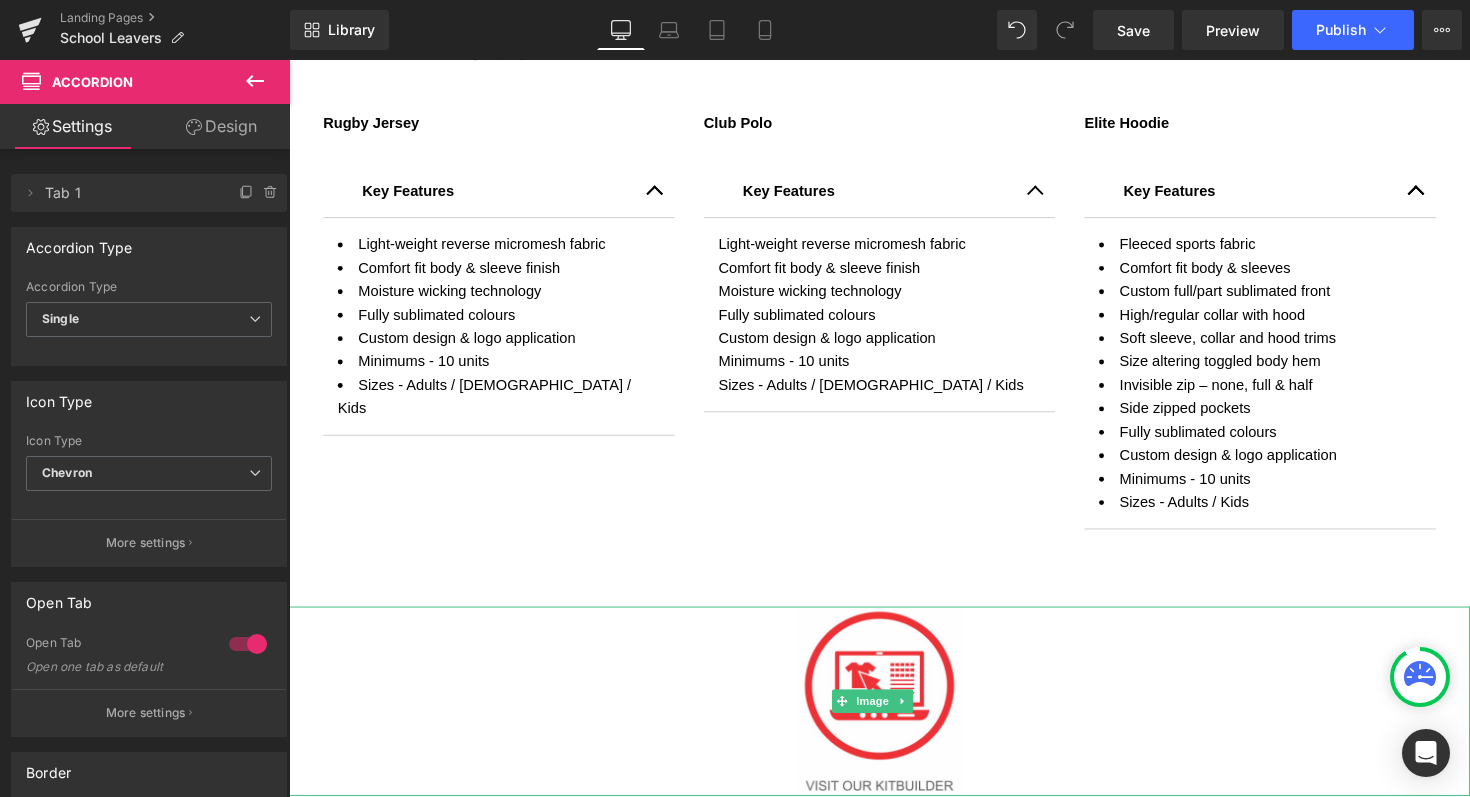 scroll, scrollTop: 1342, scrollLeft: 0, axis: vertical 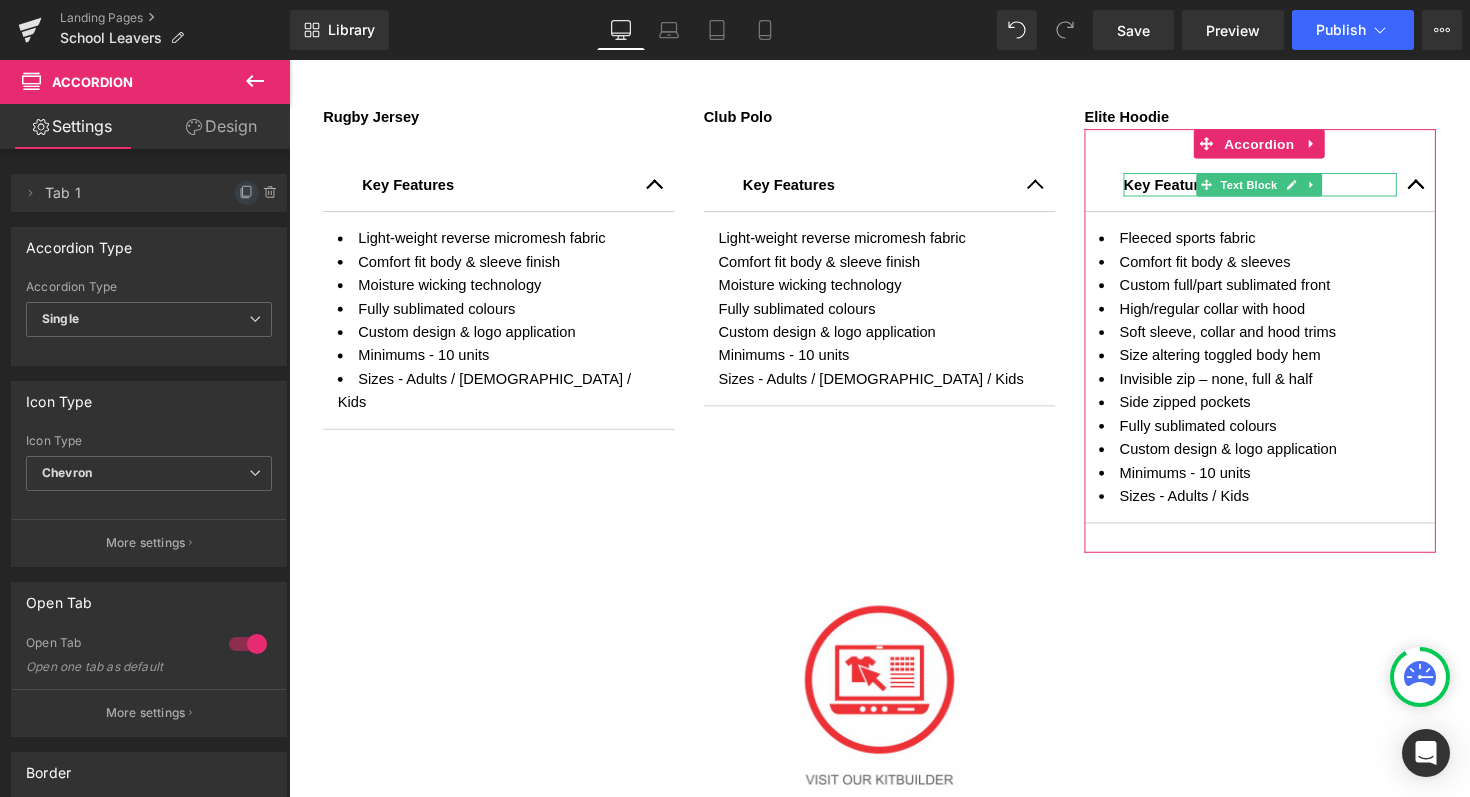 click 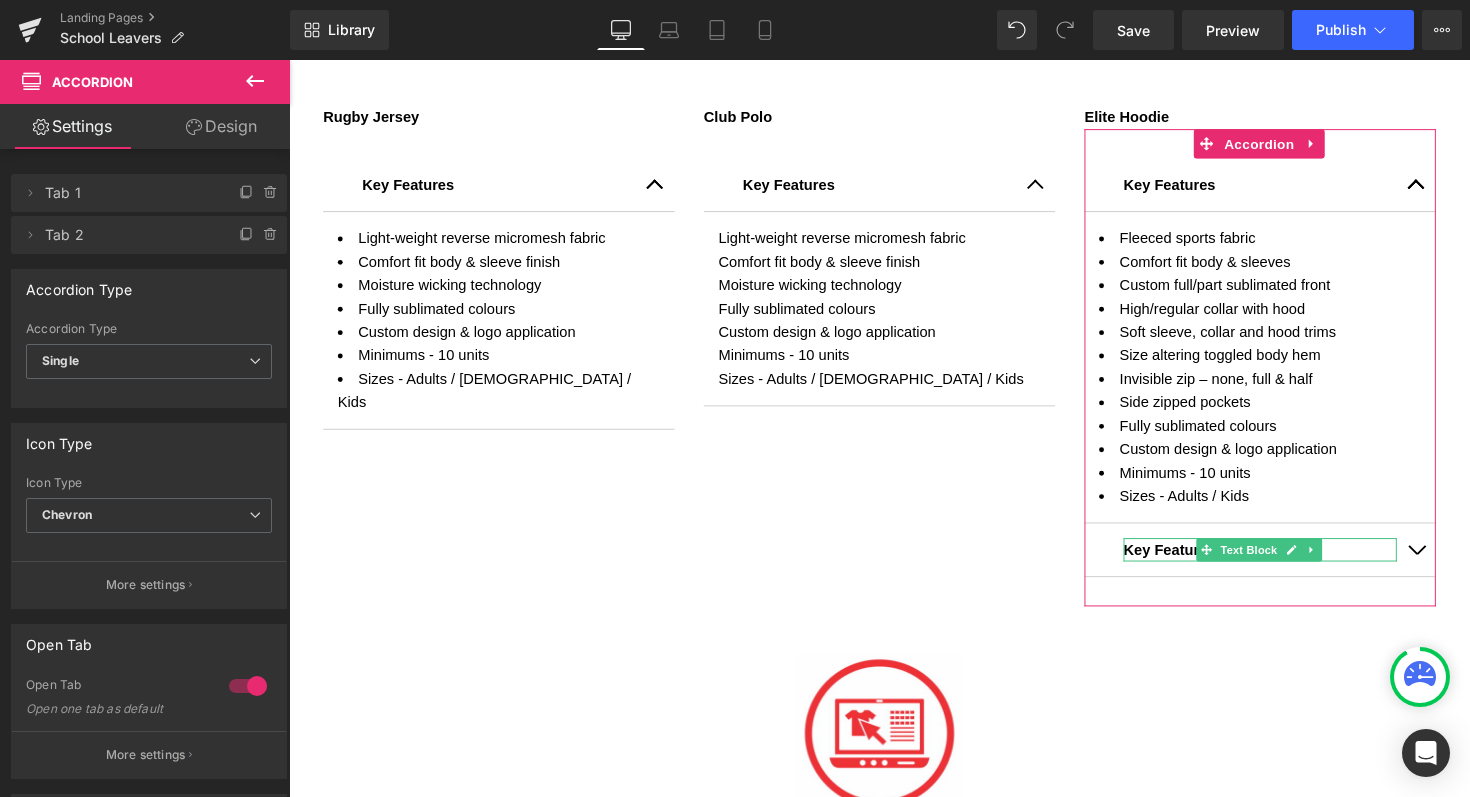 click on "Tab 2" at bounding box center (129, 235) 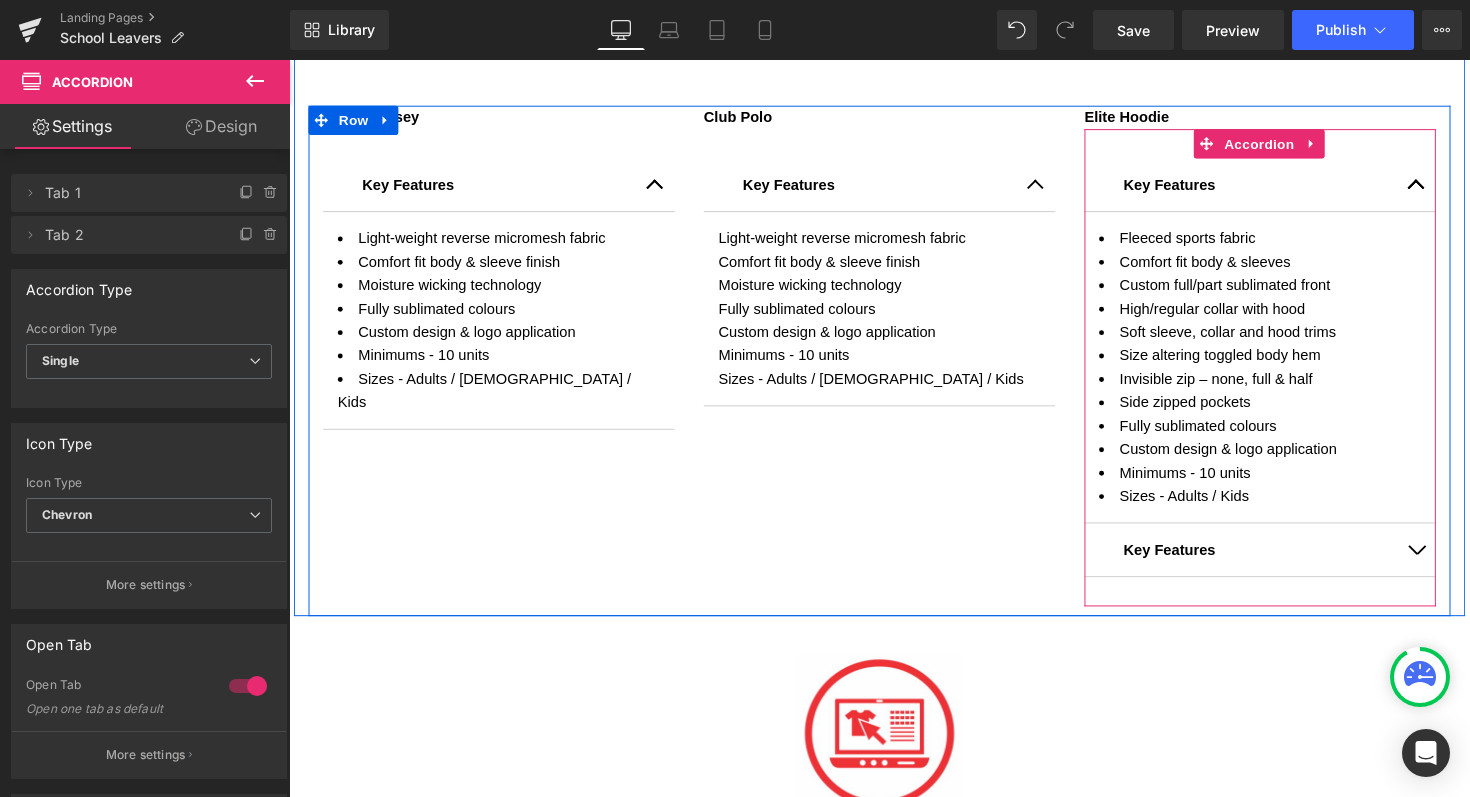 click at bounding box center (1444, 562) 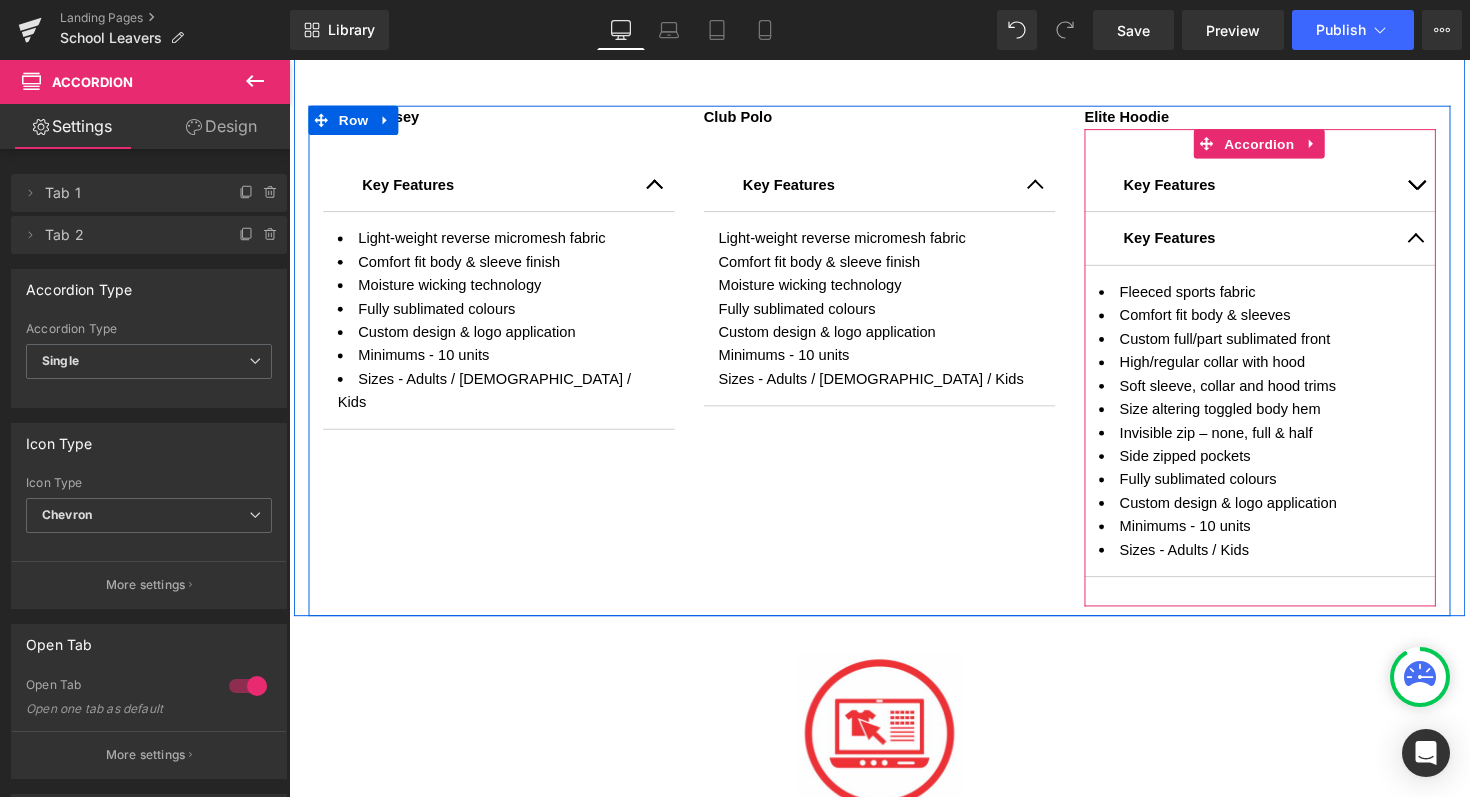 click on "Key Features" at bounding box center (1191, 242) 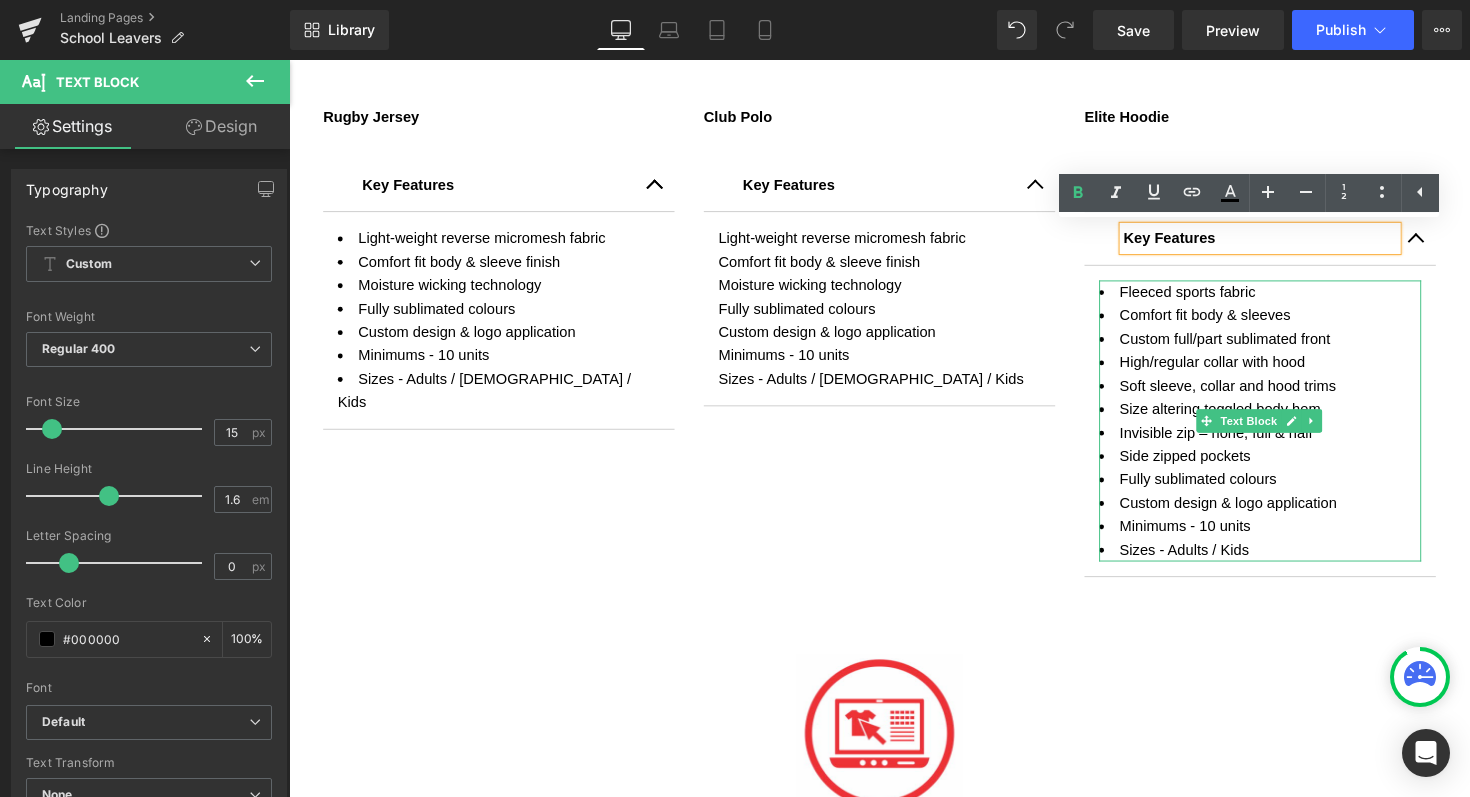click on "Sizes - Adults / Kids" at bounding box center [1284, 562] 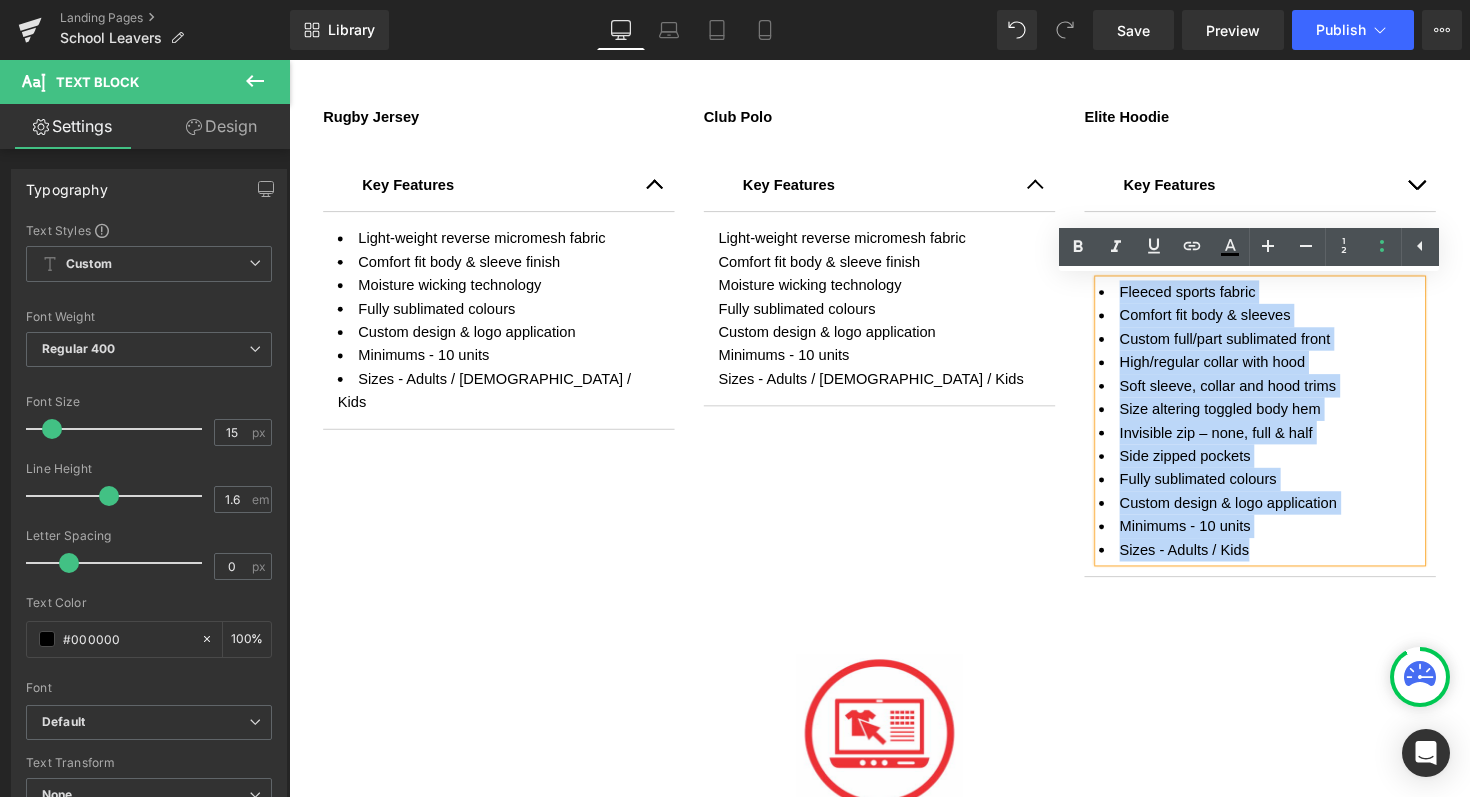 drag, startPoint x: 1279, startPoint y: 559, endPoint x: 1096, endPoint y: 302, distance: 315.49643 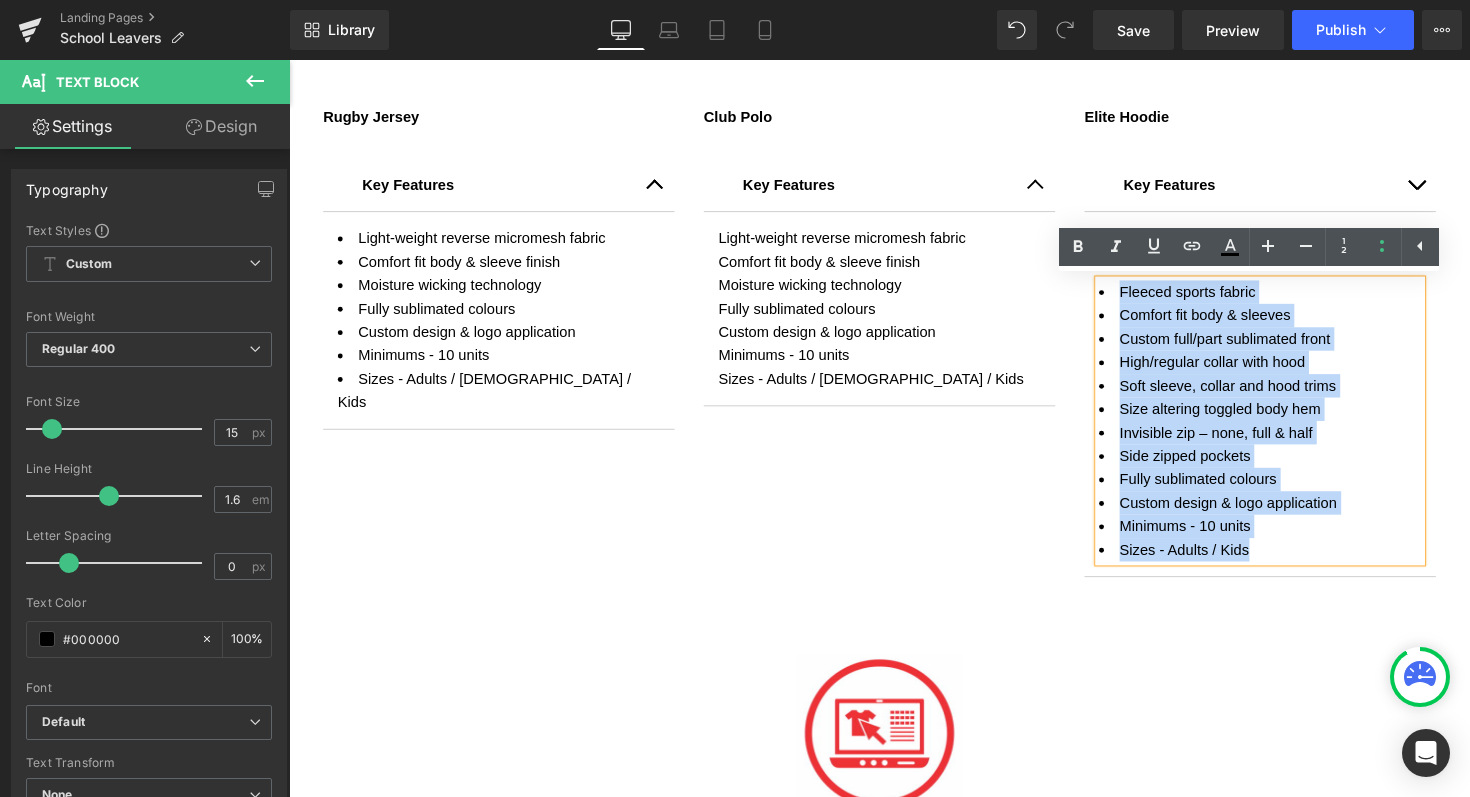 click on "Fleeced sports fabric Comfort fit body & sleeves Custom full/part sublimated front  High/regular collar with hood Soft sleeve, collar and hood trims Size altering toggled body hem Invisible zip – none, full & half Side zipped pockets Fully sublimated colours Custom design & logo application Minimums - 10 units Sizes - Adults / Kids Text Block" at bounding box center [1284, 430] 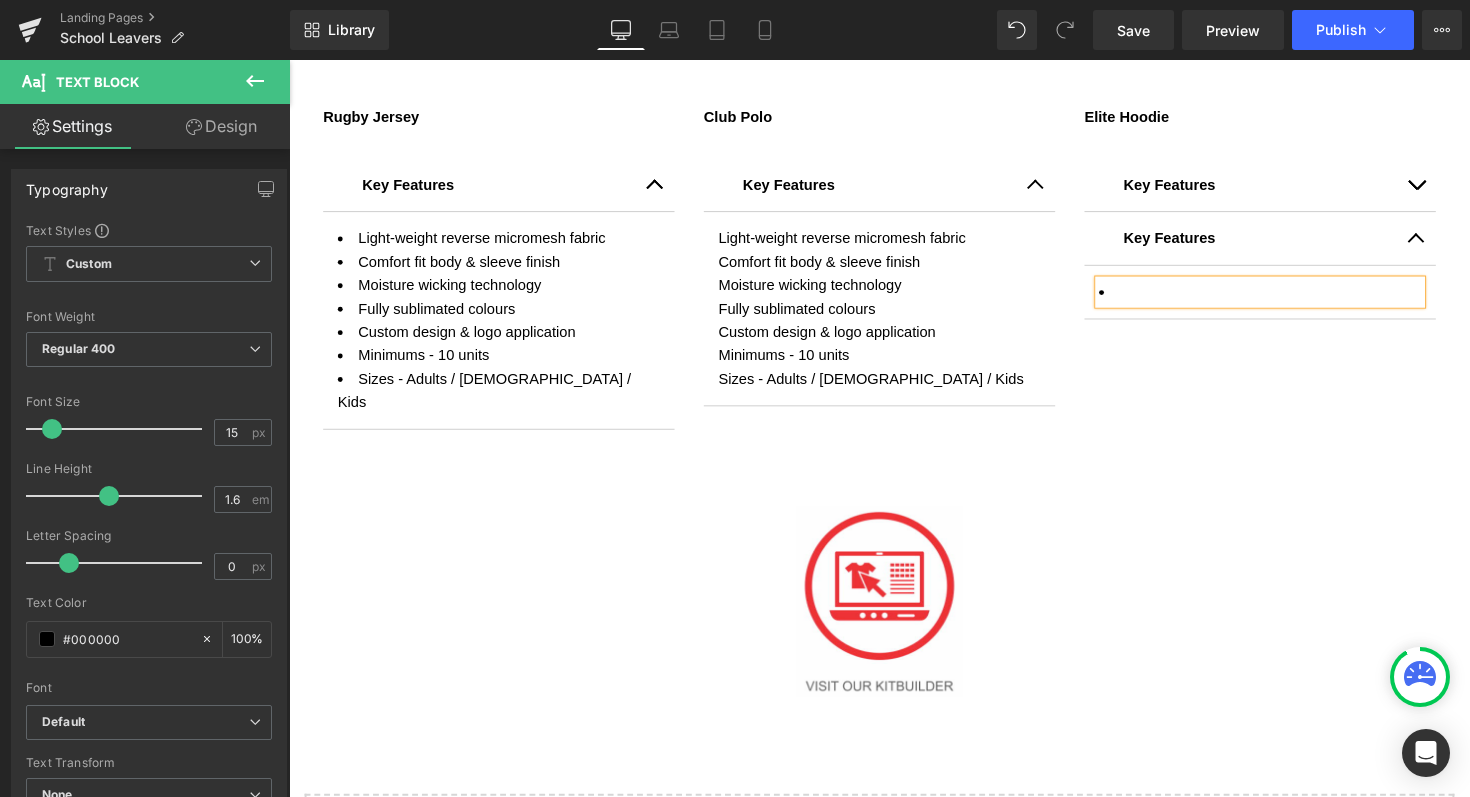 click at bounding box center [1444, 188] 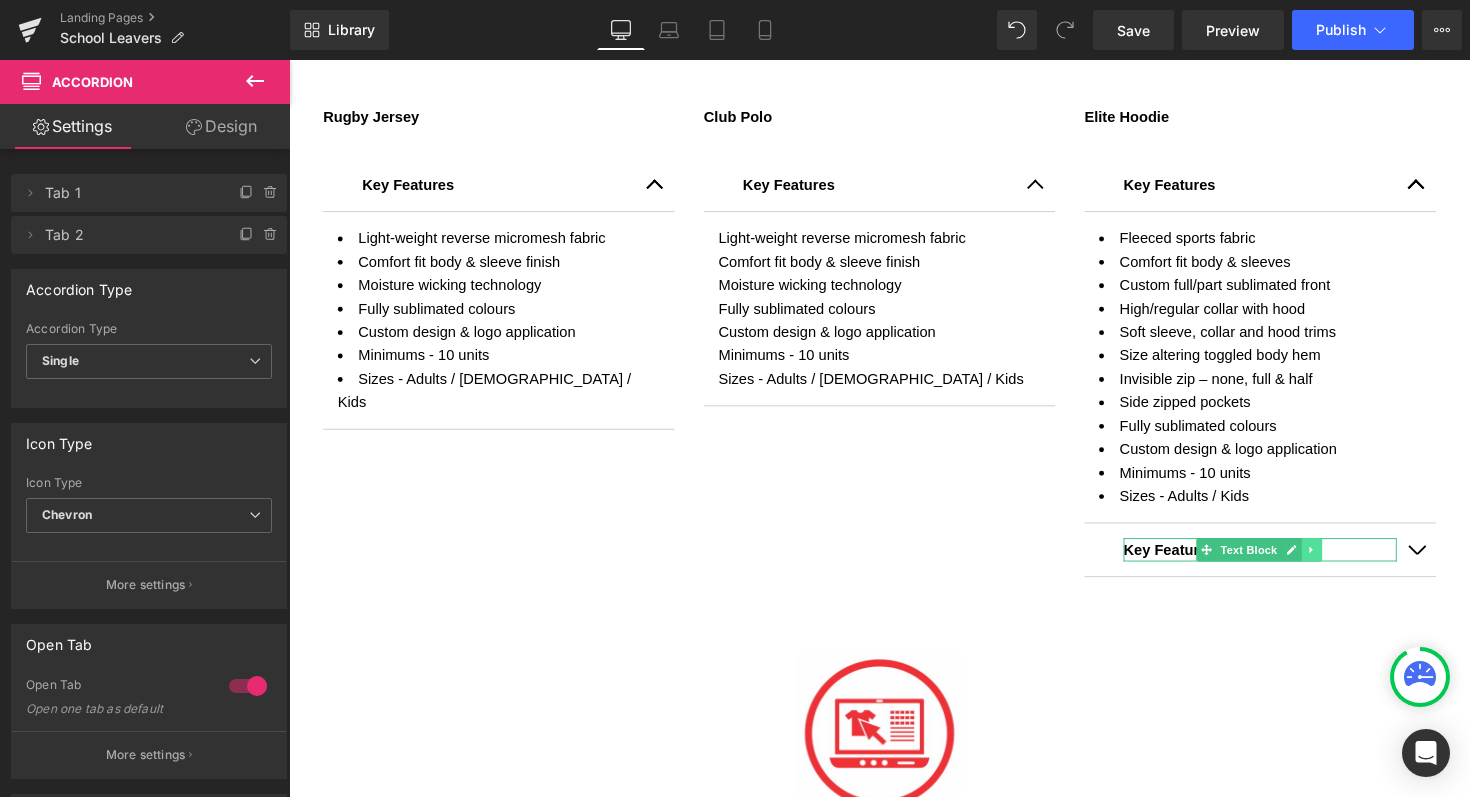 click 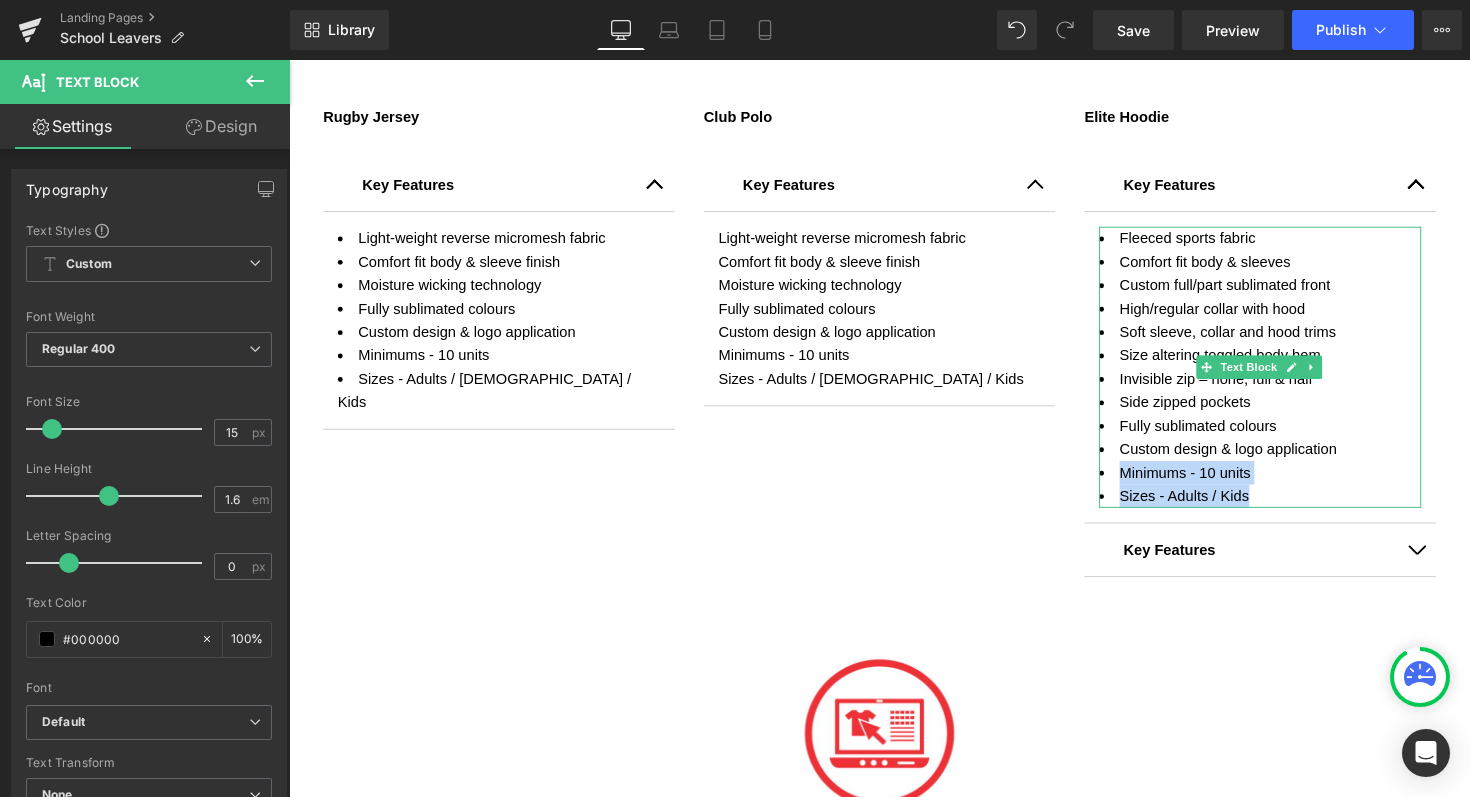 drag, startPoint x: 1265, startPoint y: 505, endPoint x: 1122, endPoint y: 482, distance: 144.83784 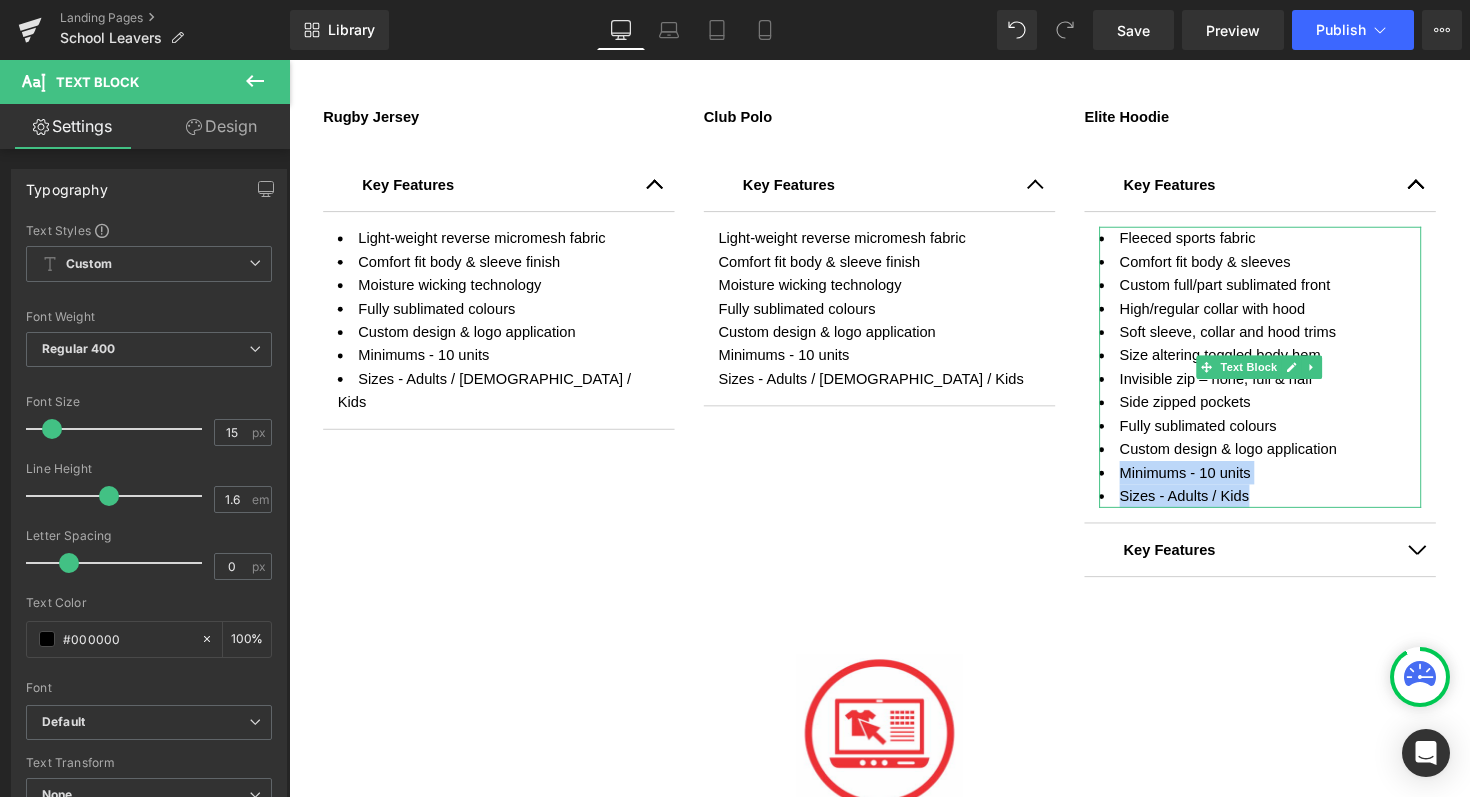click on "Fleeced sports fabric Comfort fit body & sleeves Custom full/part sublimated front  High/regular collar with hood Soft sleeve, collar and hood trims Size altering toggled body hem Invisible zip – none, full & half Side zipped pockets Fully sublimated colours Custom design & logo application Minimums - 10 units Sizes - Adults / Kids" at bounding box center [1284, 375] 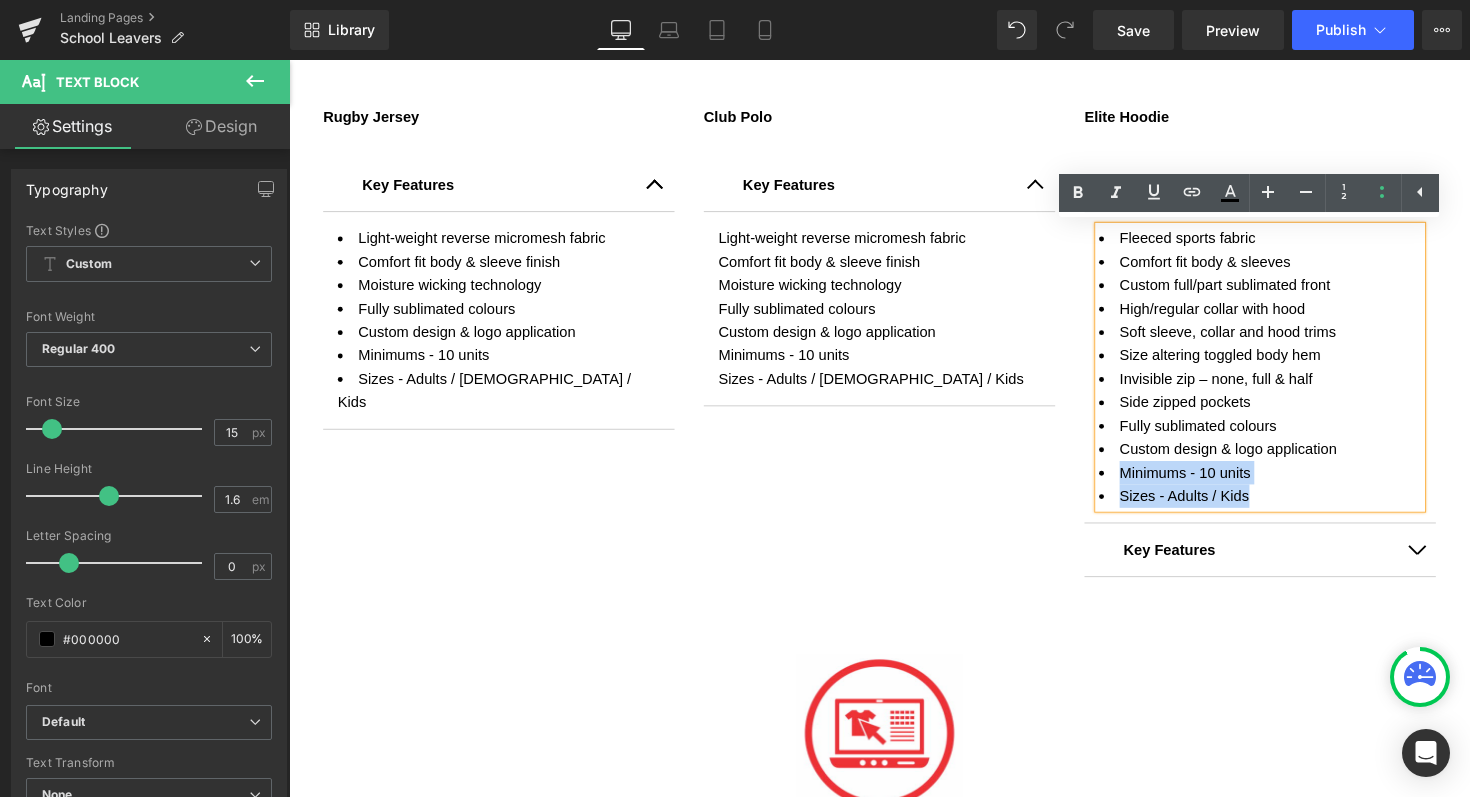 copy on "Minimums - 10 units Sizes - Adults / Kids" 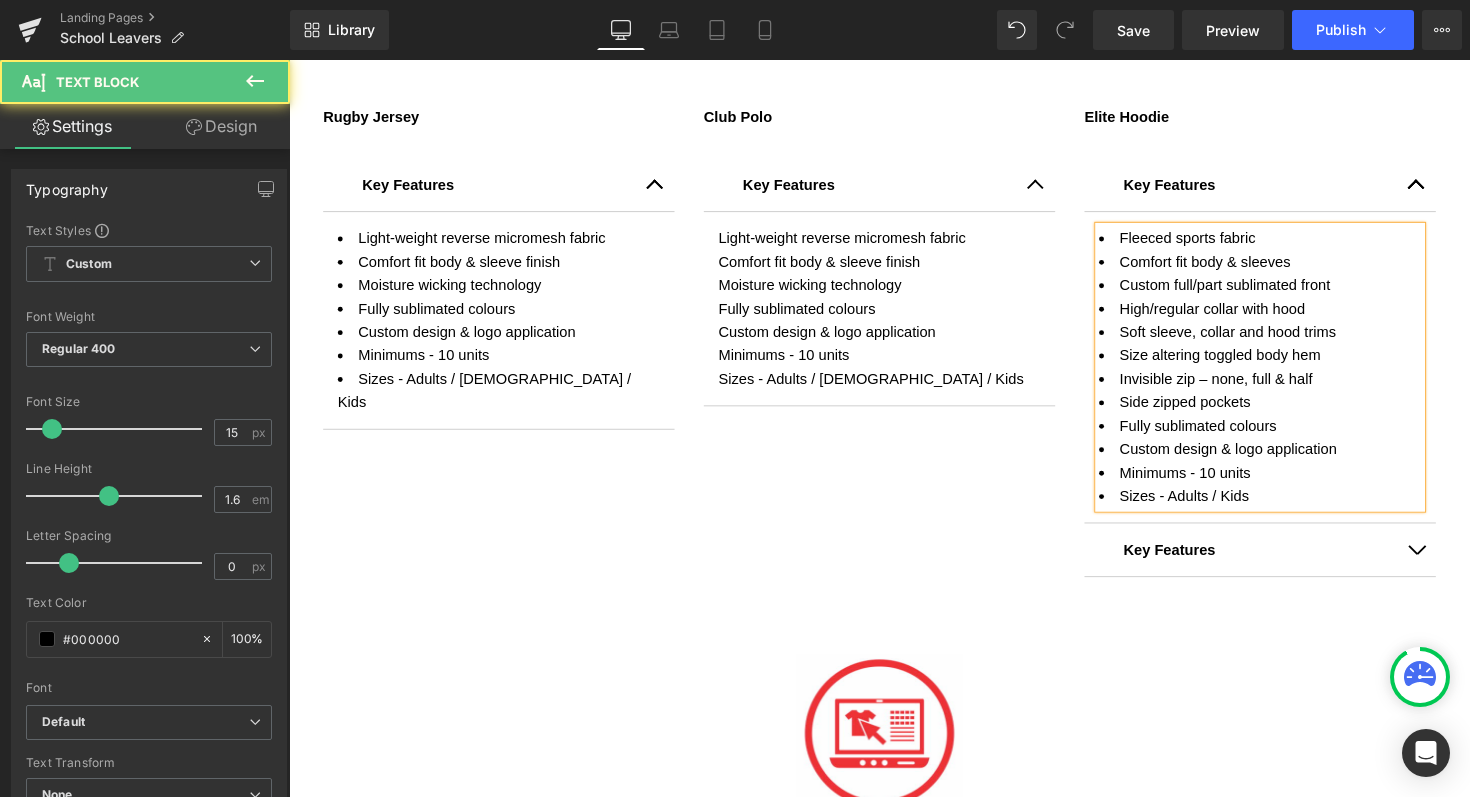 click on "Sizes - Adults / Kids" at bounding box center (1284, 507) 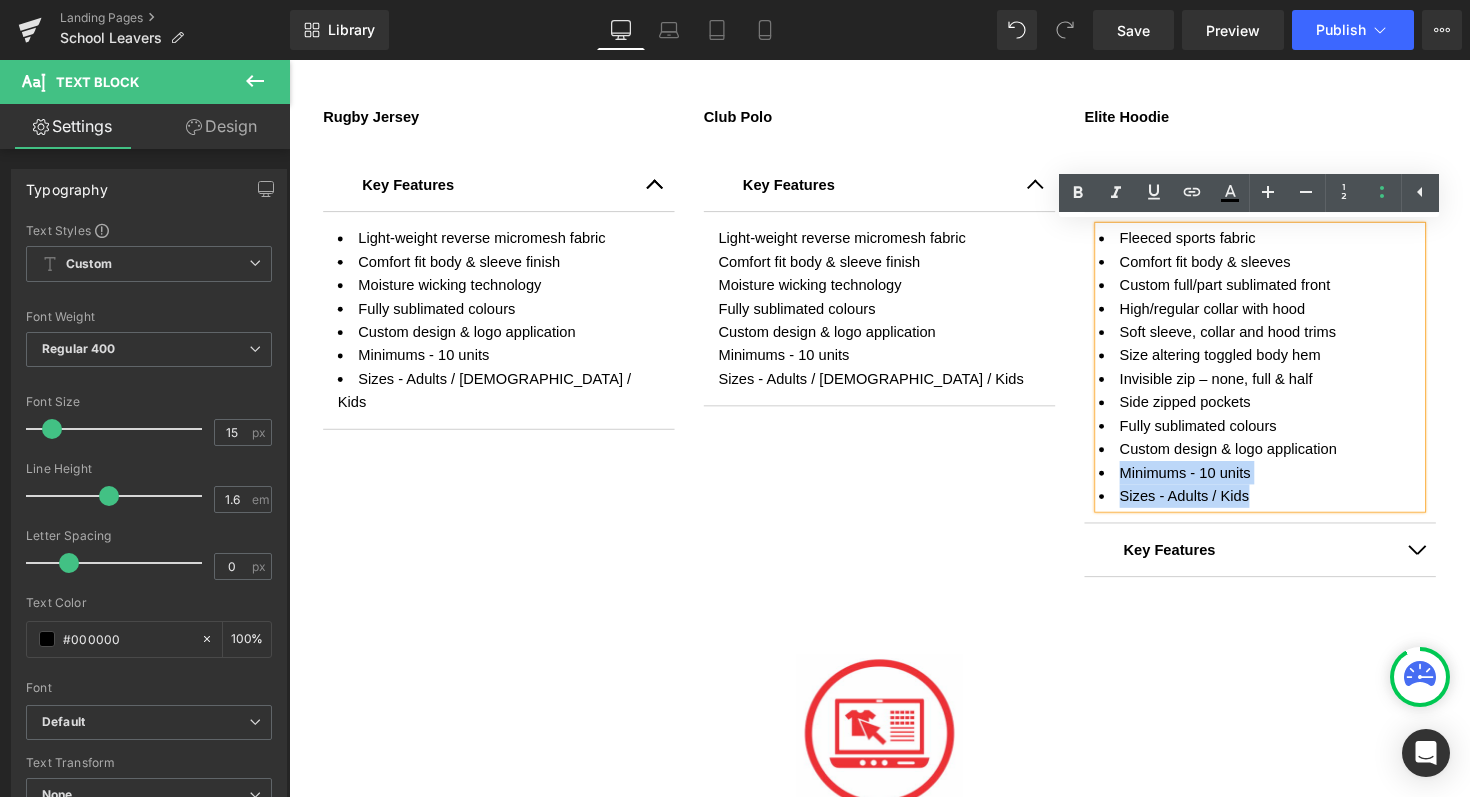 drag, startPoint x: 1283, startPoint y: 508, endPoint x: 1128, endPoint y: 485, distance: 156.69716 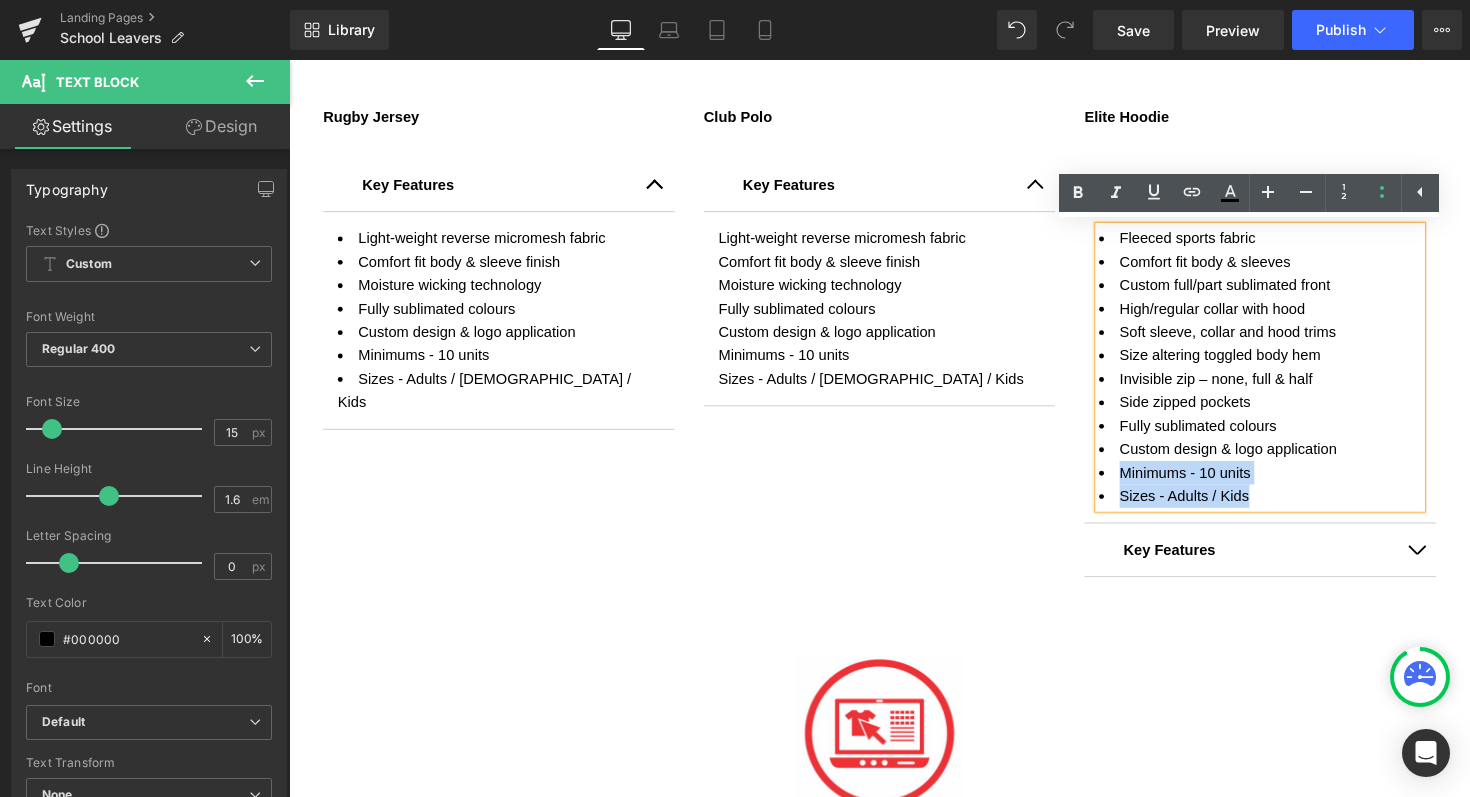 click on "Fleeced sports fabric Comfort fit body & sleeves Custom full/part sublimated front  High/regular collar with hood Soft sleeve, collar and hood trims Size altering toggled body hem Invisible zip – none, full & half Side zipped pockets Fully sublimated colours Custom design & logo application Minimums - 10 units Sizes - Adults / Kids" at bounding box center [1284, 375] 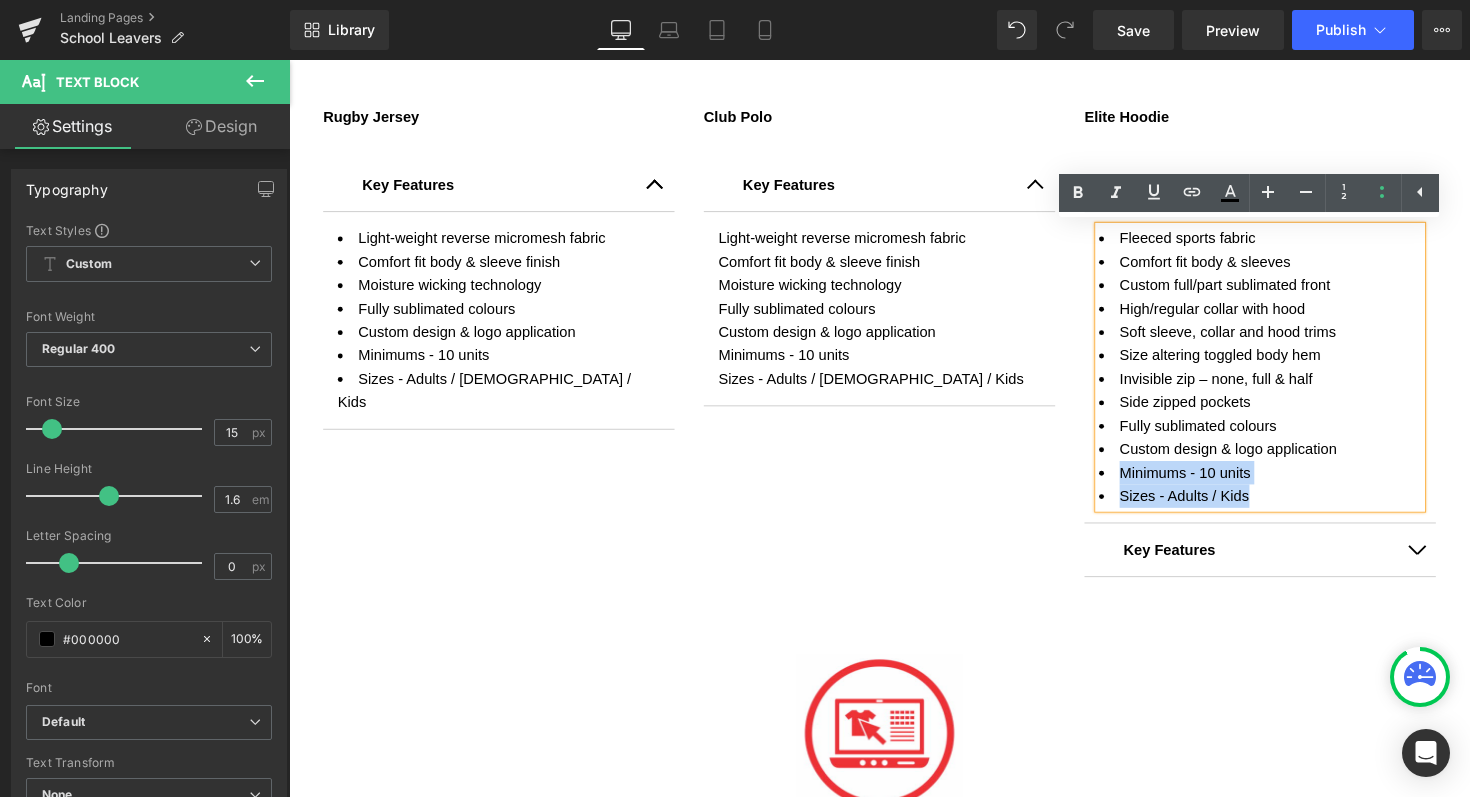 type 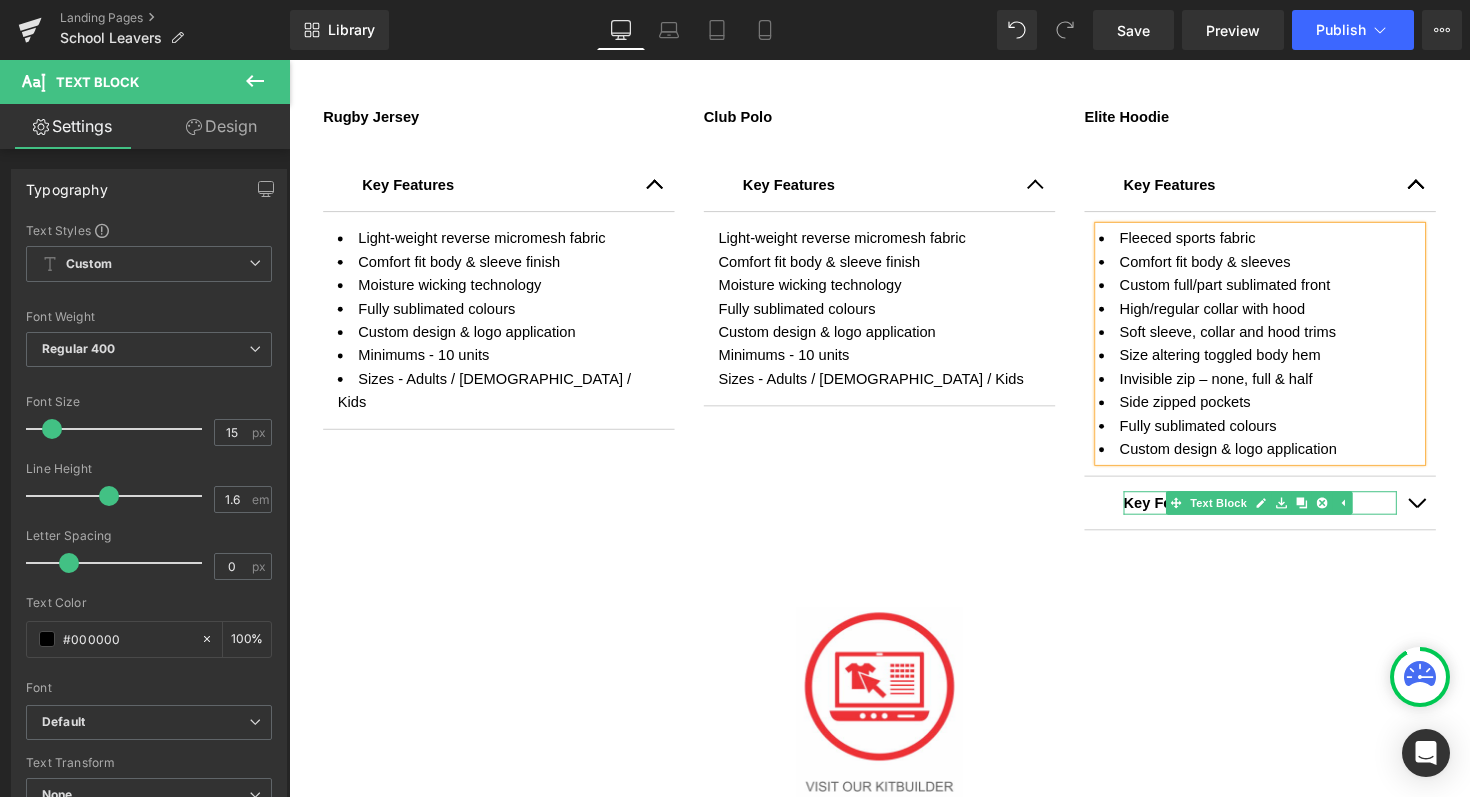 click on "Key Features" at bounding box center (1191, 513) 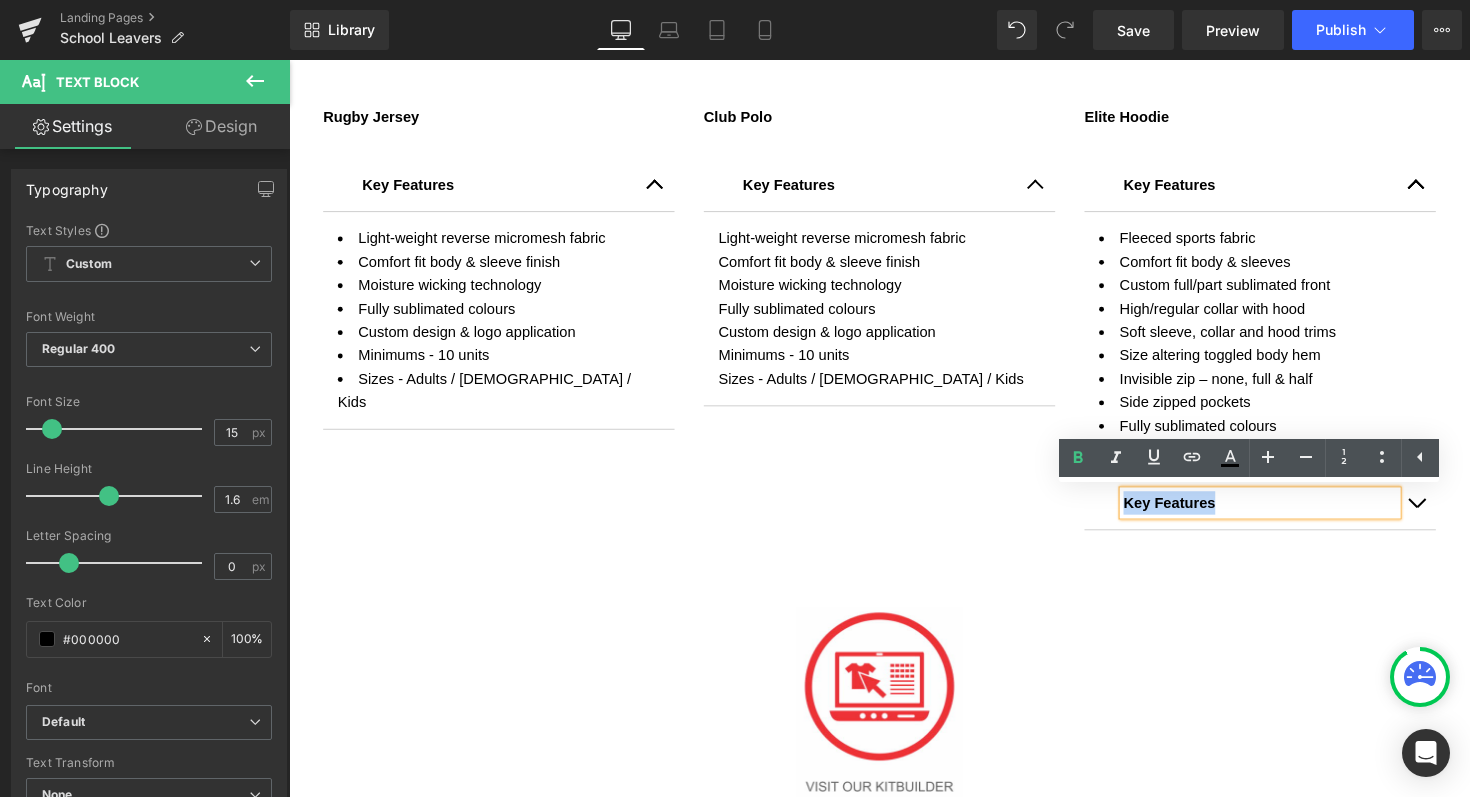 drag, startPoint x: 1230, startPoint y: 515, endPoint x: 1118, endPoint y: 518, distance: 112.04017 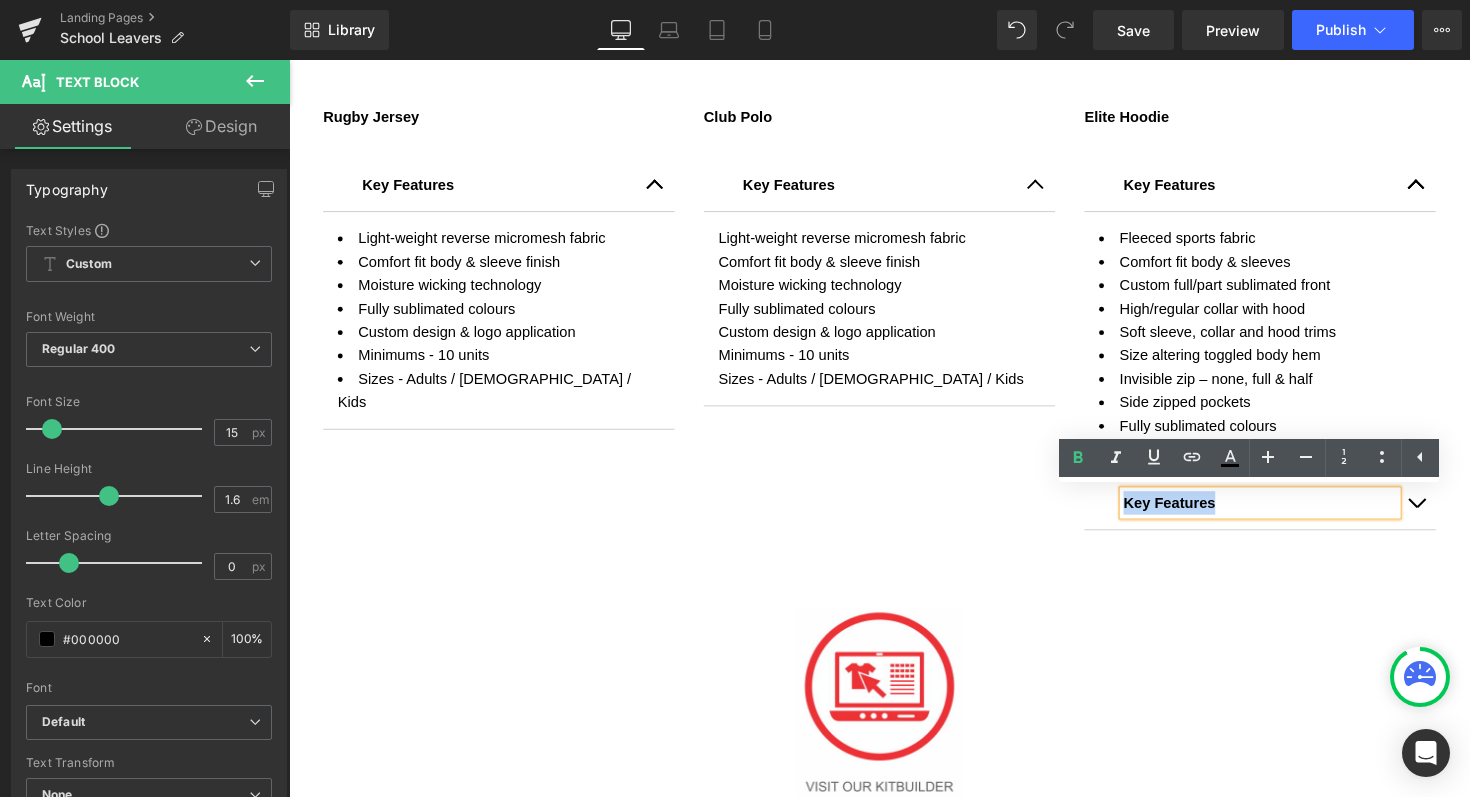click on "Key Features Text Block" at bounding box center [1284, 514] 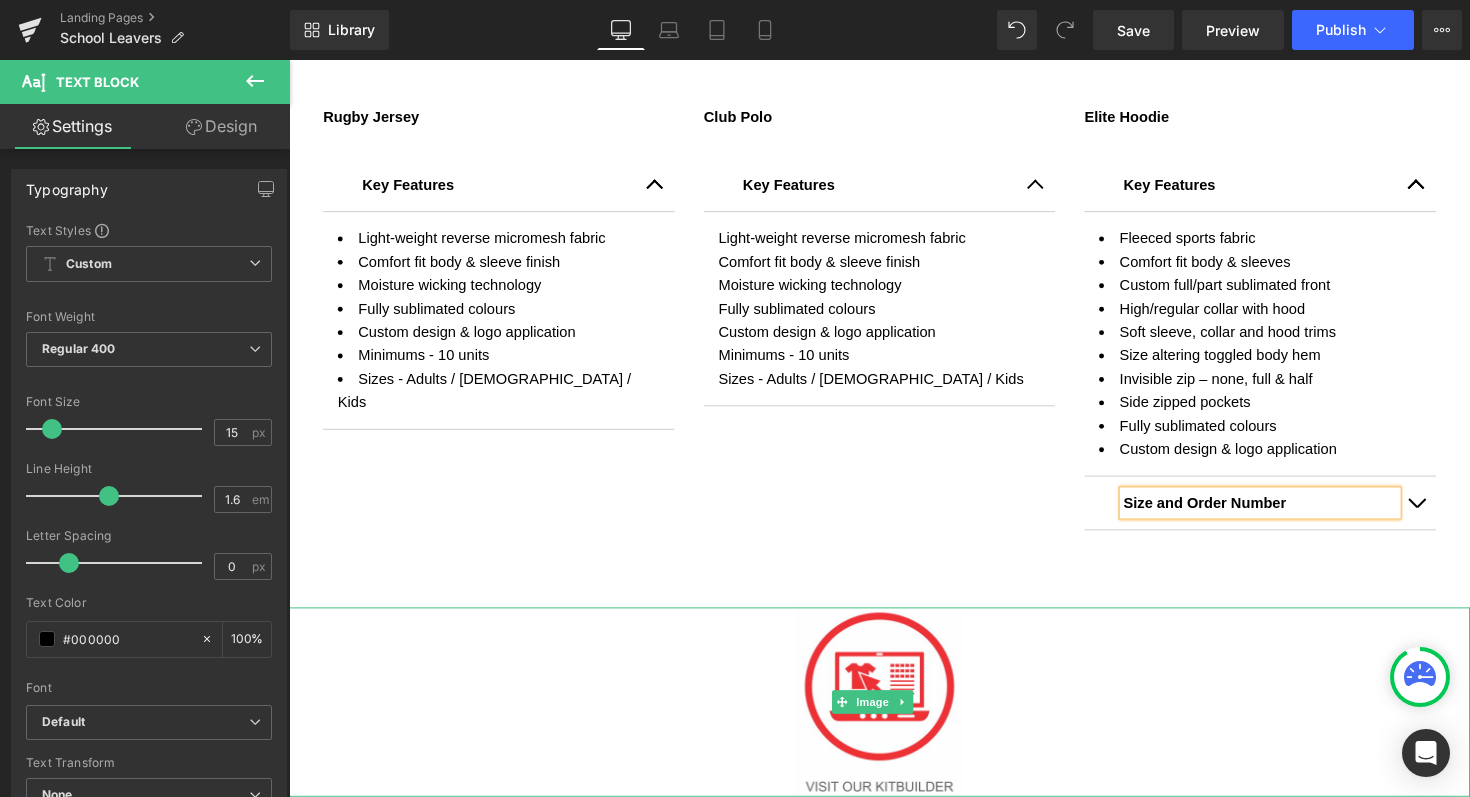click at bounding box center (894, 718) 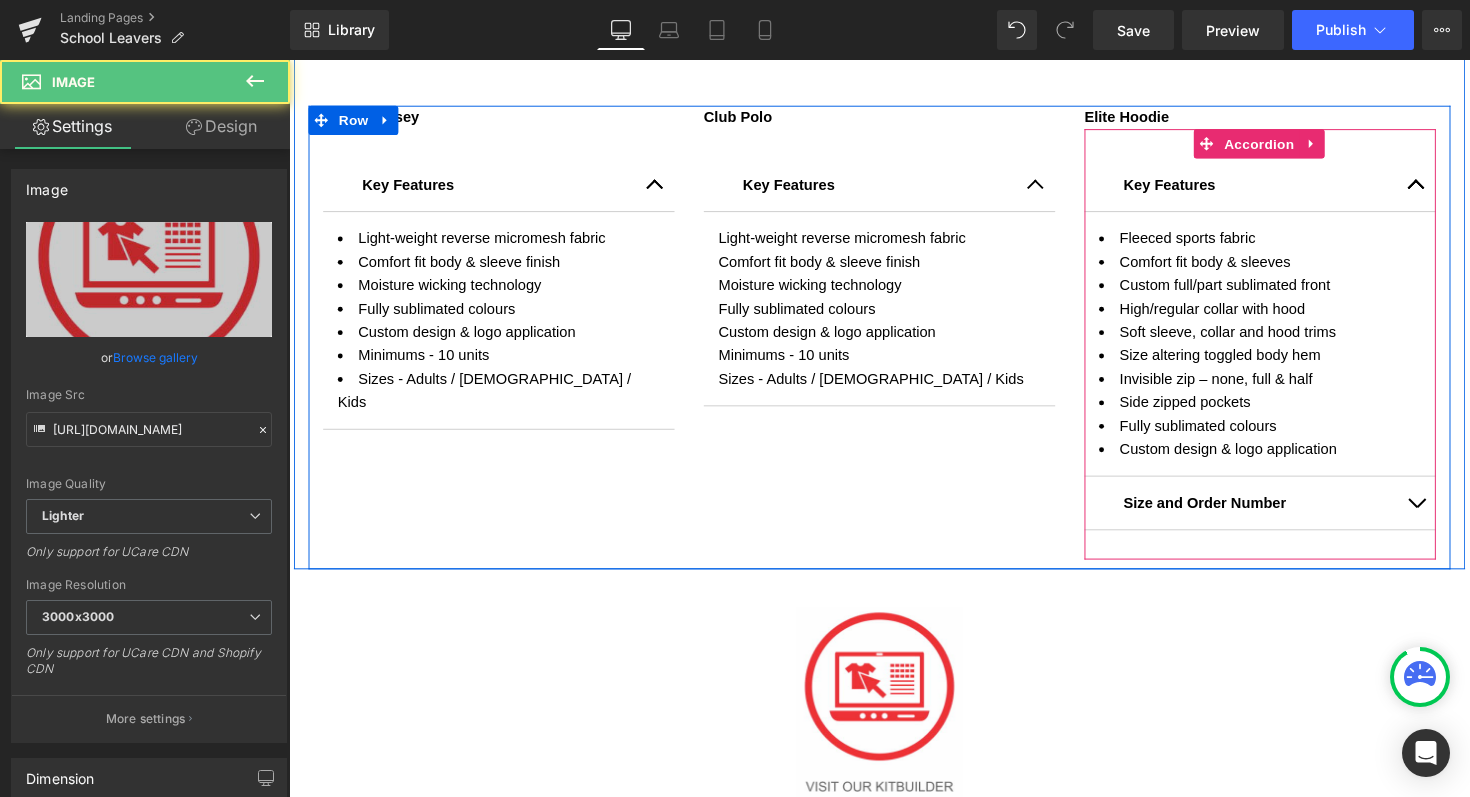 click on "Size and Order Number  Text Block" at bounding box center [1284, 514] 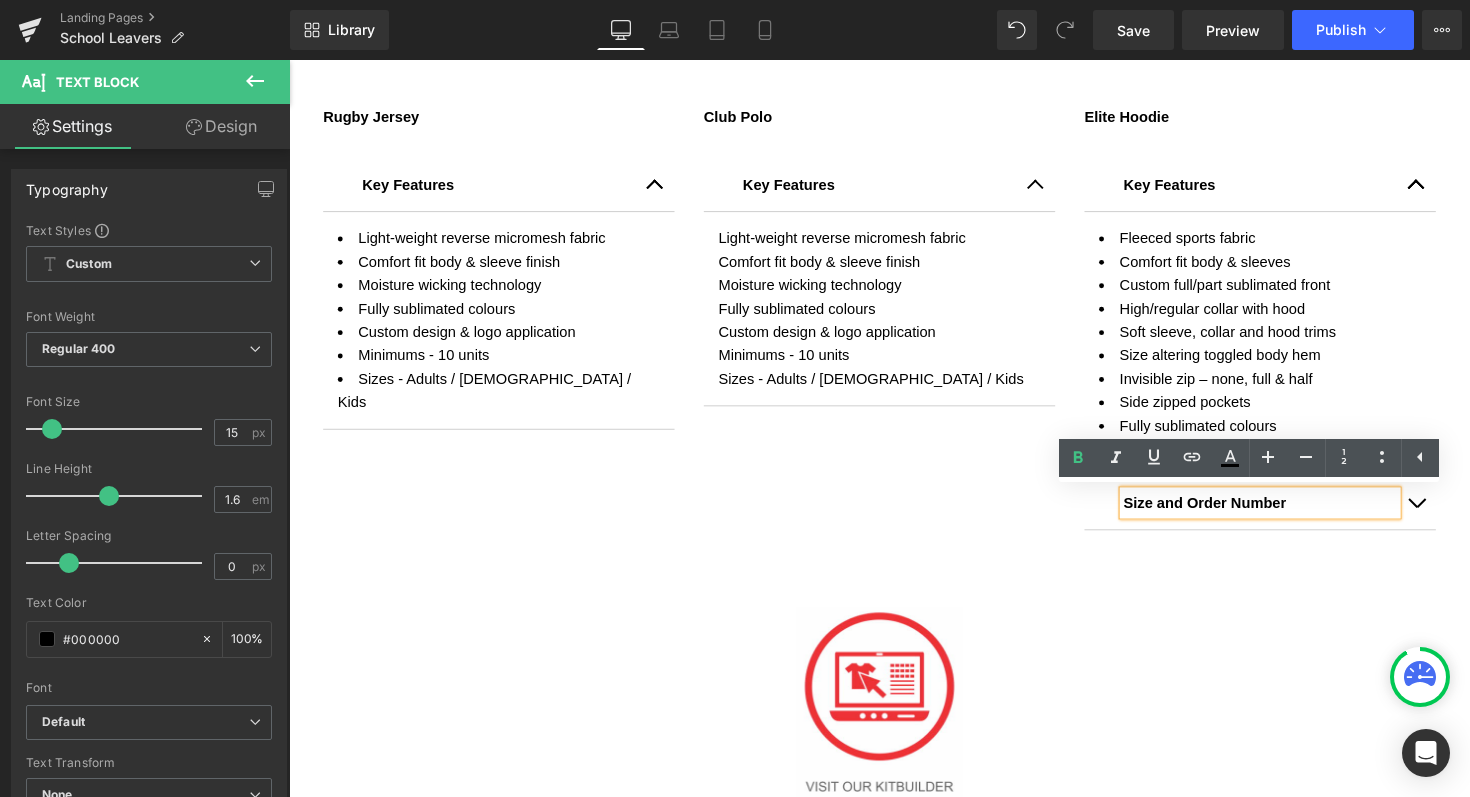 click at bounding box center (1444, 514) 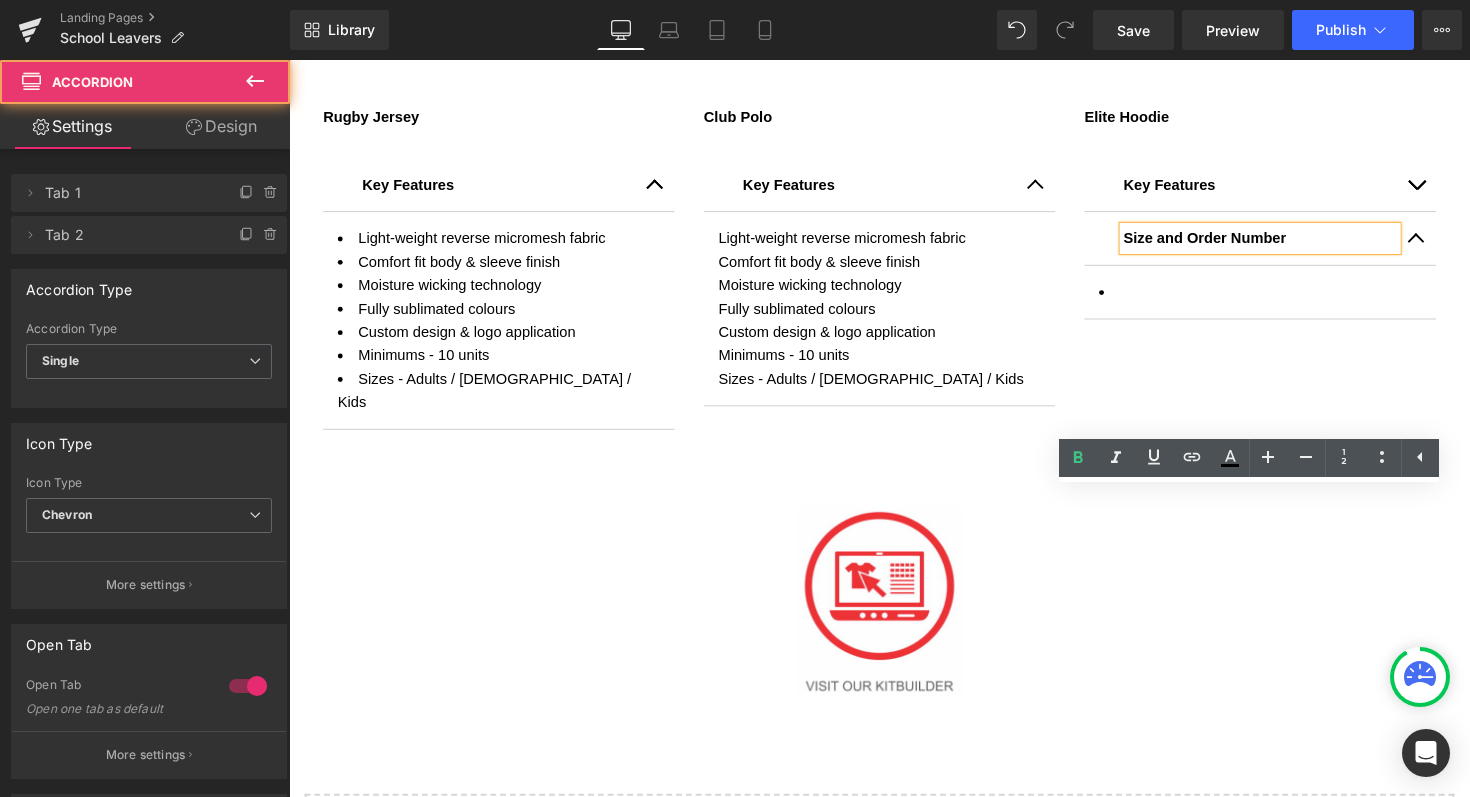 click at bounding box center (1444, 243) 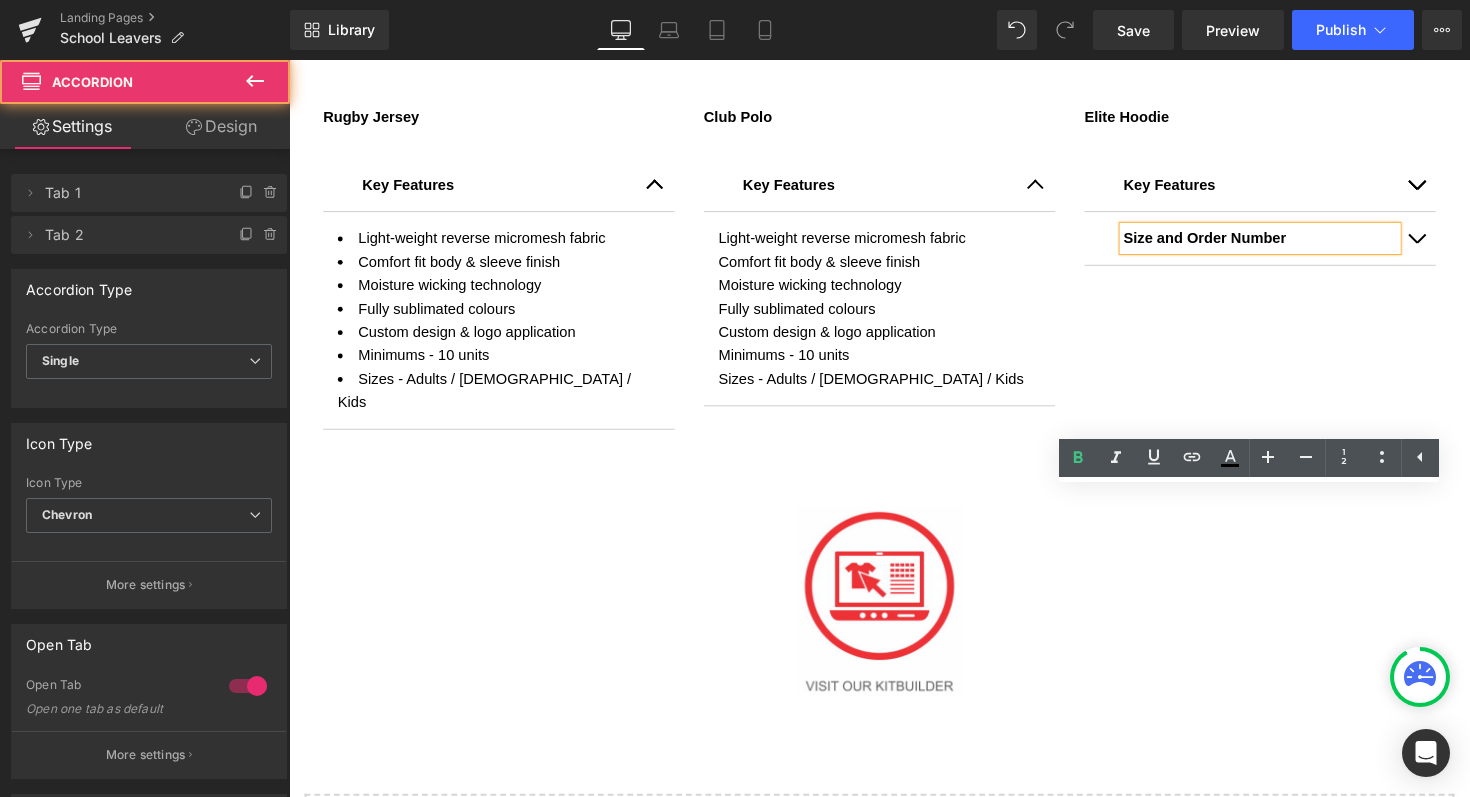 click at bounding box center [1444, 243] 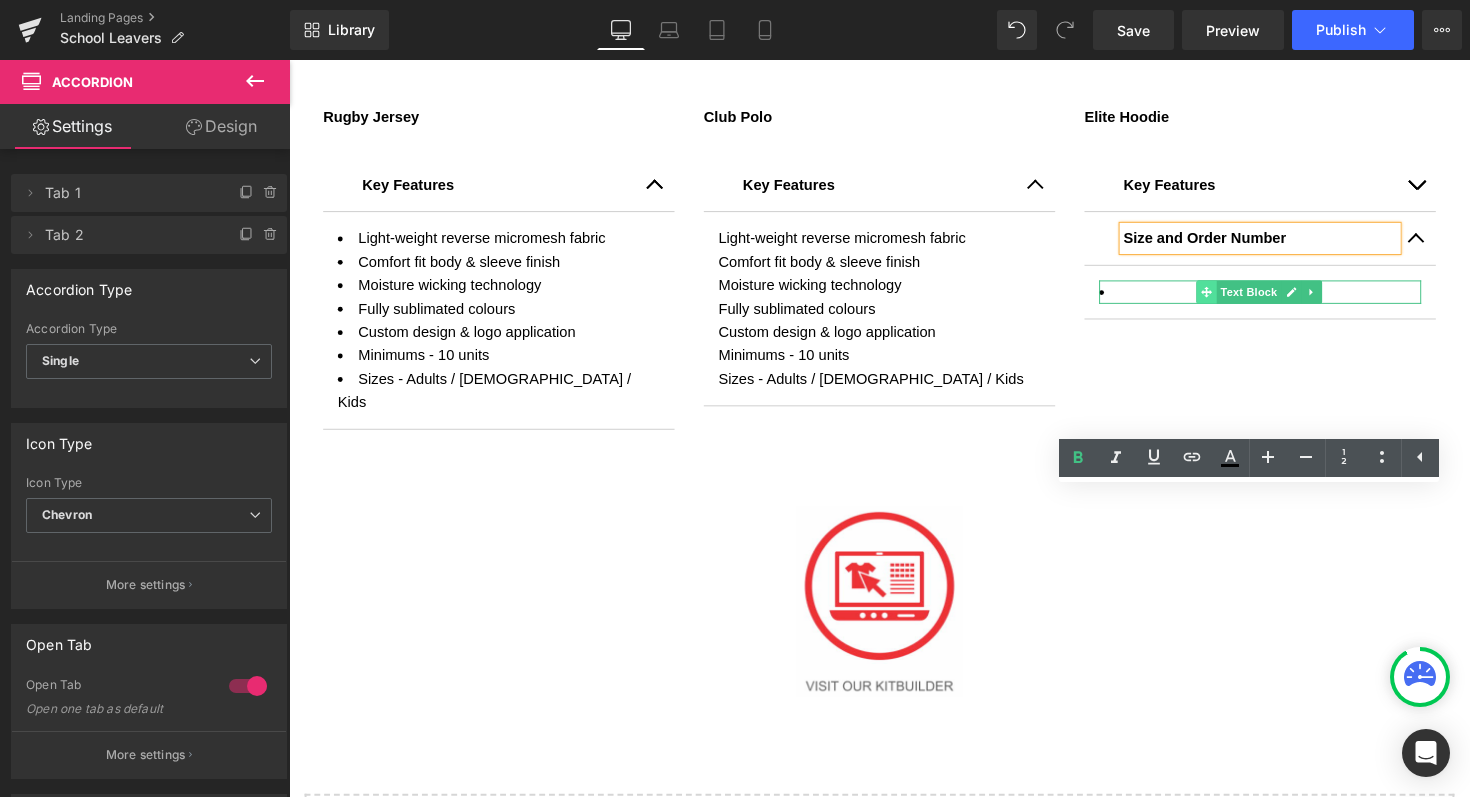 click at bounding box center [1229, 298] 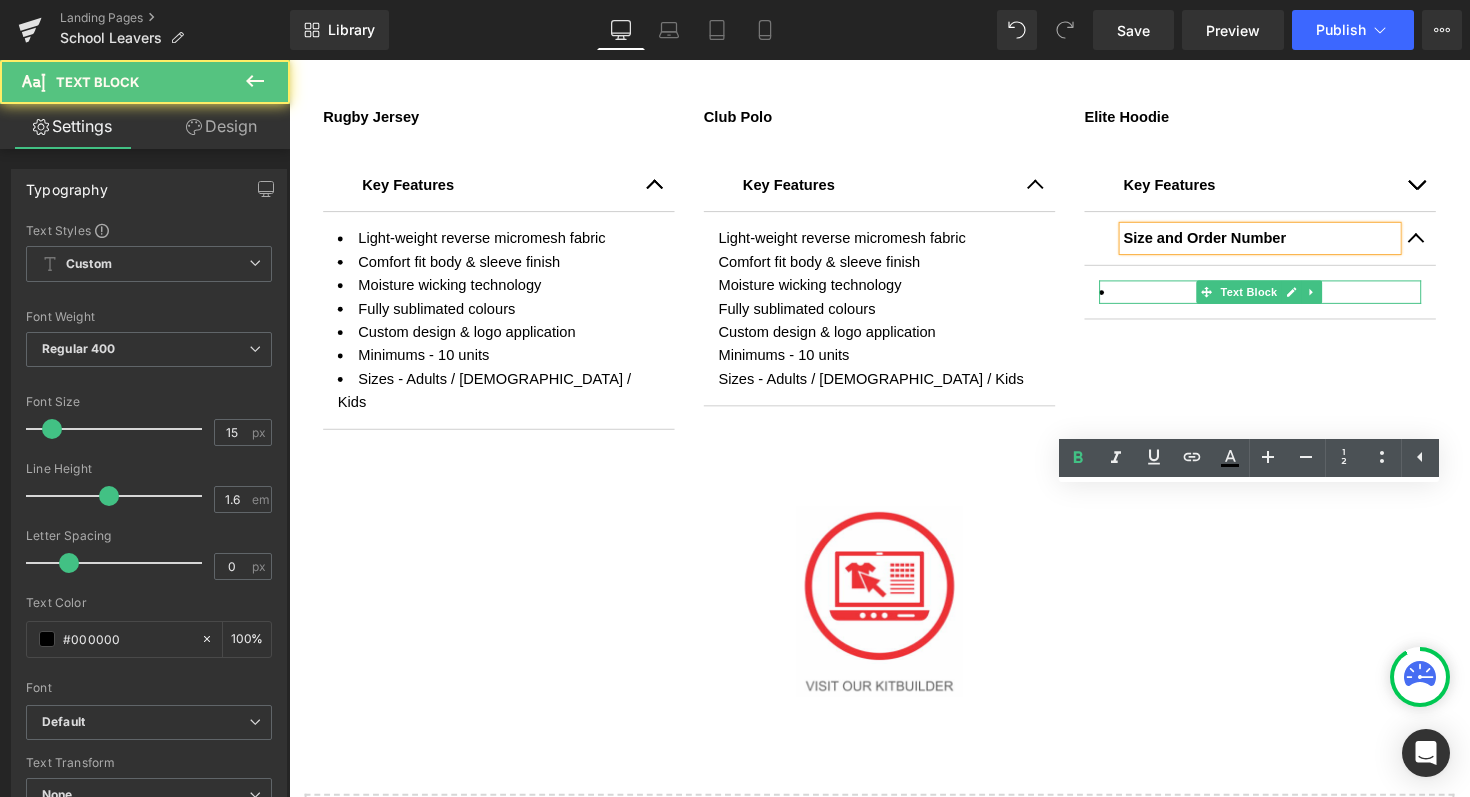 click at bounding box center (1284, 298) 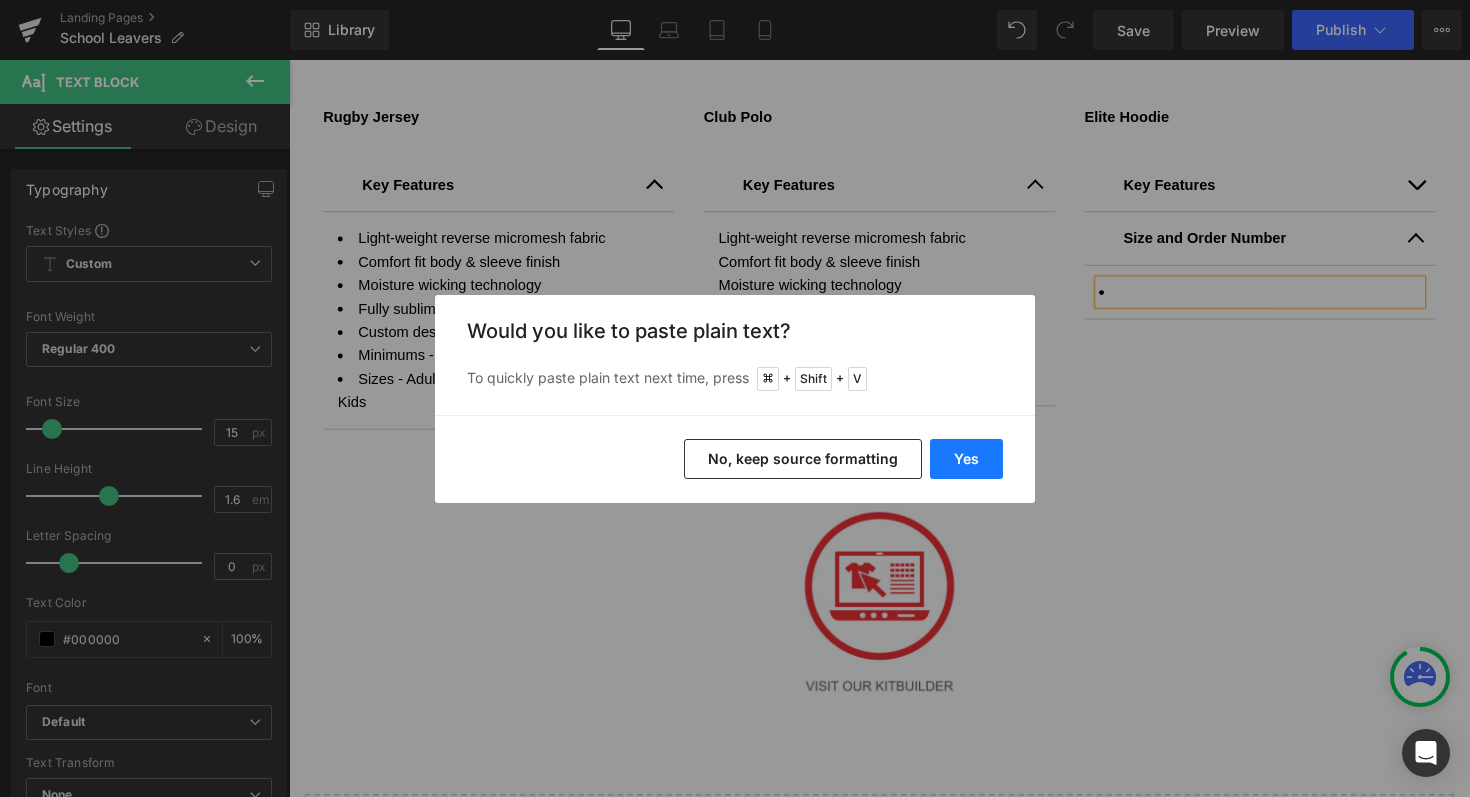 click on "Yes" at bounding box center [966, 459] 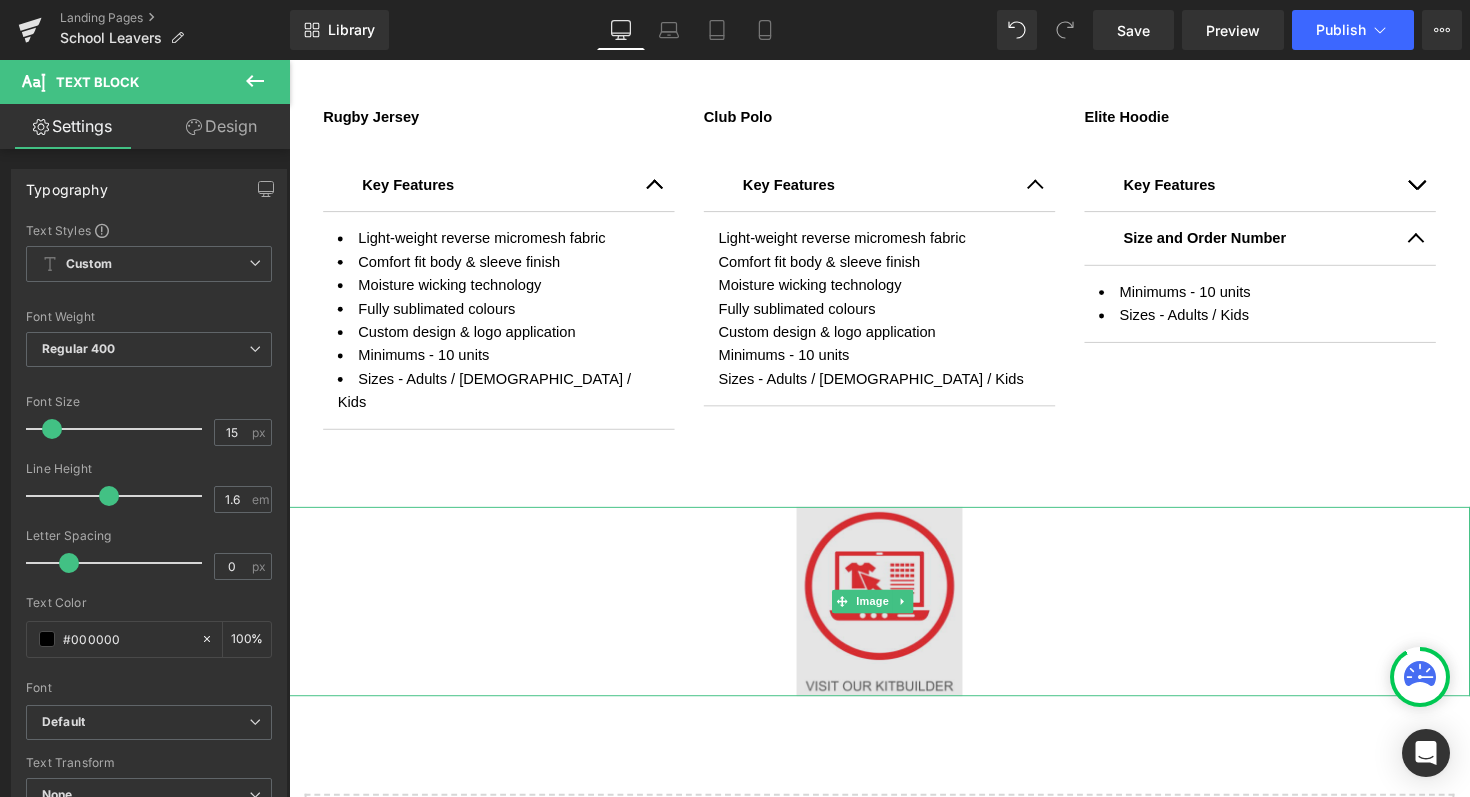 click at bounding box center [893, 615] 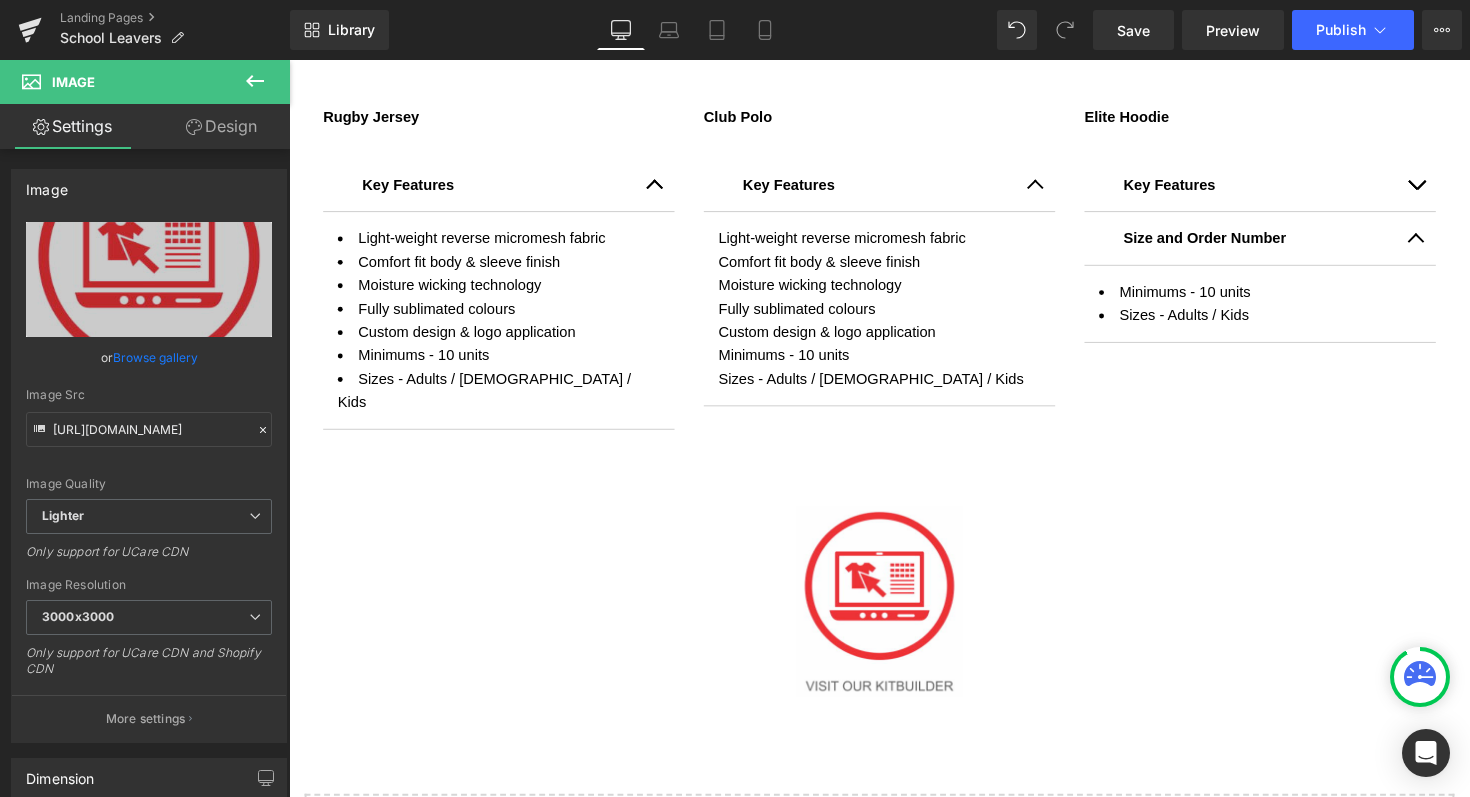 click on "Hero Banner   250px   338px     Row         SCHOOL LEAVERS Heading
Image
Image
‹ ›
[GEOGRAPHIC_DATA]
Image
‹ ›
[GEOGRAPHIC_DATA]" at bounding box center [894, -75] 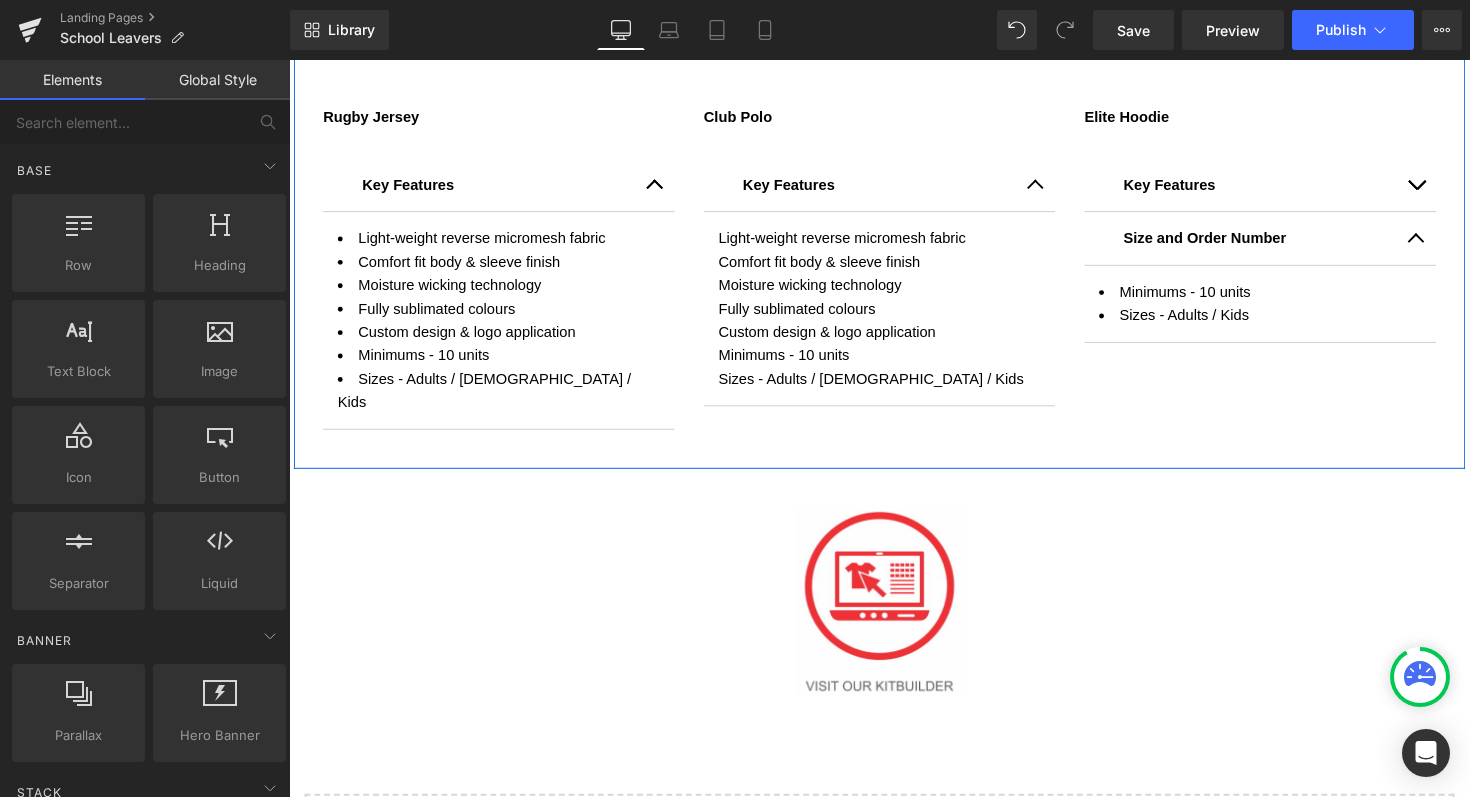 click at bounding box center (1444, 243) 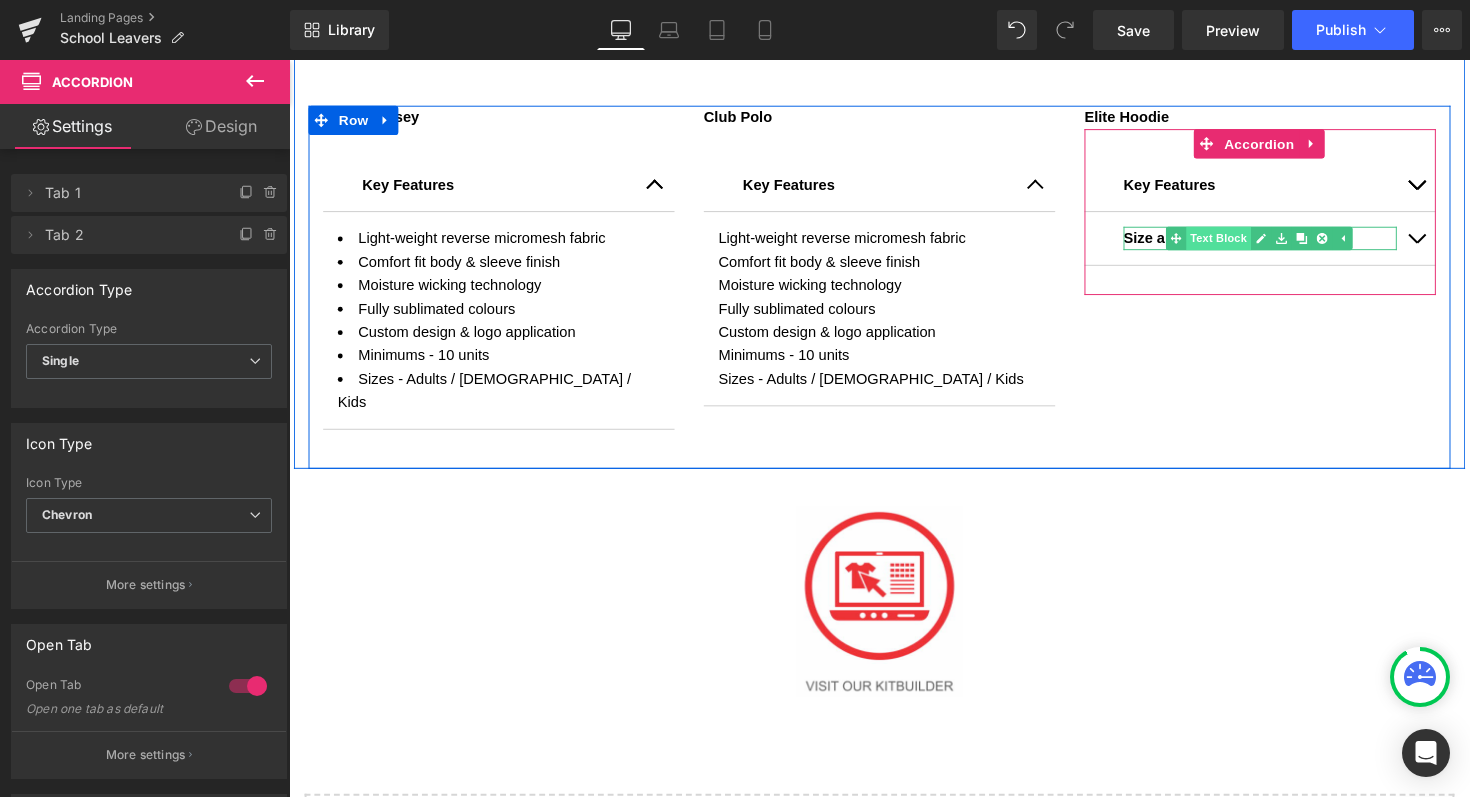 click on "Text Block" at bounding box center [1241, 243] 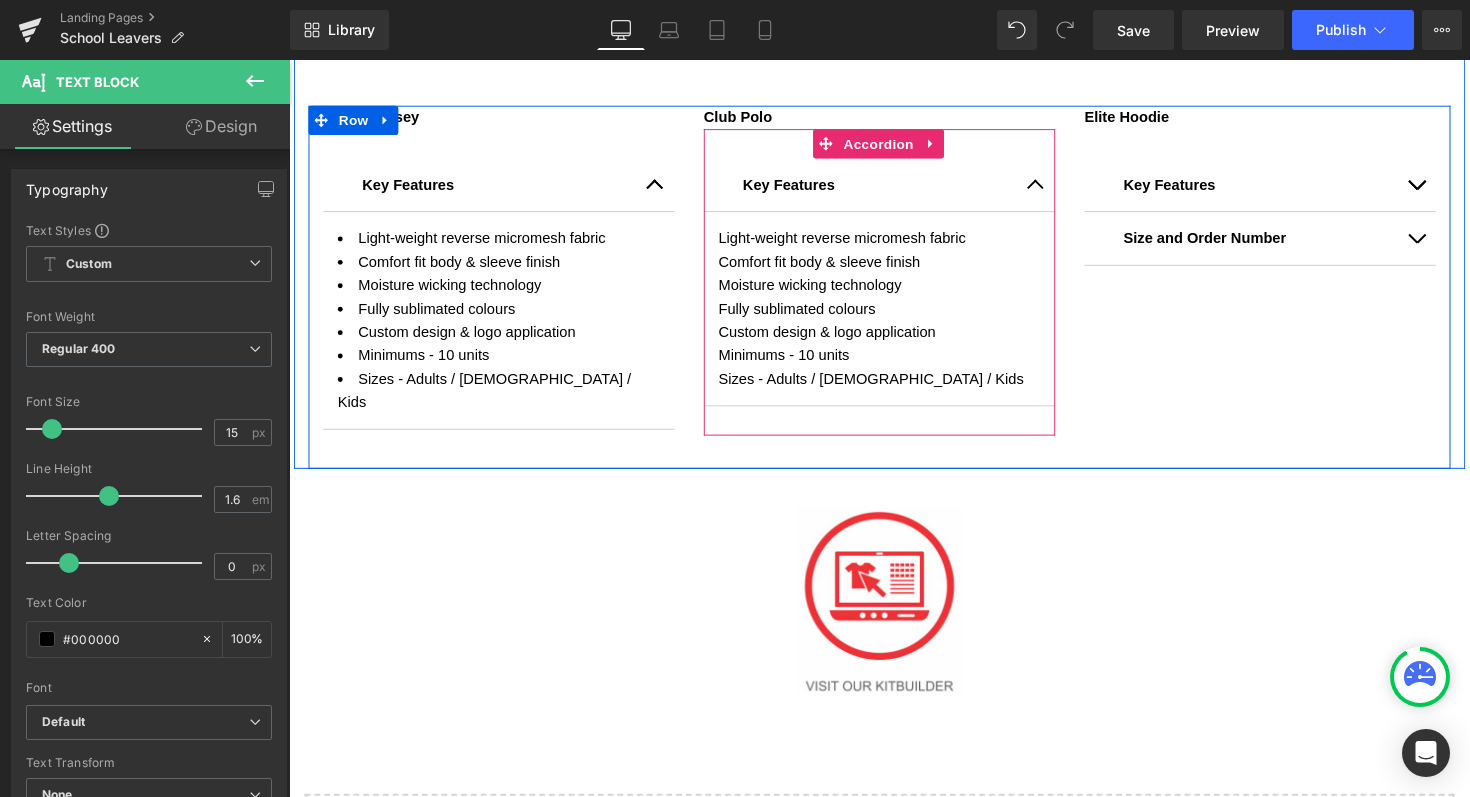 click on "Light-weight reverse micromesh fabric Comfort fit body & sleeve finish Moisture wicking technology Fully sublimated colours Custom design & logo application Minimums - 10 units Sizes - Adults / [DEMOGRAPHIC_DATA] / Kids
Text Block" at bounding box center [894, 315] 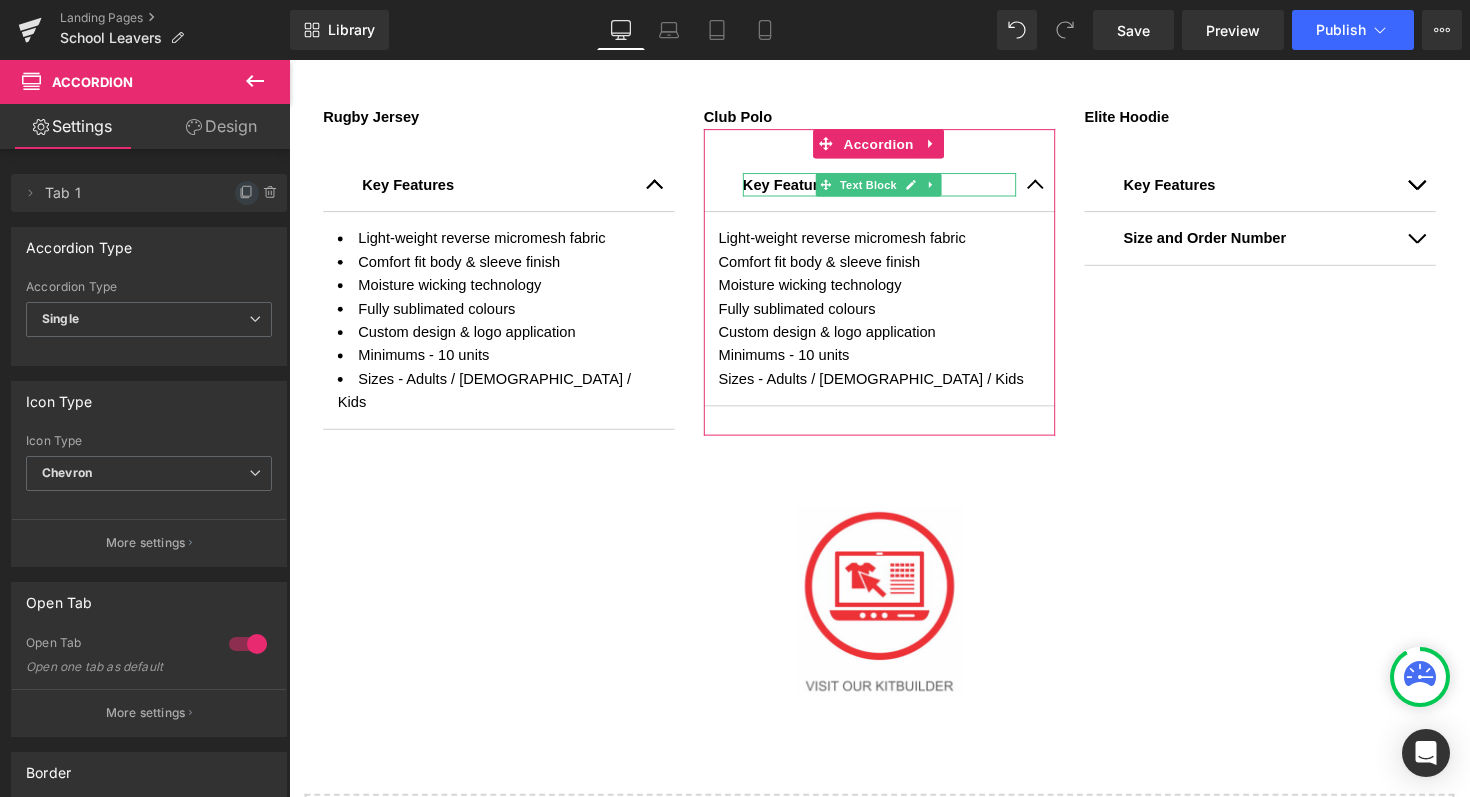 click 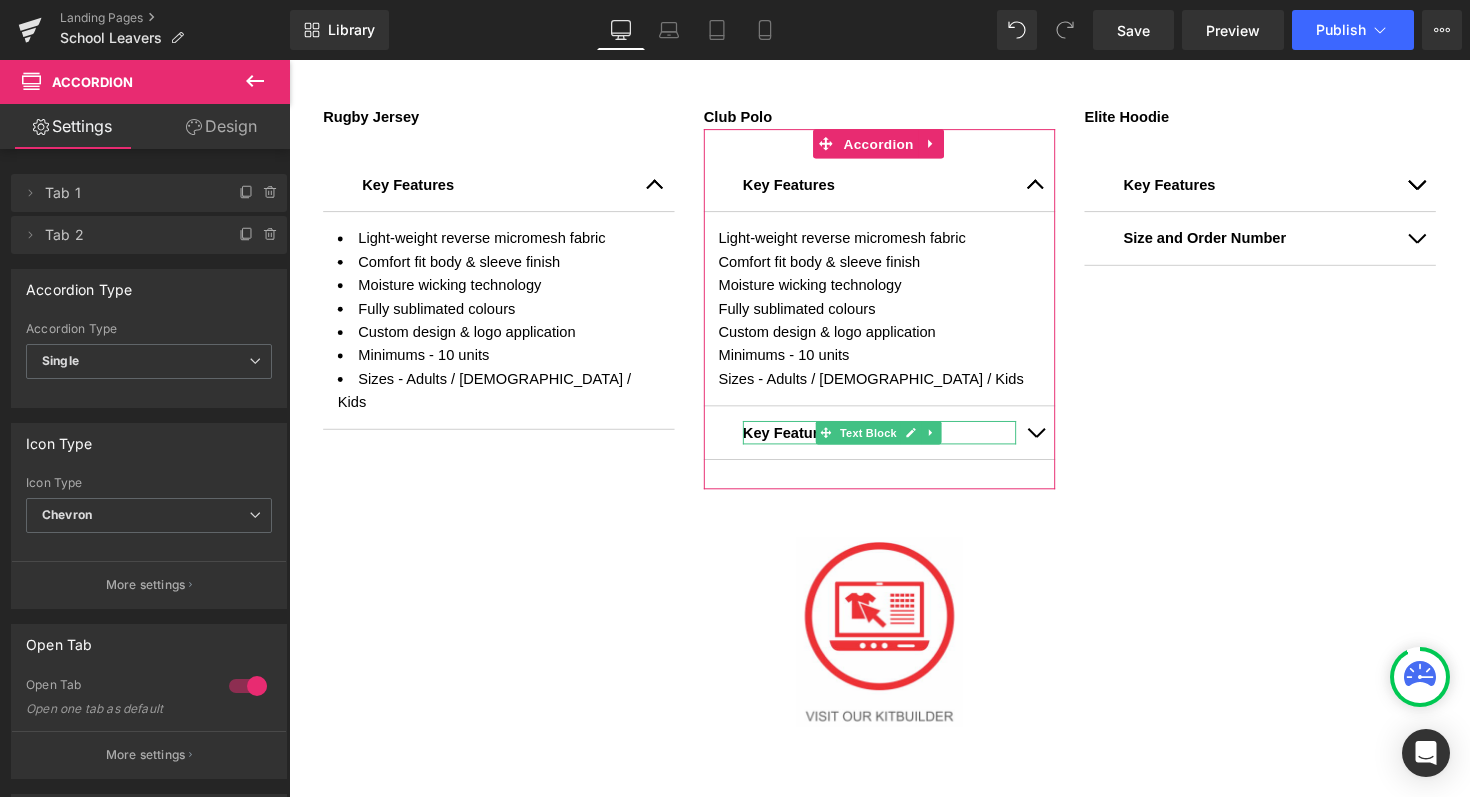 click on "Tab 2" at bounding box center [129, 235] 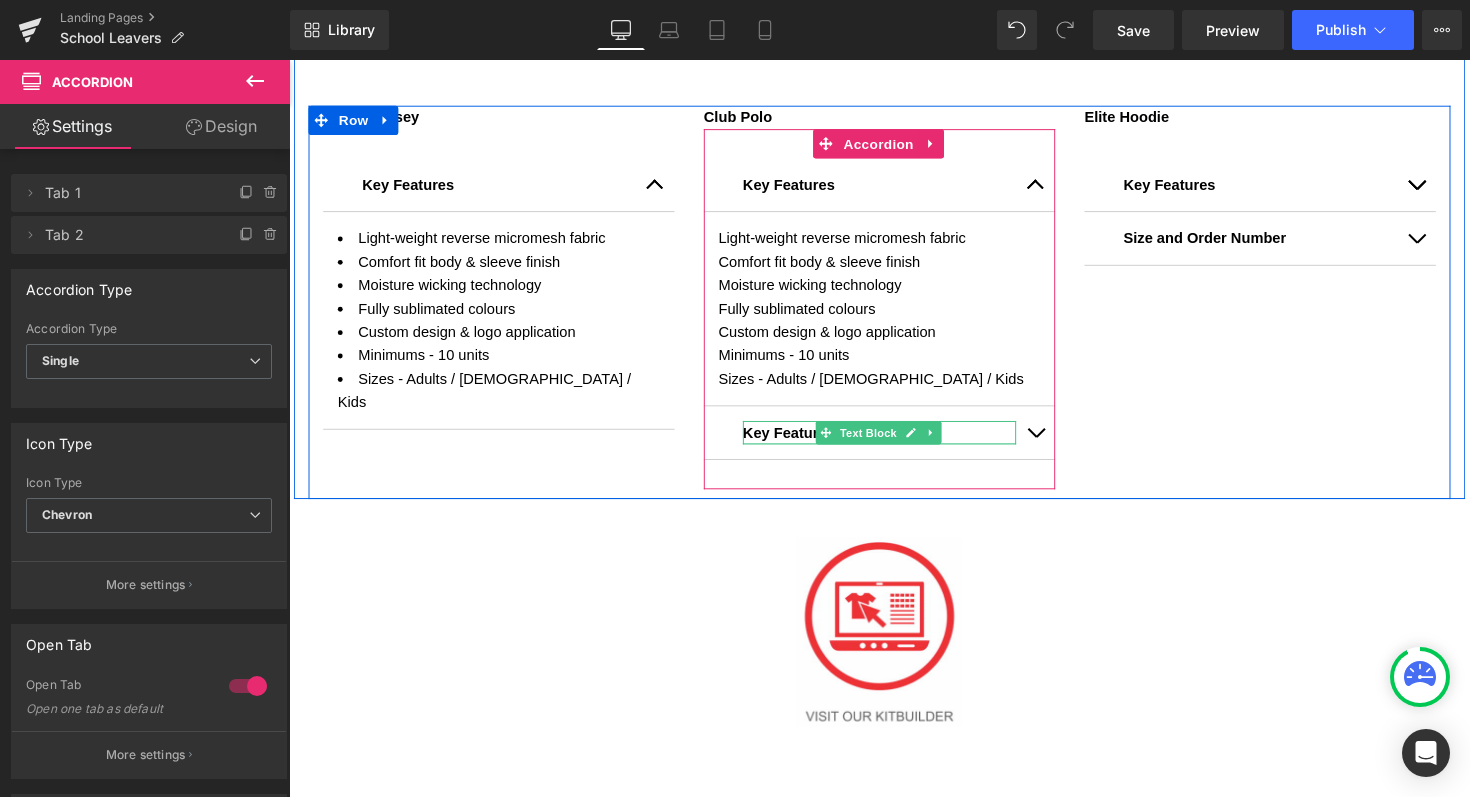 click on "Key Features Text Block" at bounding box center [894, 442] 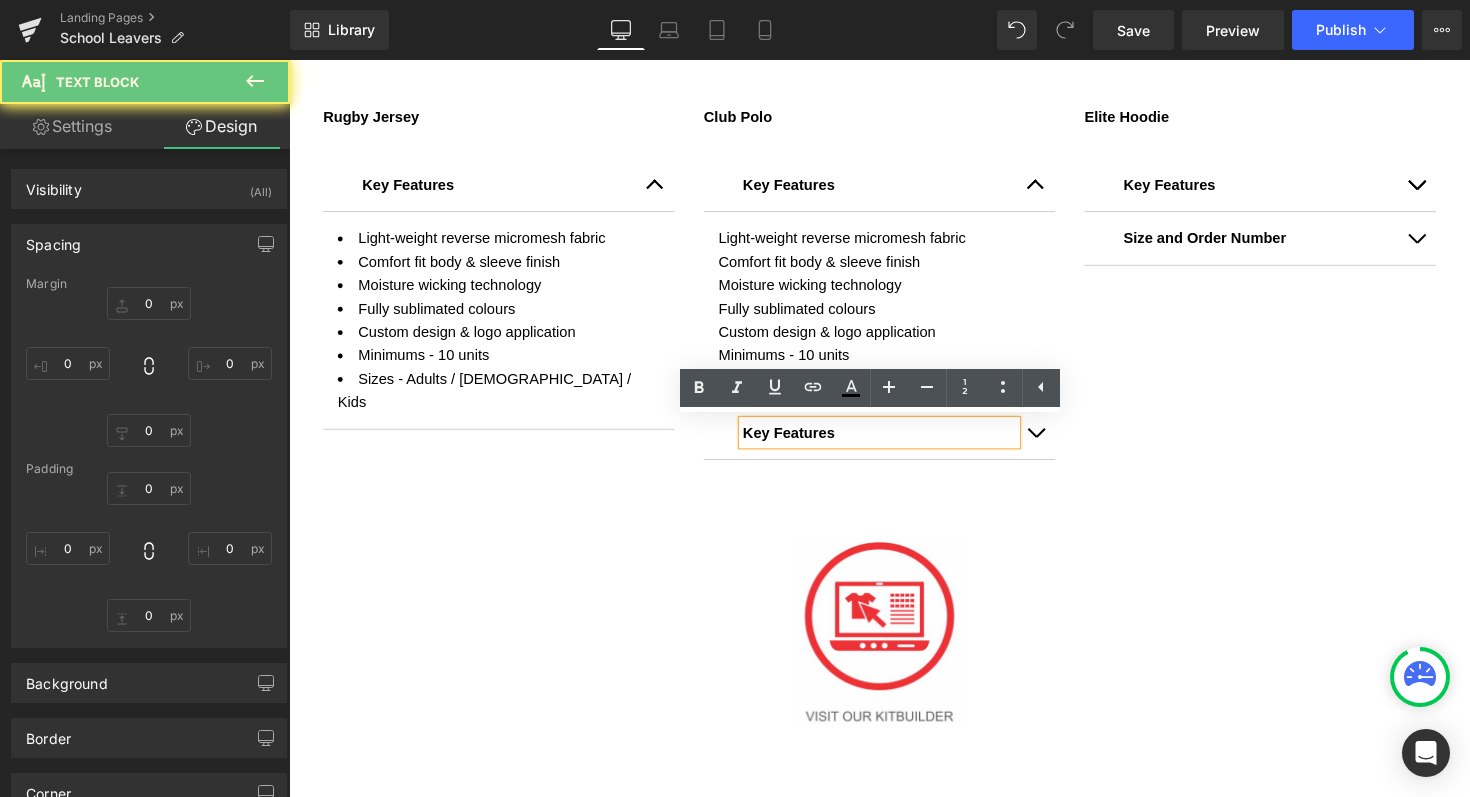 type on "0" 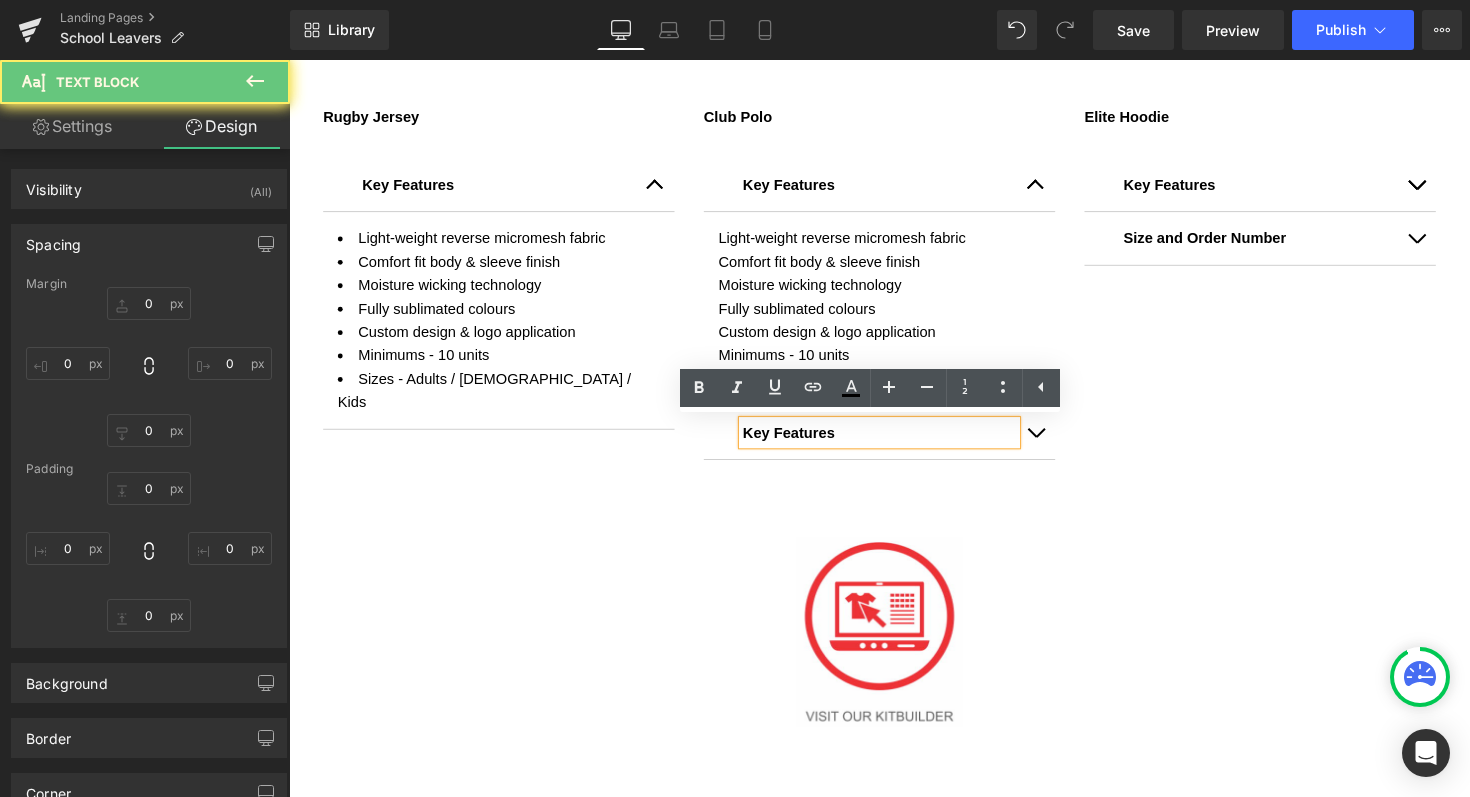 type on "0" 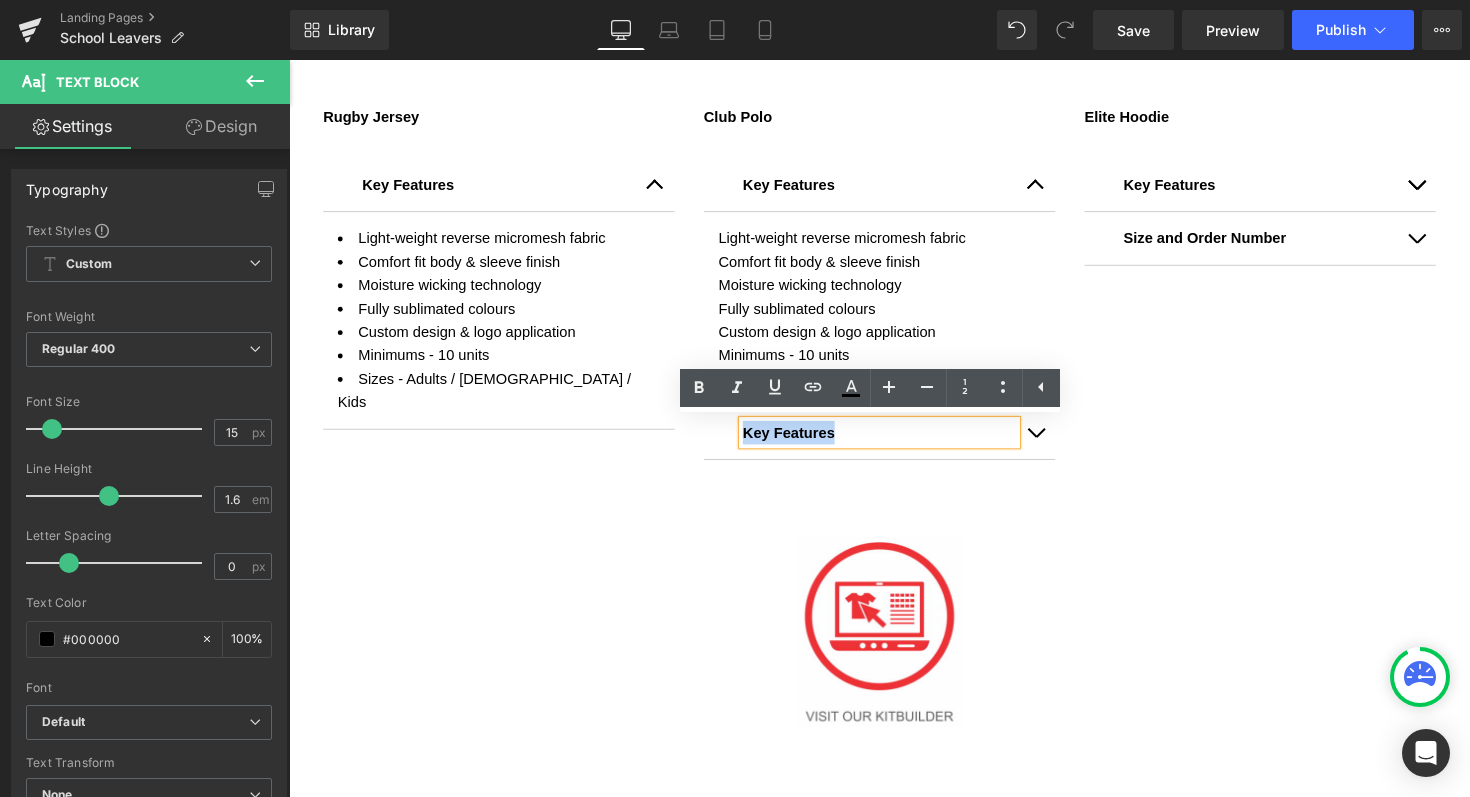 drag, startPoint x: 868, startPoint y: 453, endPoint x: 726, endPoint y: 448, distance: 142.088 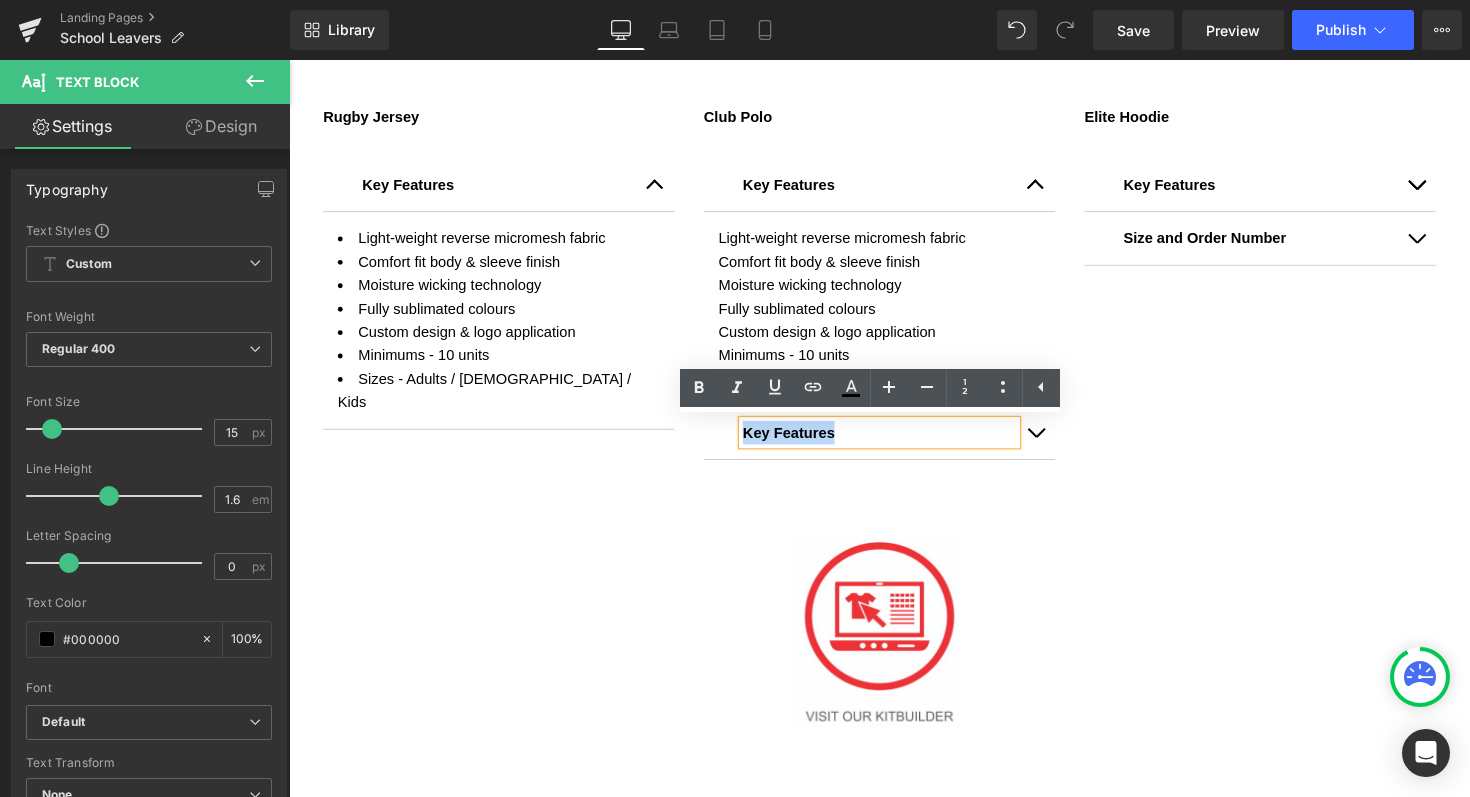 click on "Key Features Text Block" at bounding box center [894, 442] 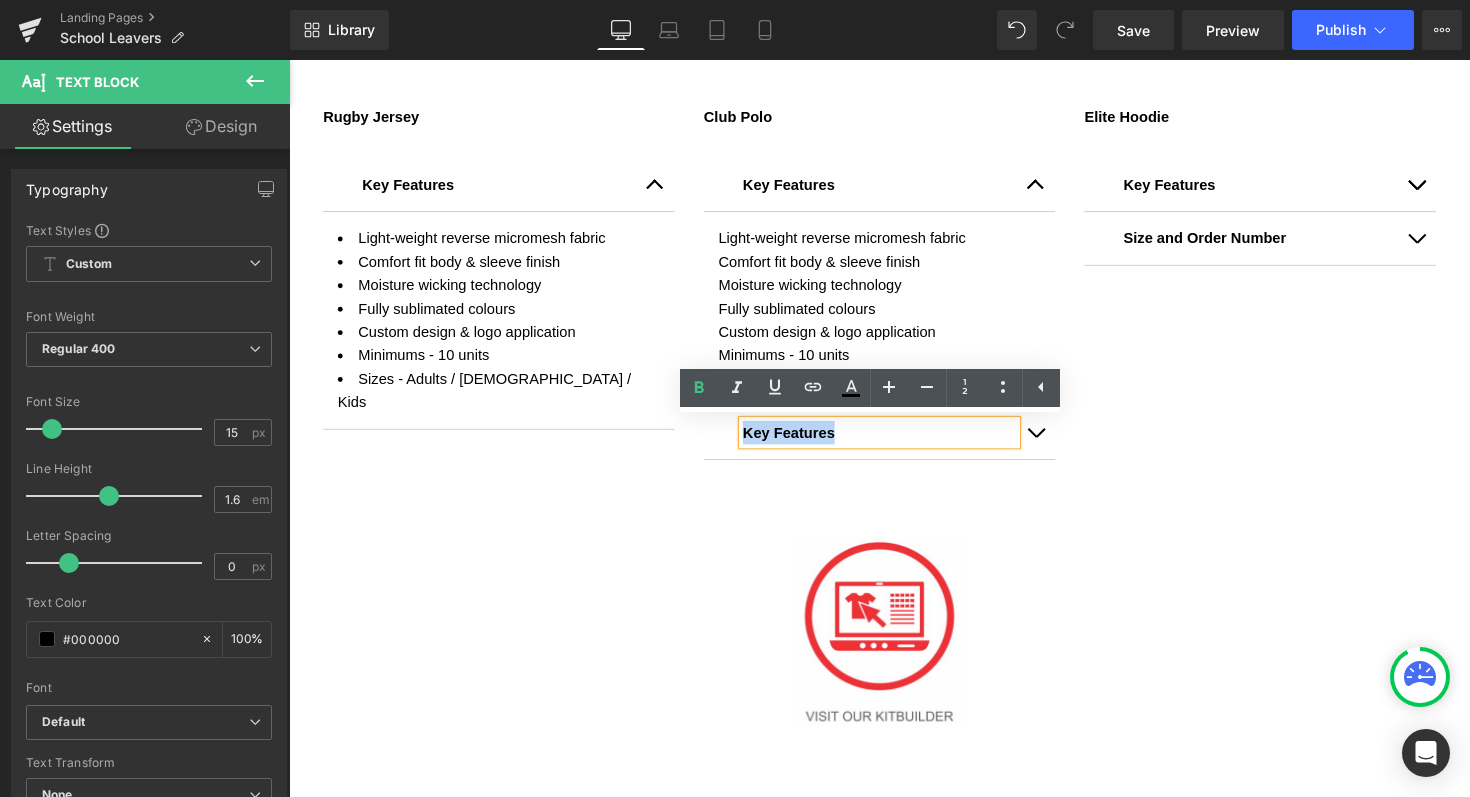 type 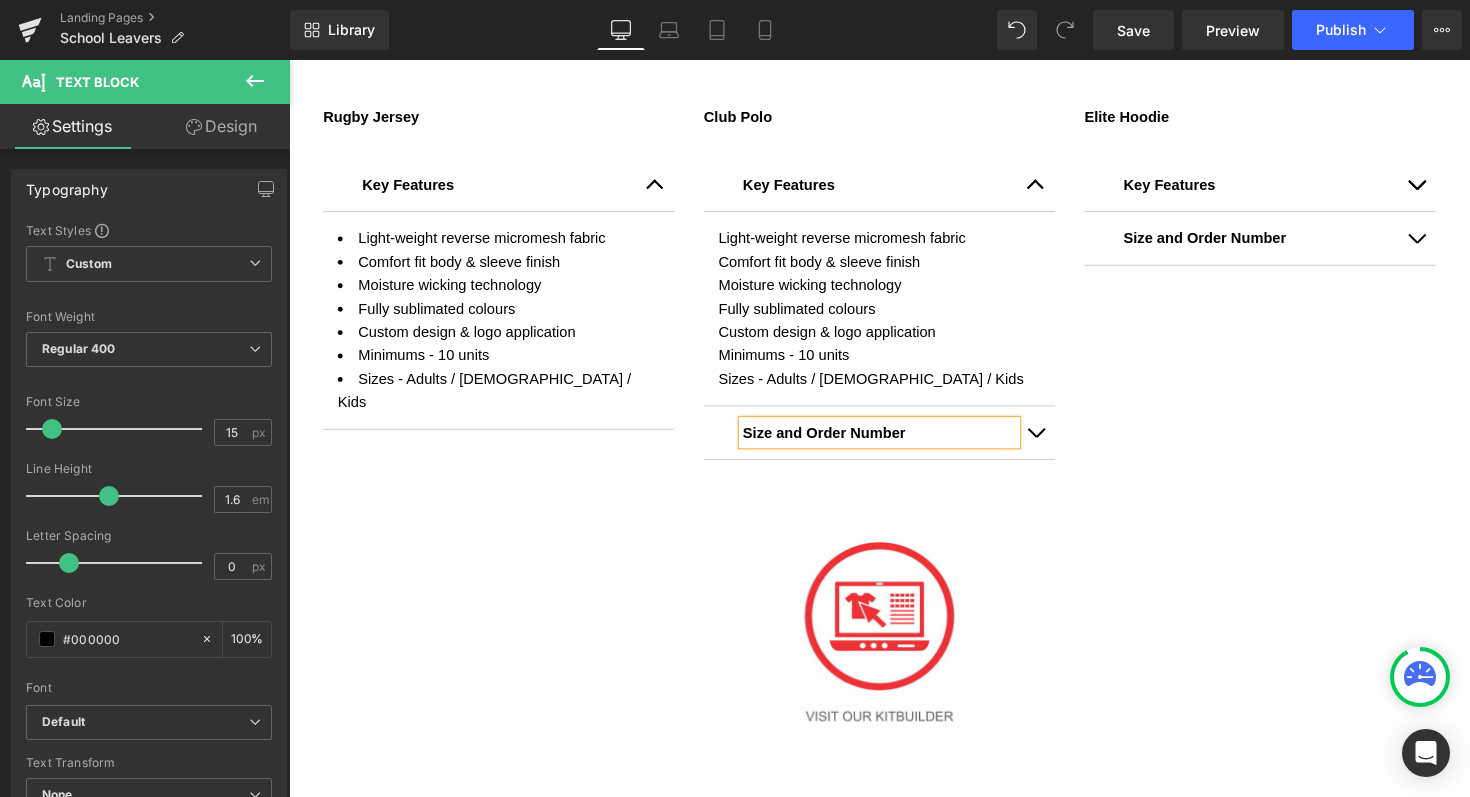 click at bounding box center [1054, 442] 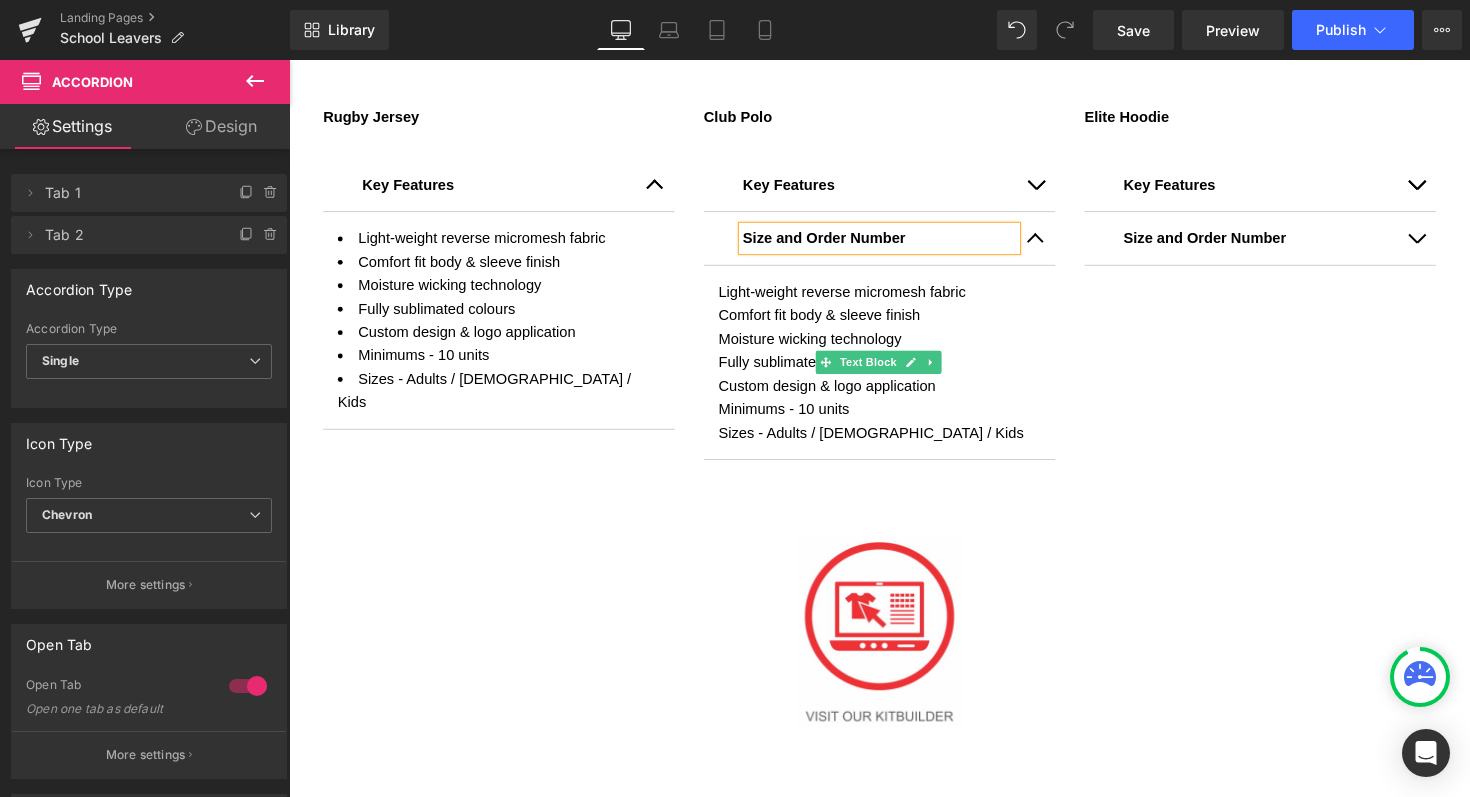 click on "Custom design & logo application" at bounding box center (894, 394) 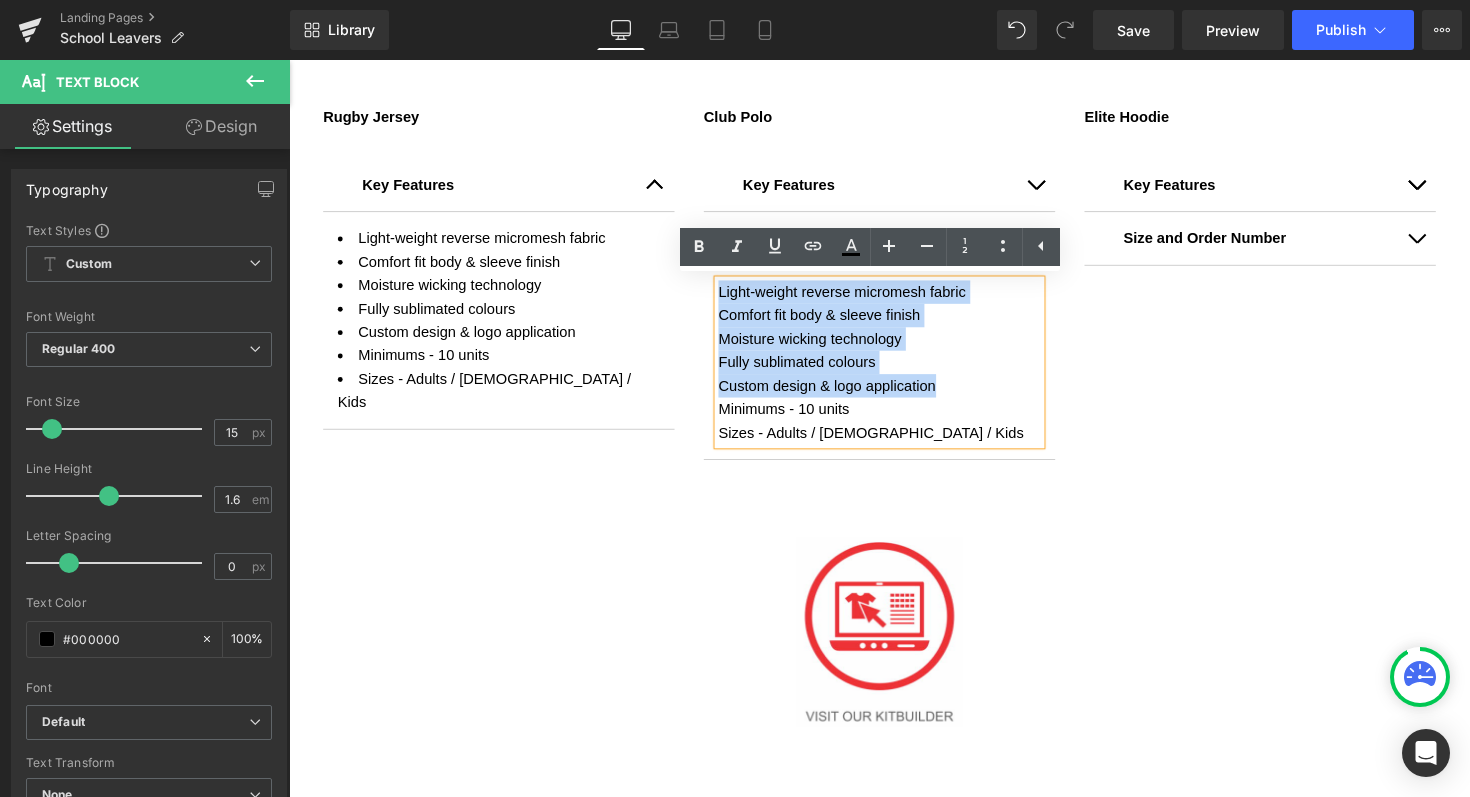 drag, startPoint x: 950, startPoint y: 394, endPoint x: 723, endPoint y: 299, distance: 246.07722 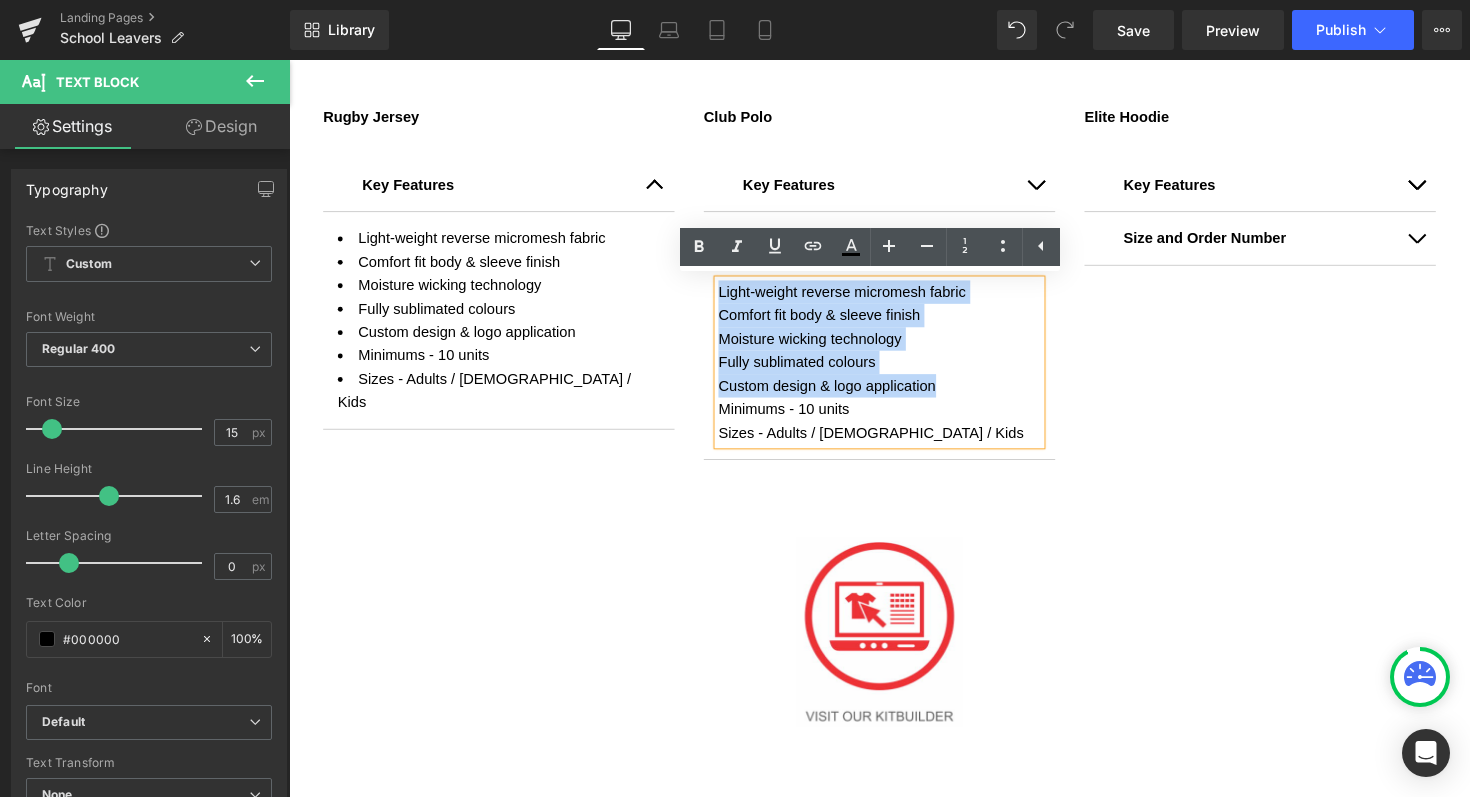 click on "Light-weight reverse micromesh fabric Comfort fit body & sleeve finish Moisture wicking technology Fully sublimated colours Custom design & logo application Minimums - 10 units Sizes - Adults / [DEMOGRAPHIC_DATA] / Kids" at bounding box center [894, 370] 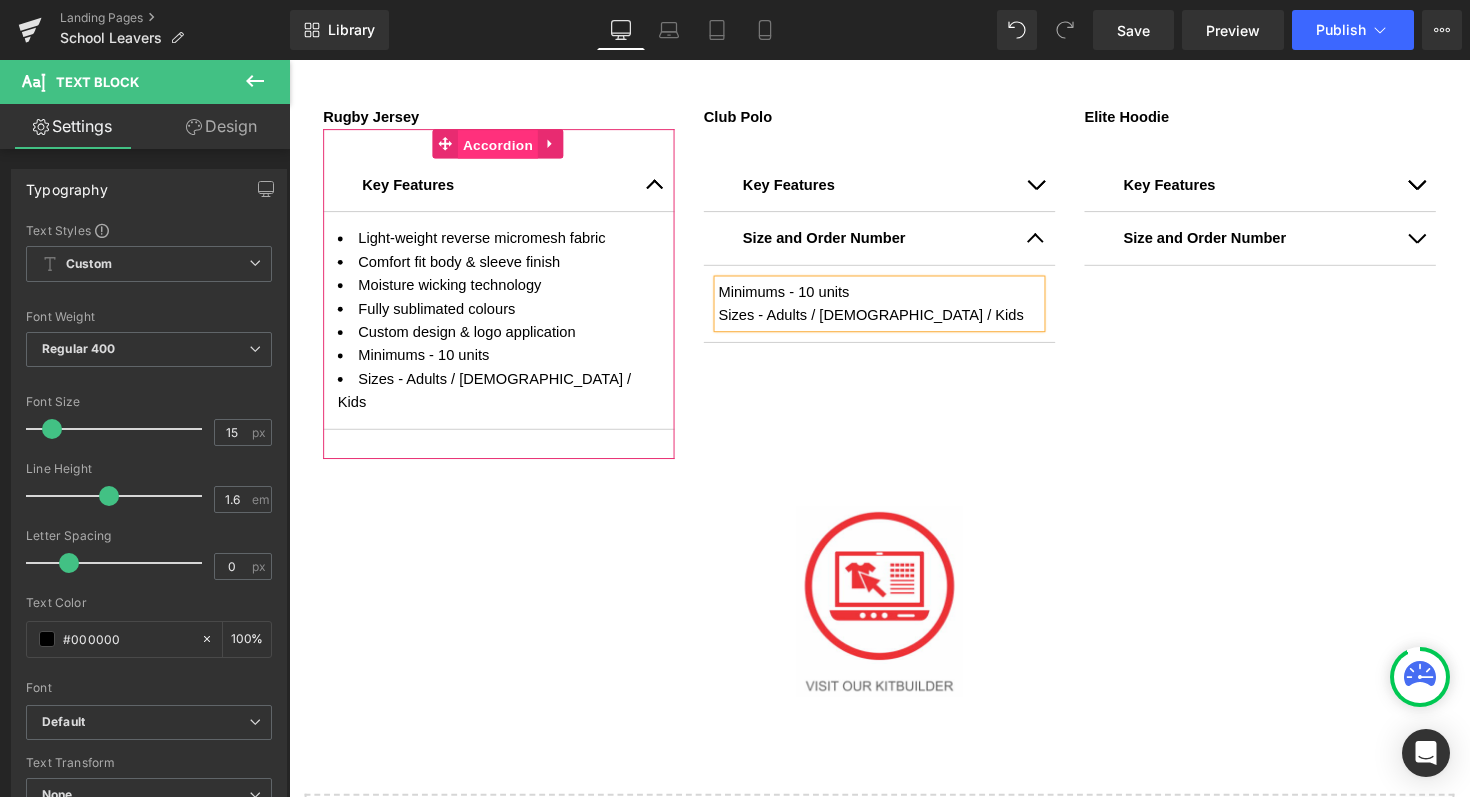 click on "Accordion" at bounding box center (503, 147) 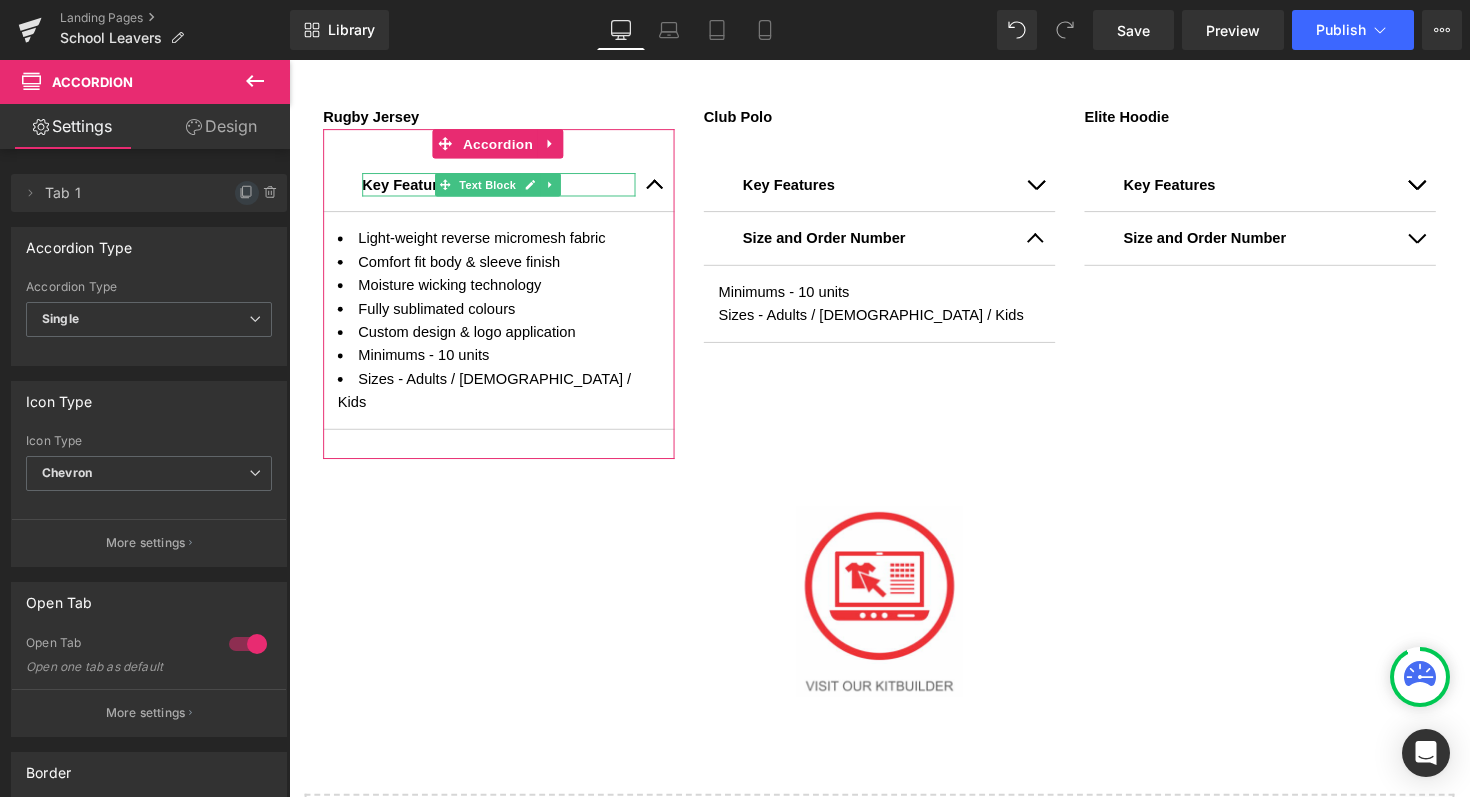 click at bounding box center [247, 193] 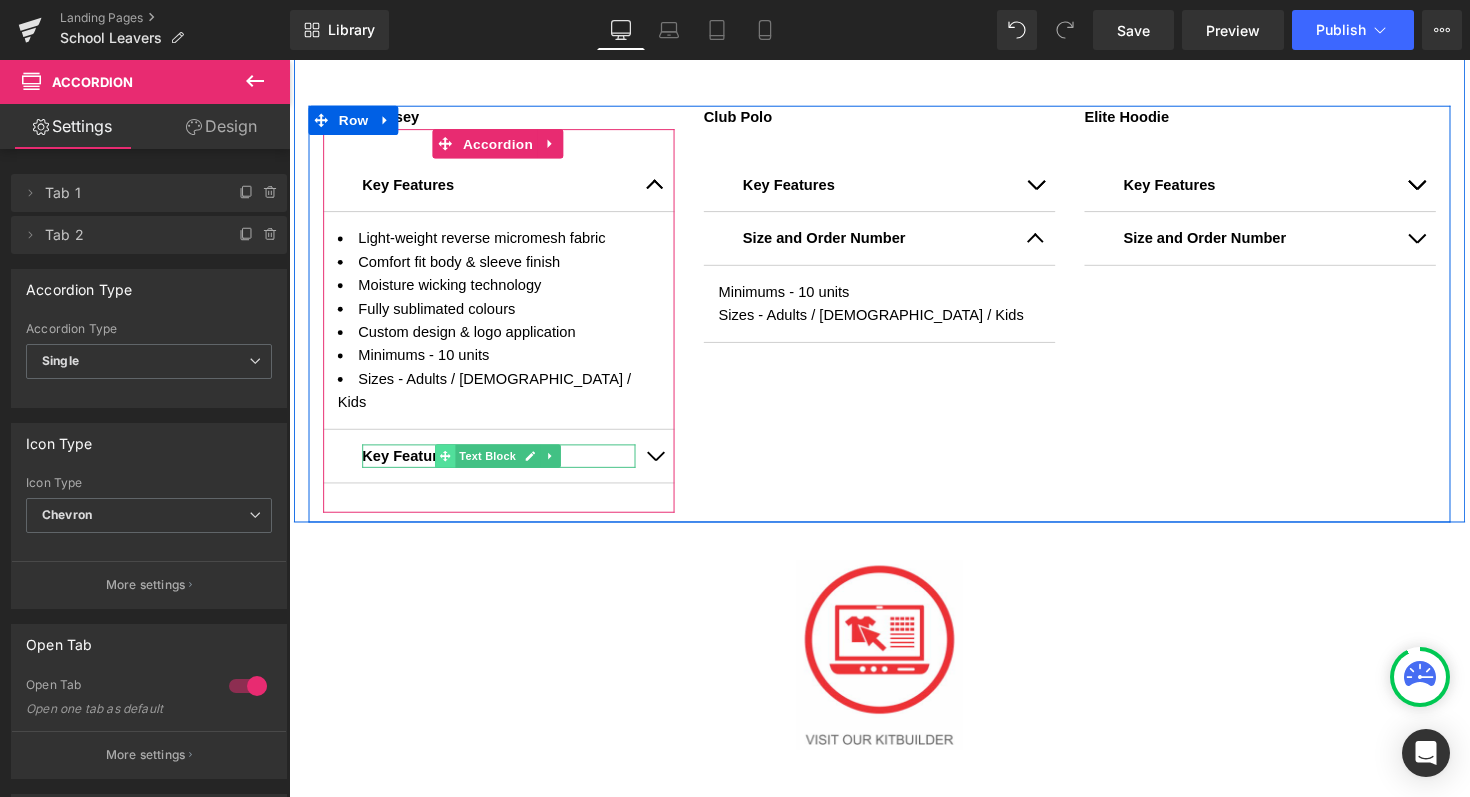 click at bounding box center [449, 466] 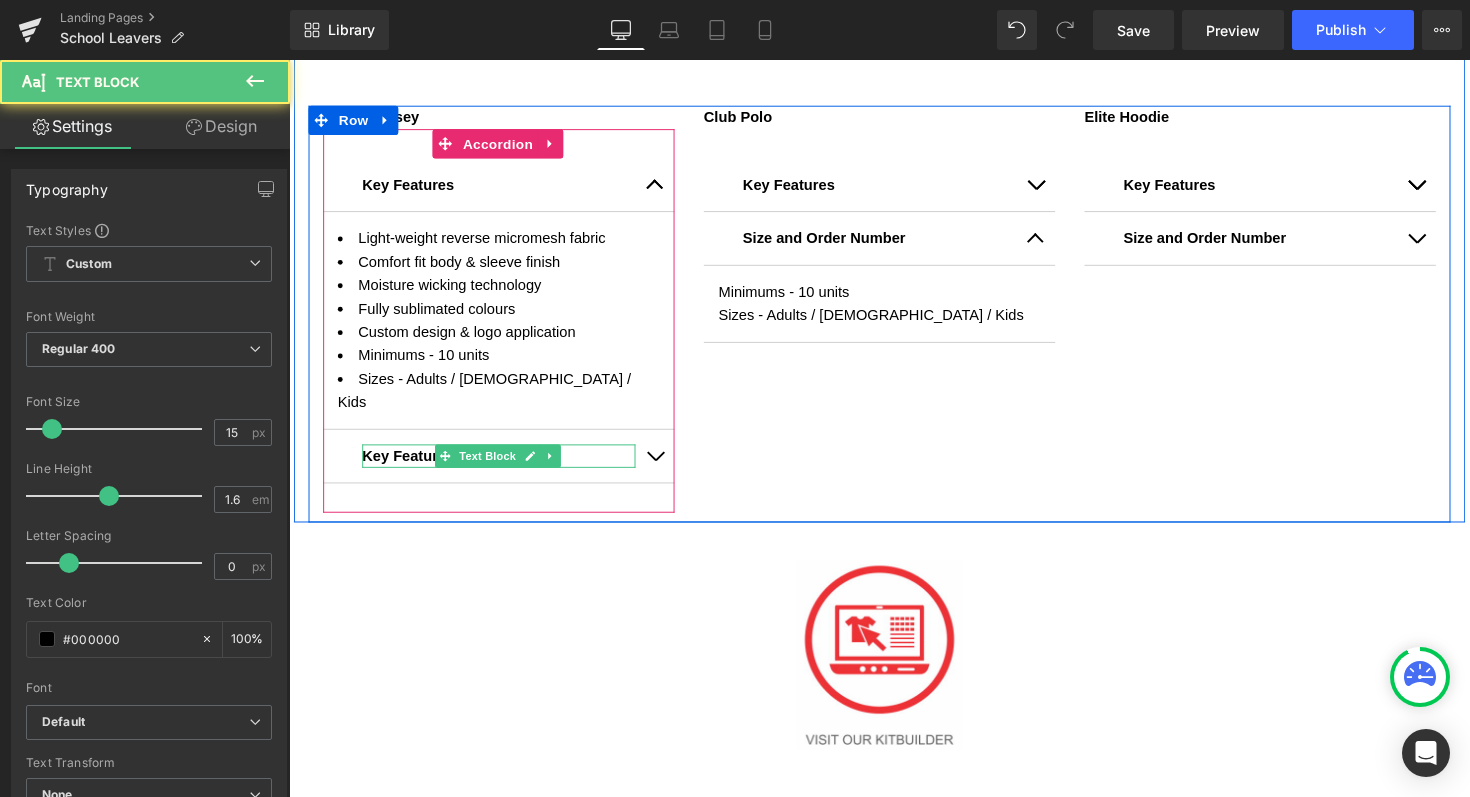 click on "Key Features" at bounding box center [411, 465] 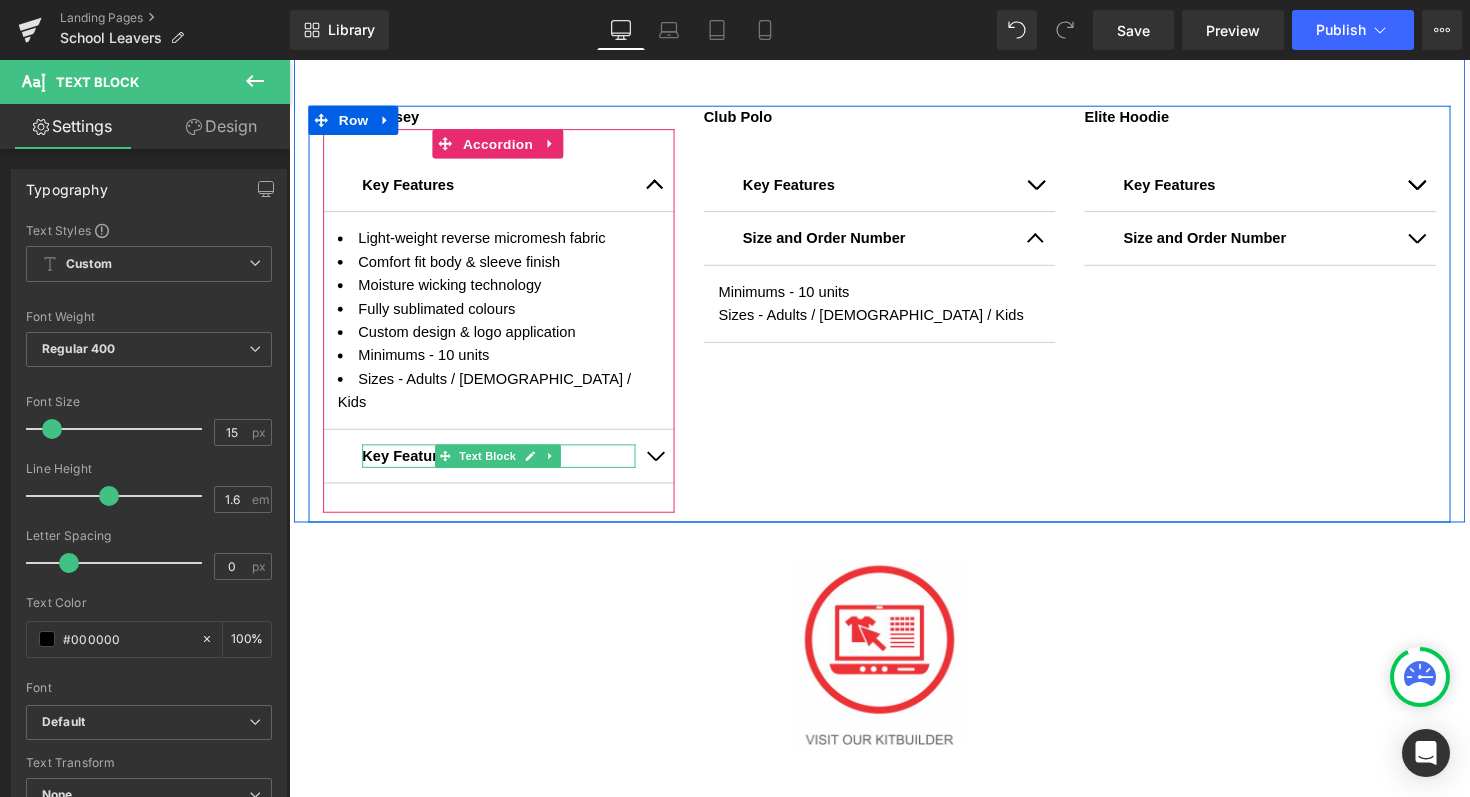 click on "Key Features" at bounding box center [504, 466] 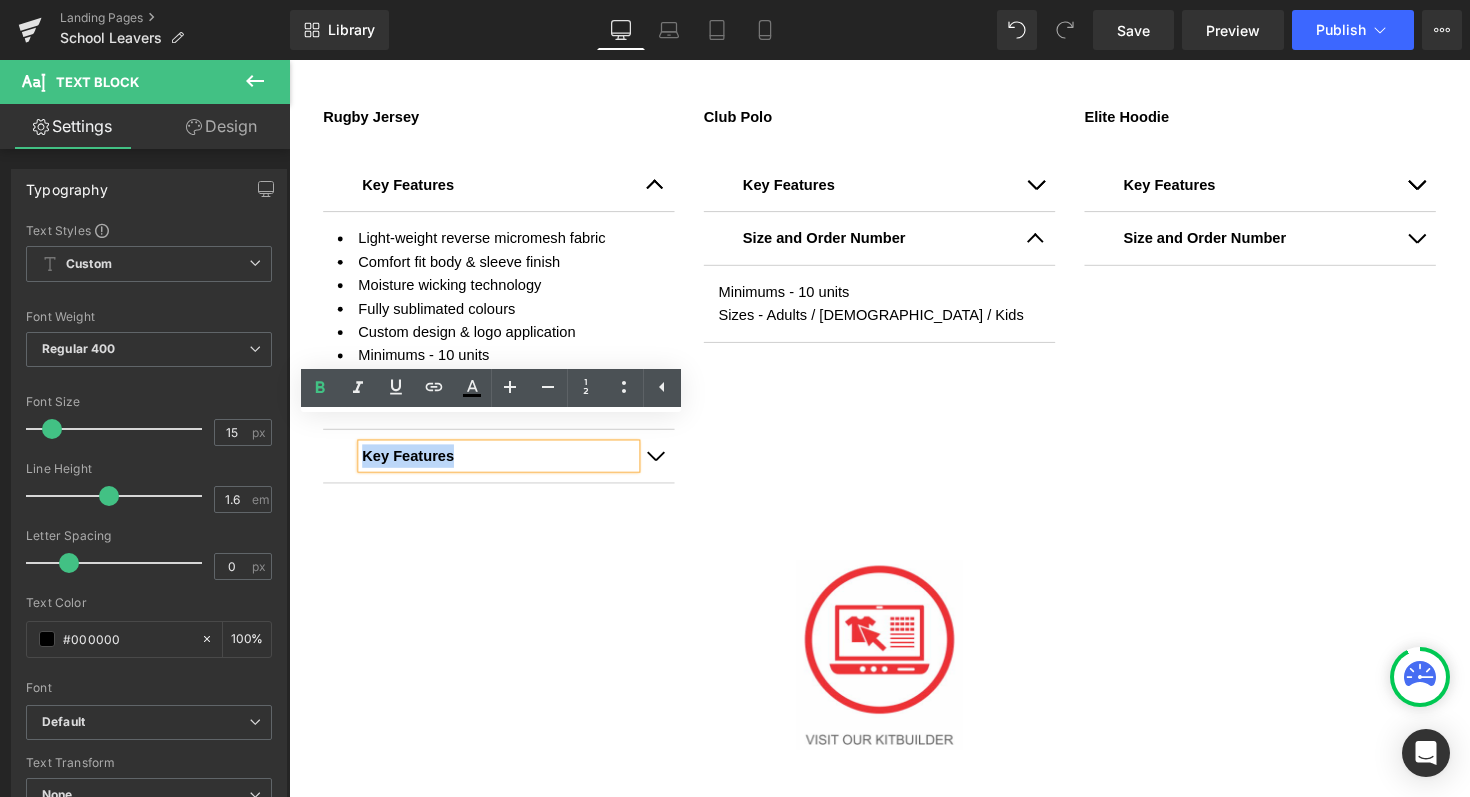drag, startPoint x: 573, startPoint y: 436, endPoint x: 331, endPoint y: 435, distance: 242.00206 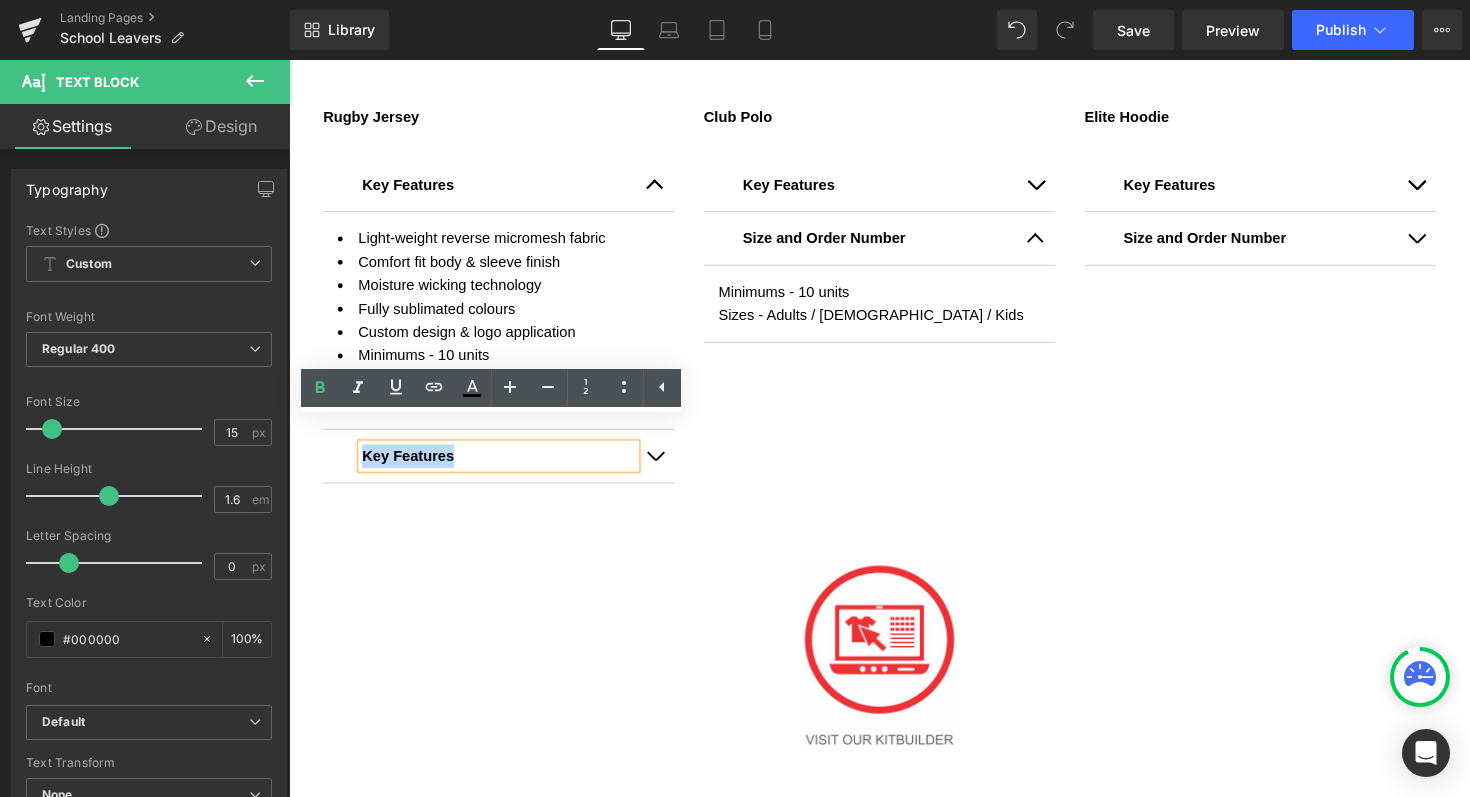 click on "Key Features Text Block" at bounding box center [504, 466] 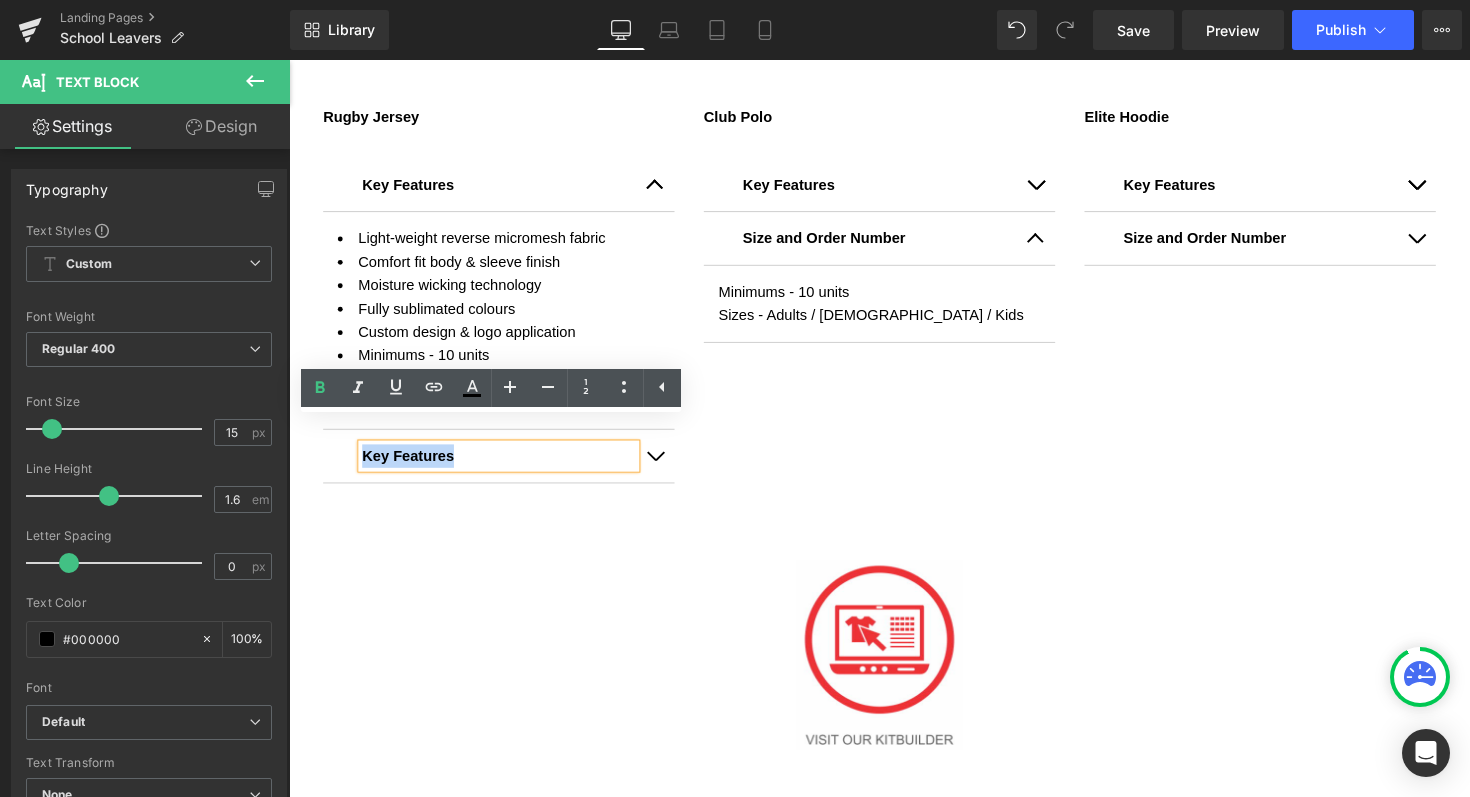 type 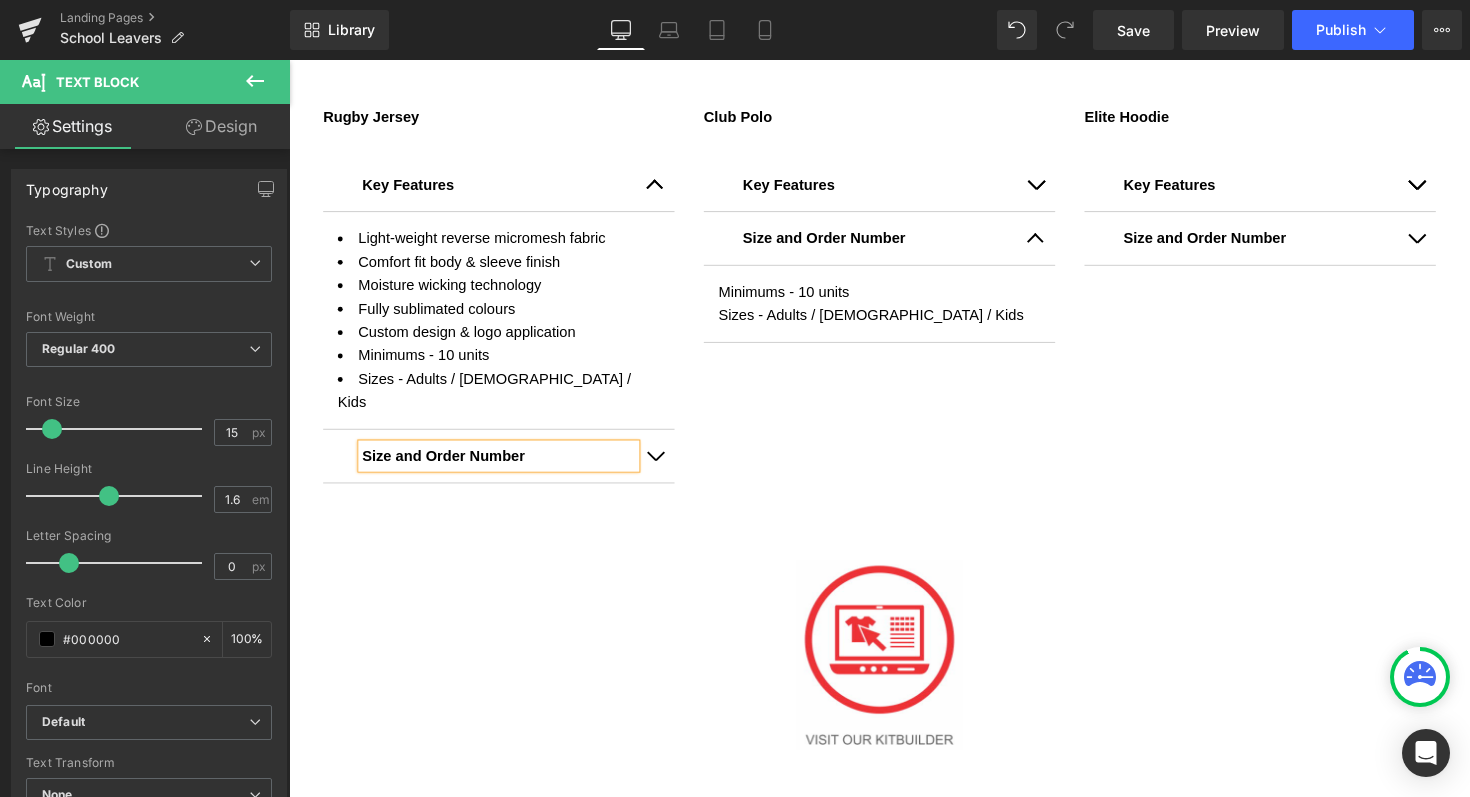 click at bounding box center (664, 466) 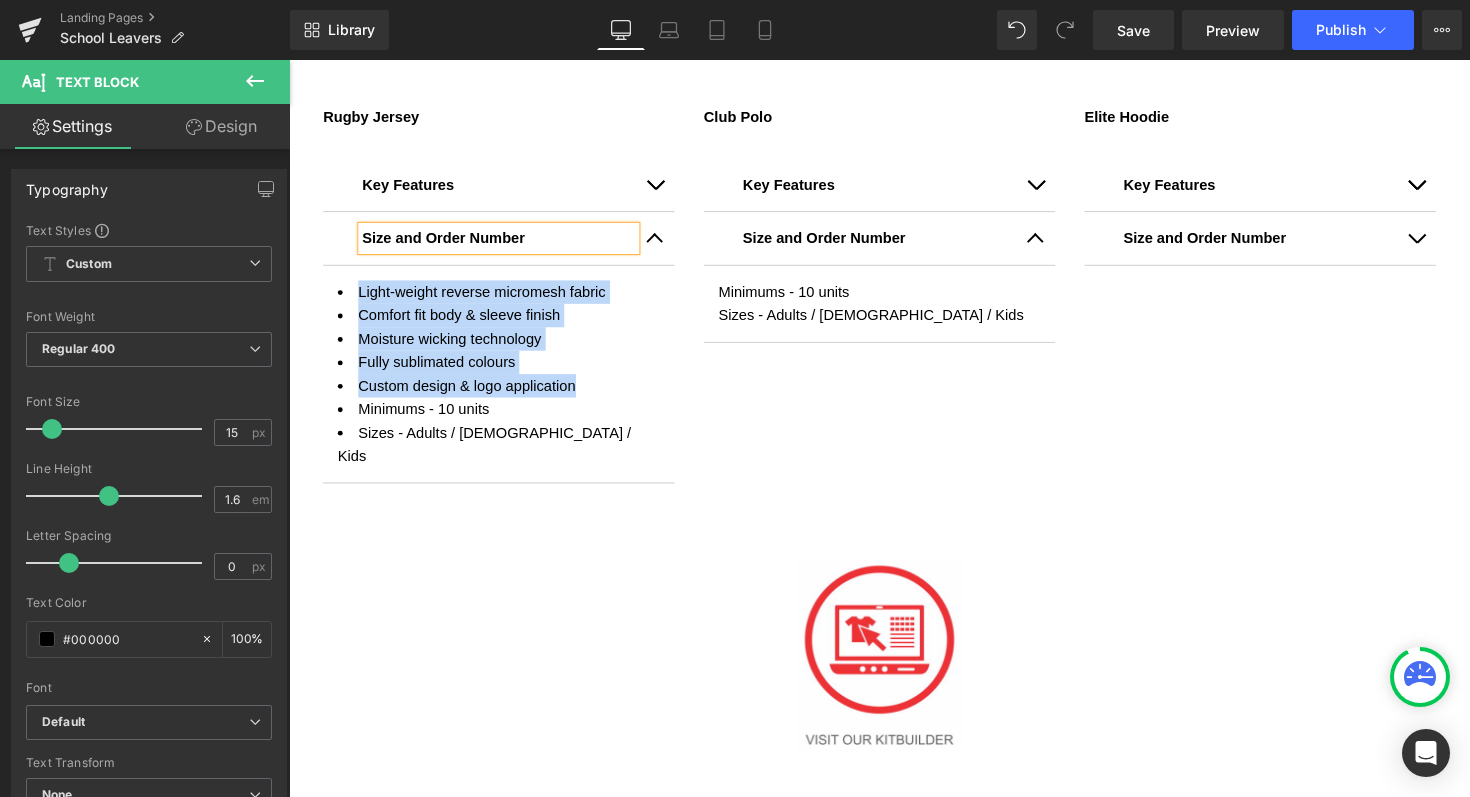 drag, startPoint x: 580, startPoint y: 396, endPoint x: 308, endPoint y: 295, distance: 290.1465 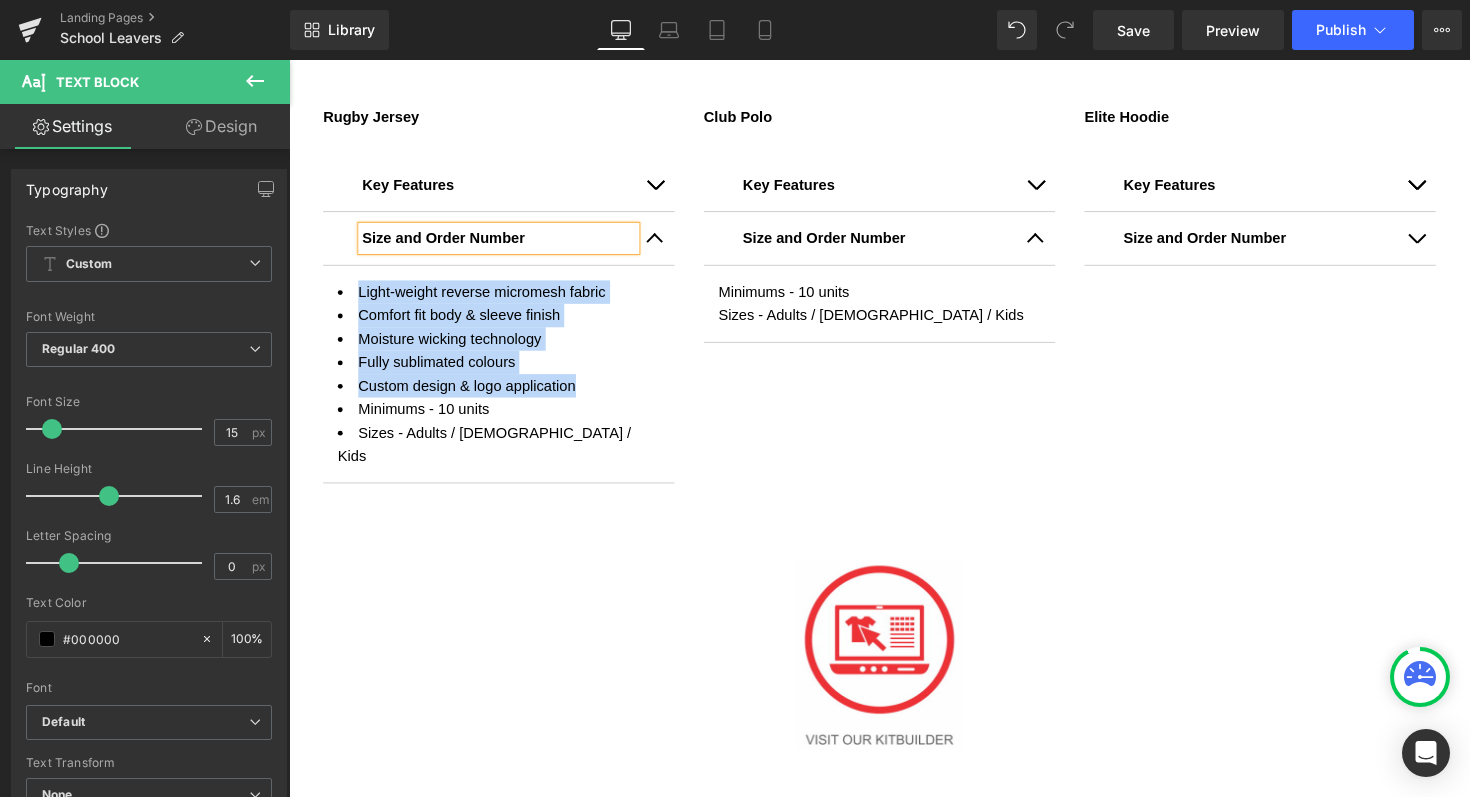 click on "Rugby Jersey Text Block
Key Features
Text Block
Light-weight reverse micromesh fabric Comfort fit body & sleeve finish Moisture wicking technology Fully sublimated colours Custom design & logo application Minimums - 10 units Sizes - Adults / [DEMOGRAPHIC_DATA] / Kids
Text Block
Size and Order Number Text Block
Light-weight reverse micromesh fabric Comfort fit body & sleeve finish Moisture wicking technology Fully sublimated colours Custom design & logo application Minimums - 10 units Sizes - Adults / [DEMOGRAPHIC_DATA] / Kids Text Block
Accordion" at bounding box center [504, 315] 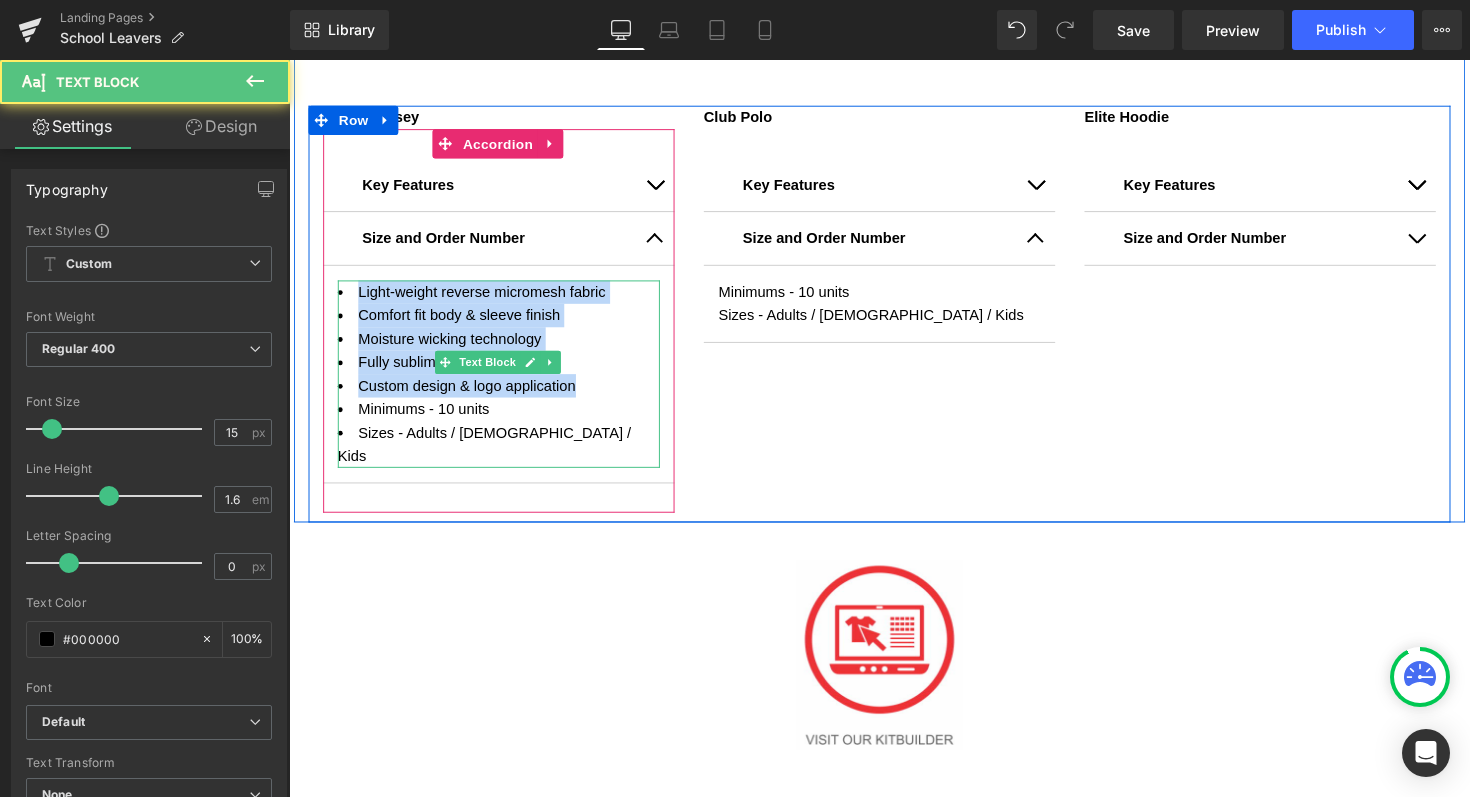 click on "Custom design & logo application" at bounding box center [504, 394] 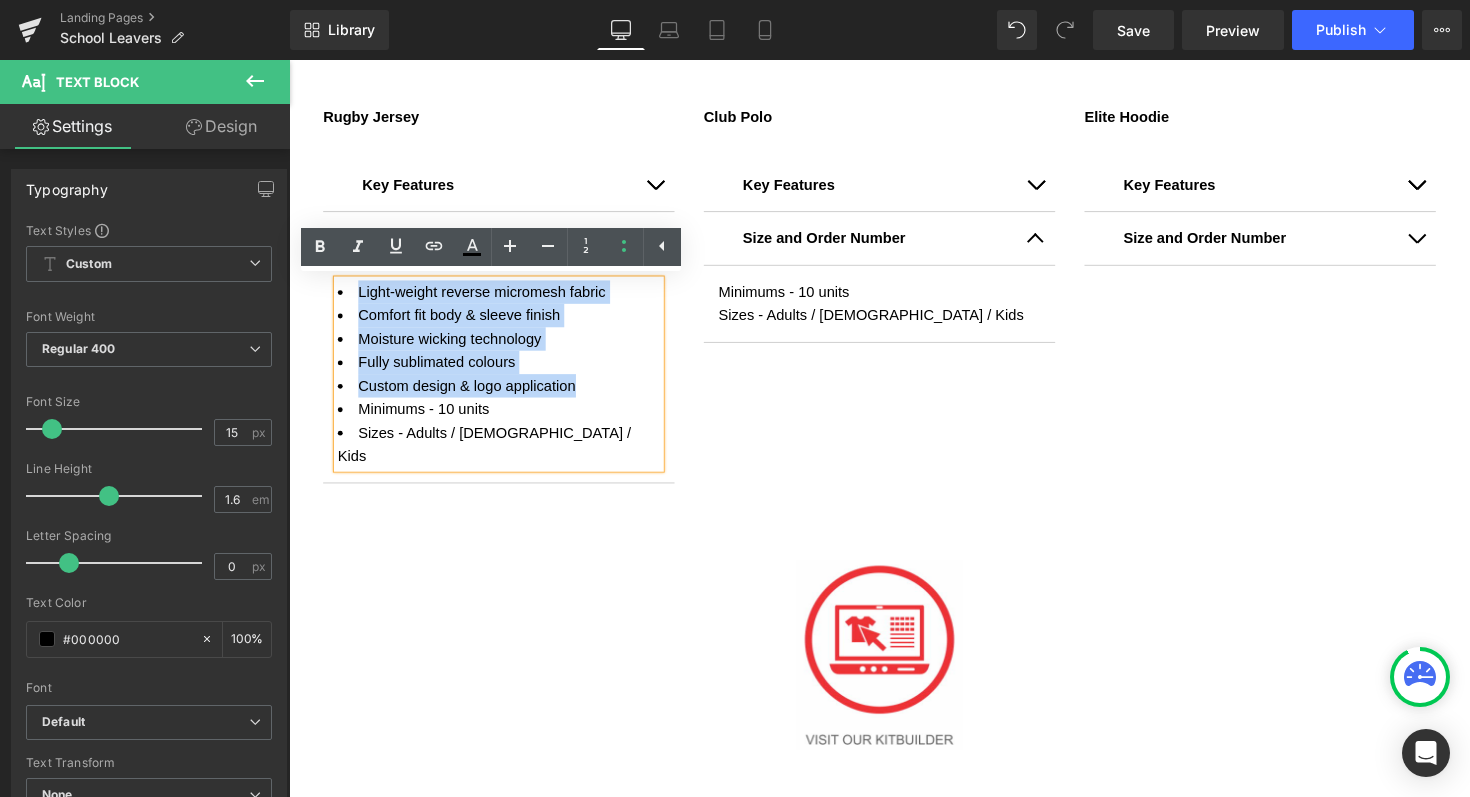 drag, startPoint x: 584, startPoint y: 397, endPoint x: 342, endPoint y: 294, distance: 263.0076 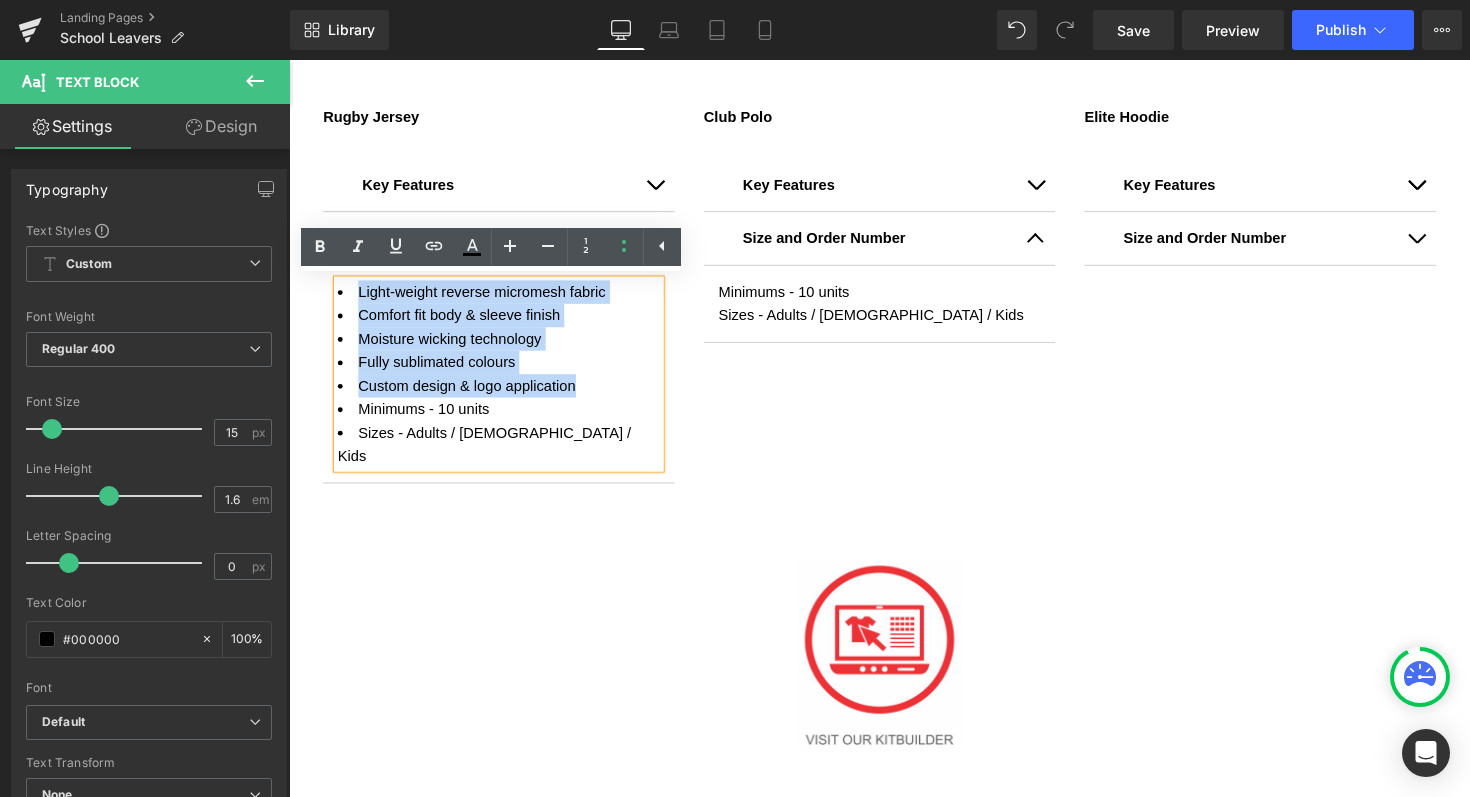 click on "Light-weight reverse micromesh fabric Comfort fit body & sleeve finish Moisture wicking technology Fully sublimated colours Custom design & logo application Minimums - 10 units Sizes - Adults / [DEMOGRAPHIC_DATA] / Kids" at bounding box center (504, 382) 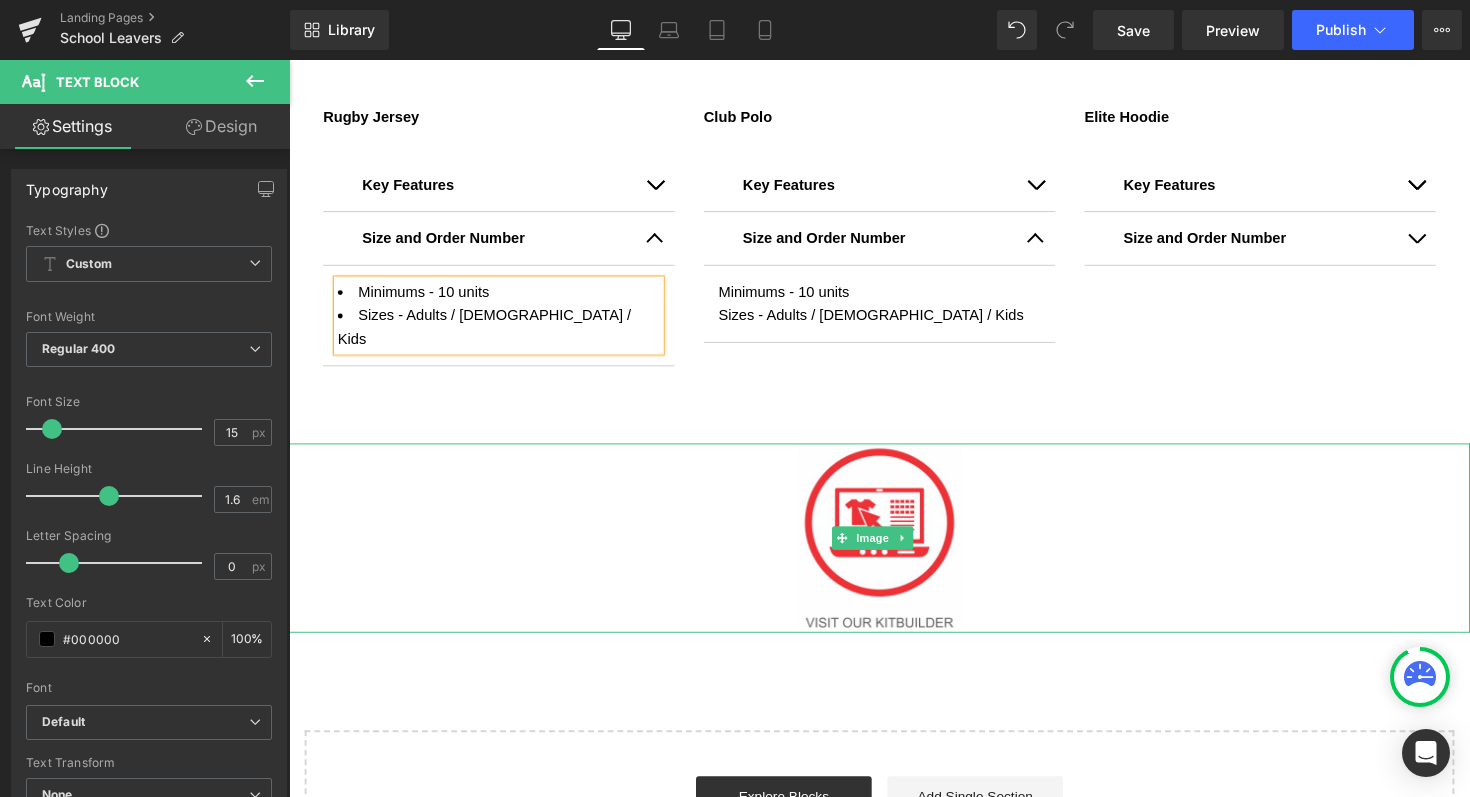 click at bounding box center (894, 550) 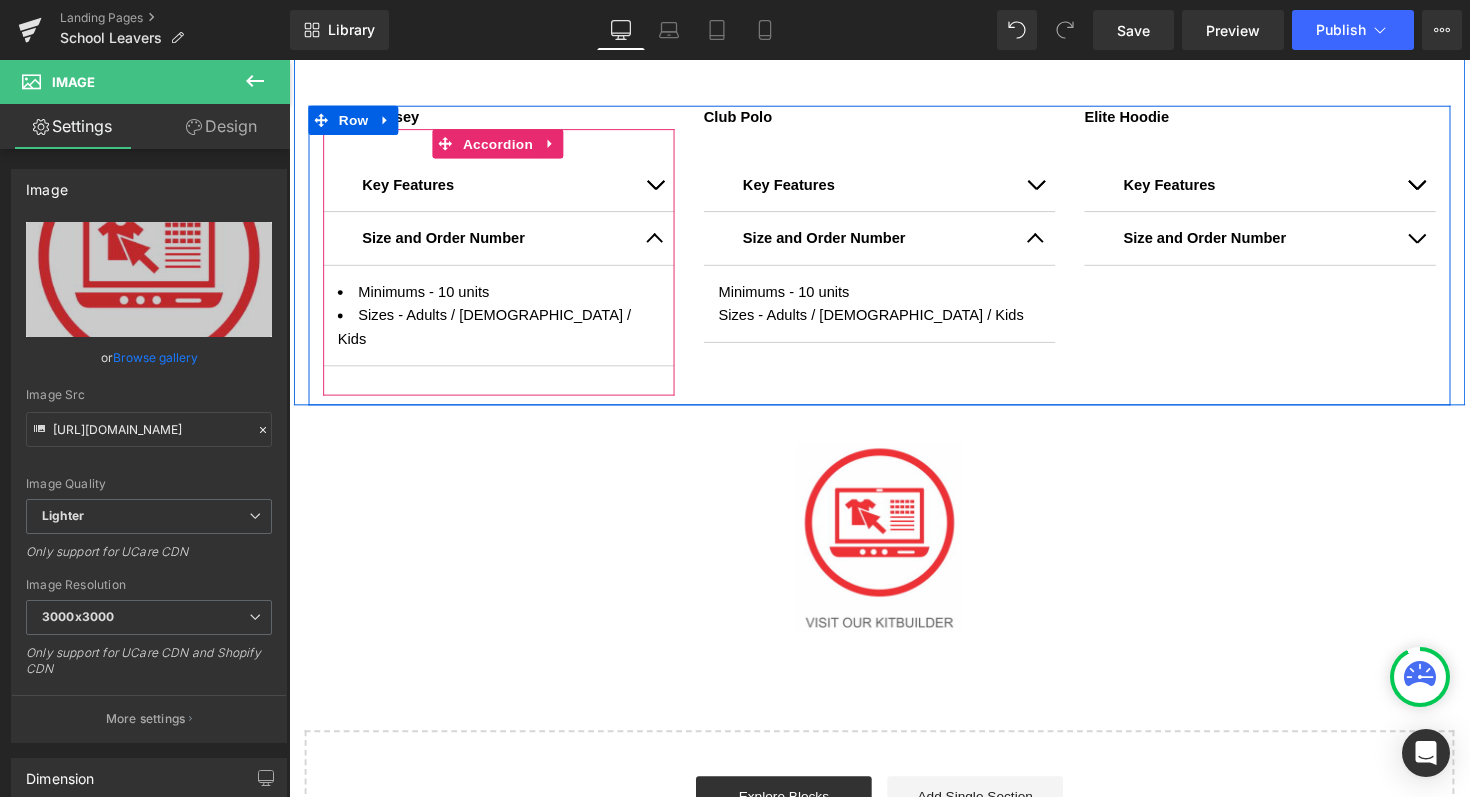 click at bounding box center (664, 243) 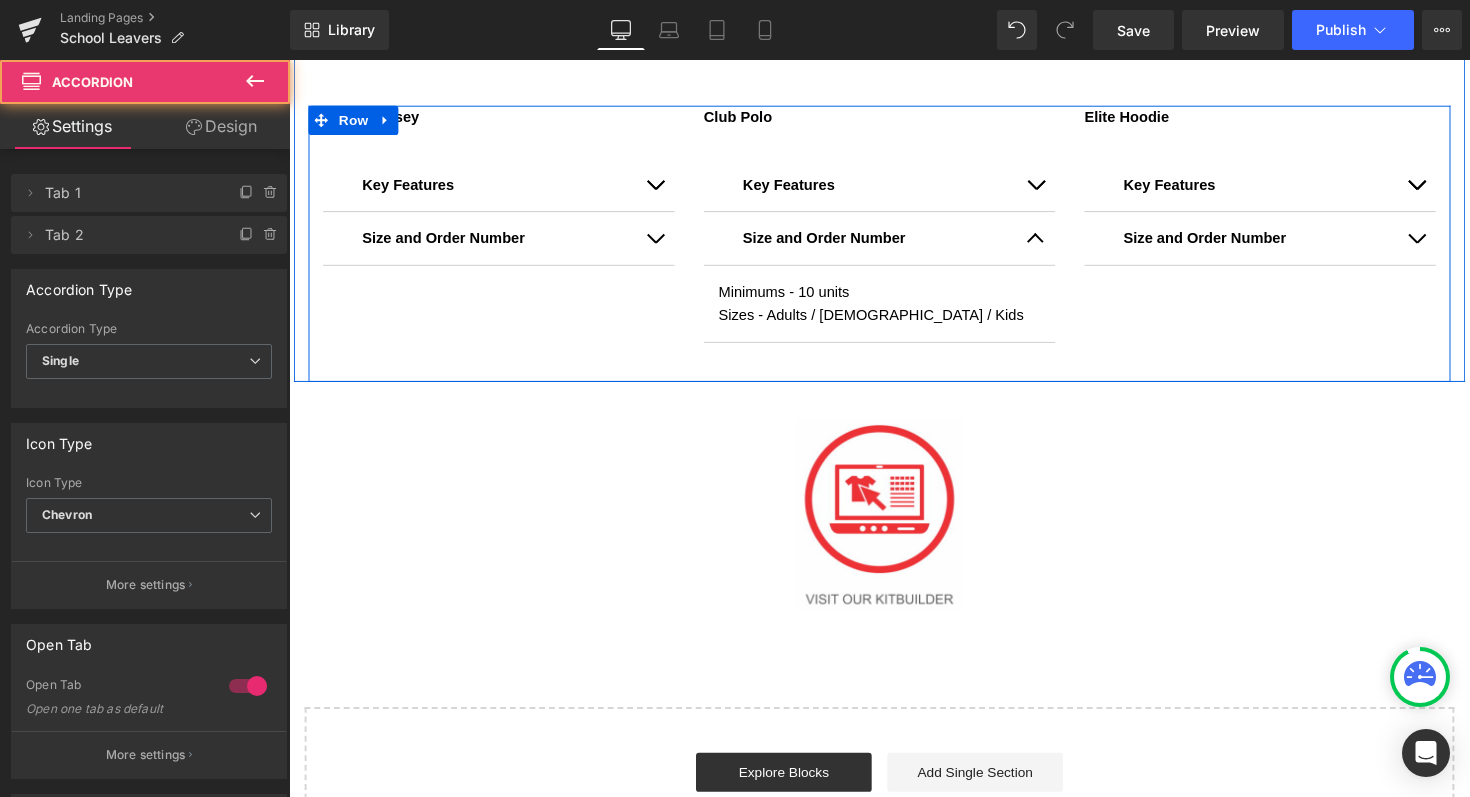 click at bounding box center [1054, 248] 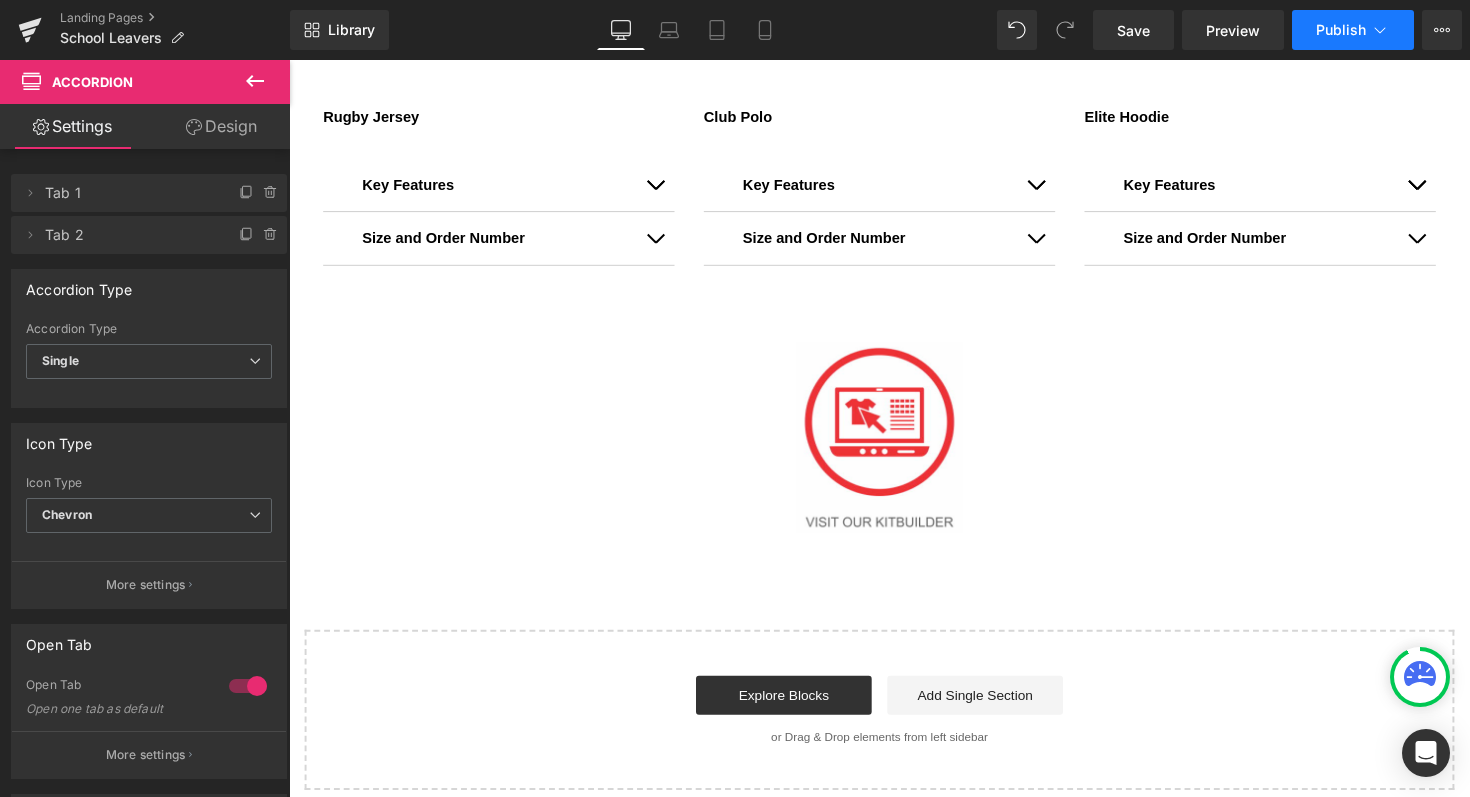 click on "Publish" at bounding box center (1341, 30) 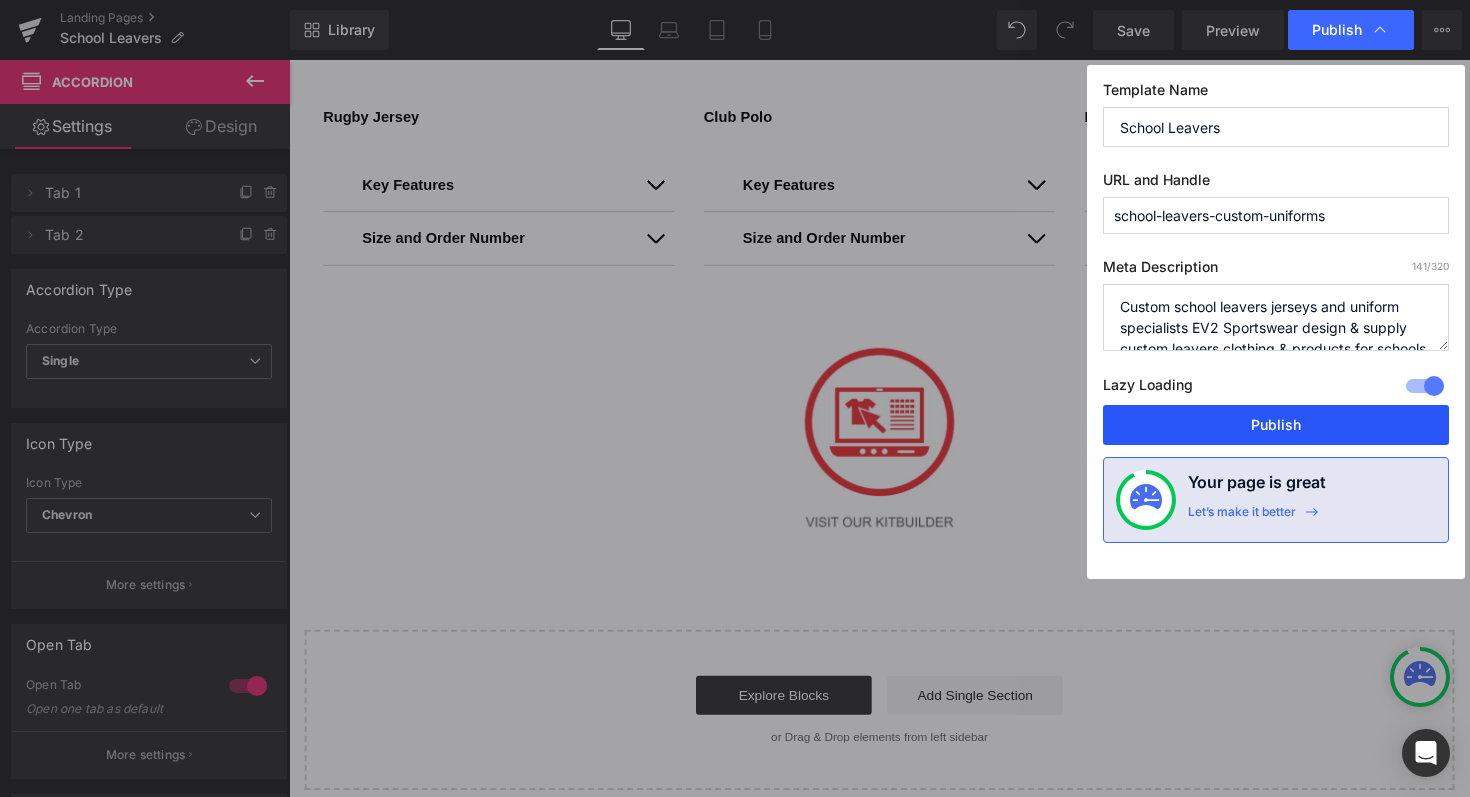 click on "Publish" at bounding box center (1276, 425) 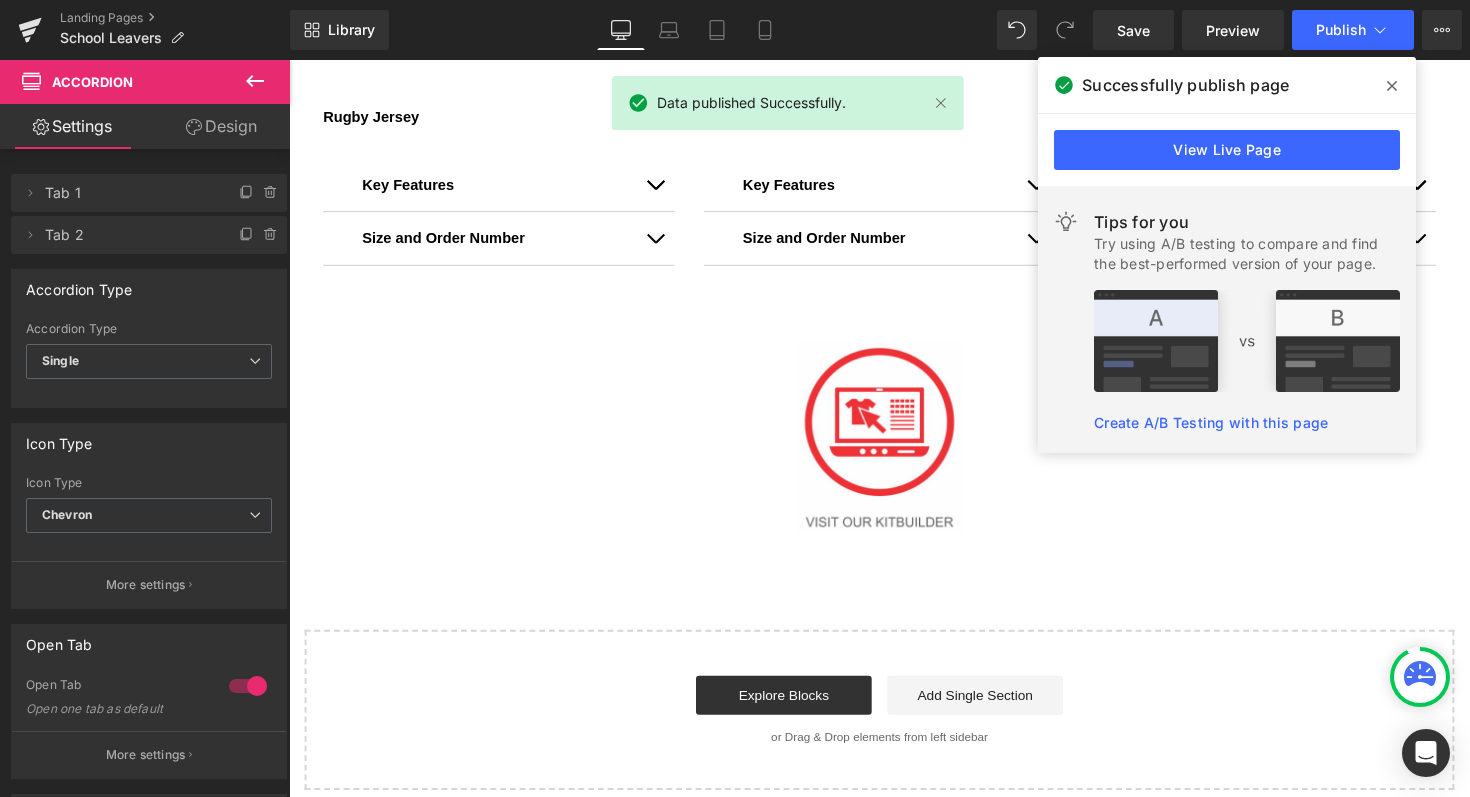 click 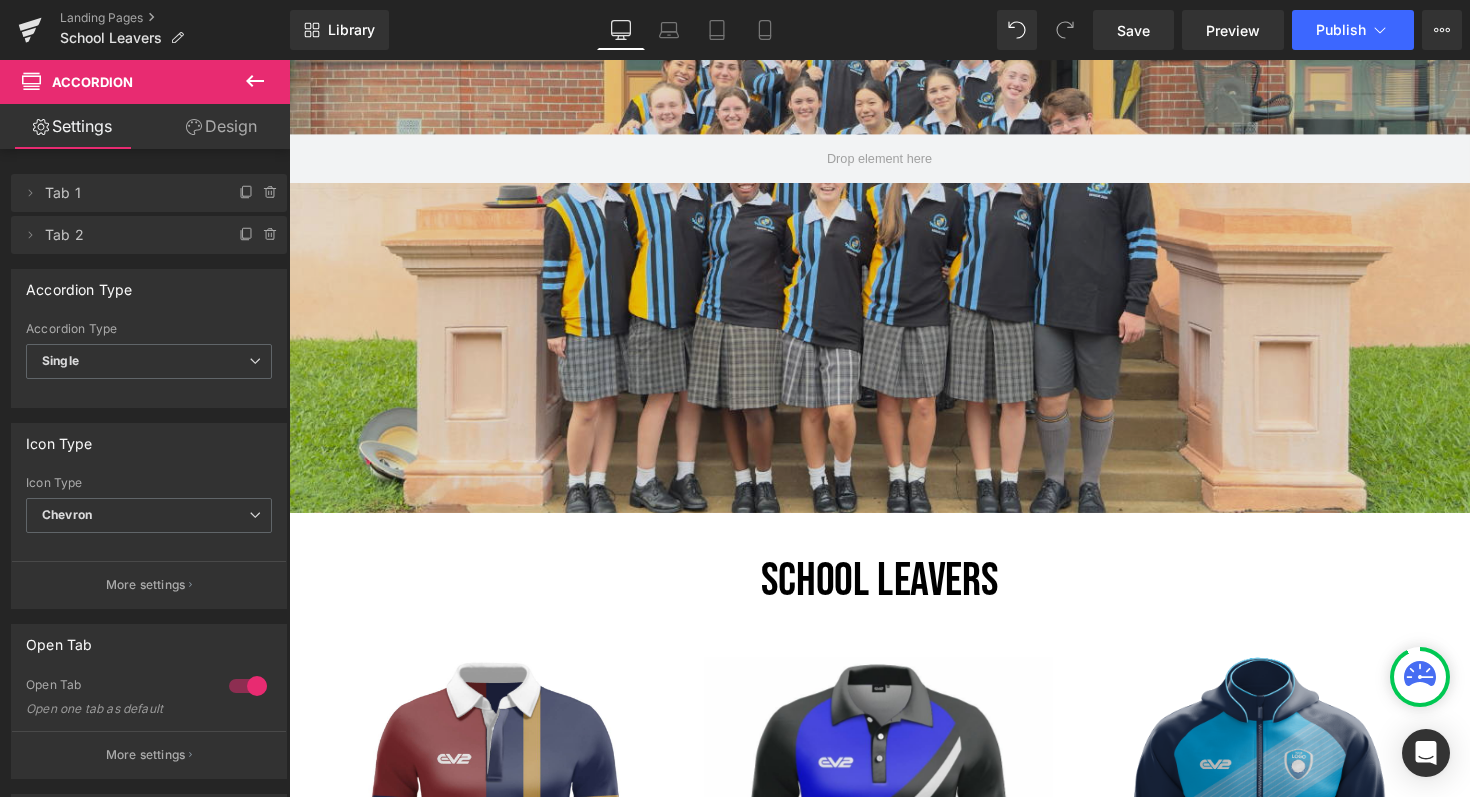 scroll, scrollTop: 0, scrollLeft: 0, axis: both 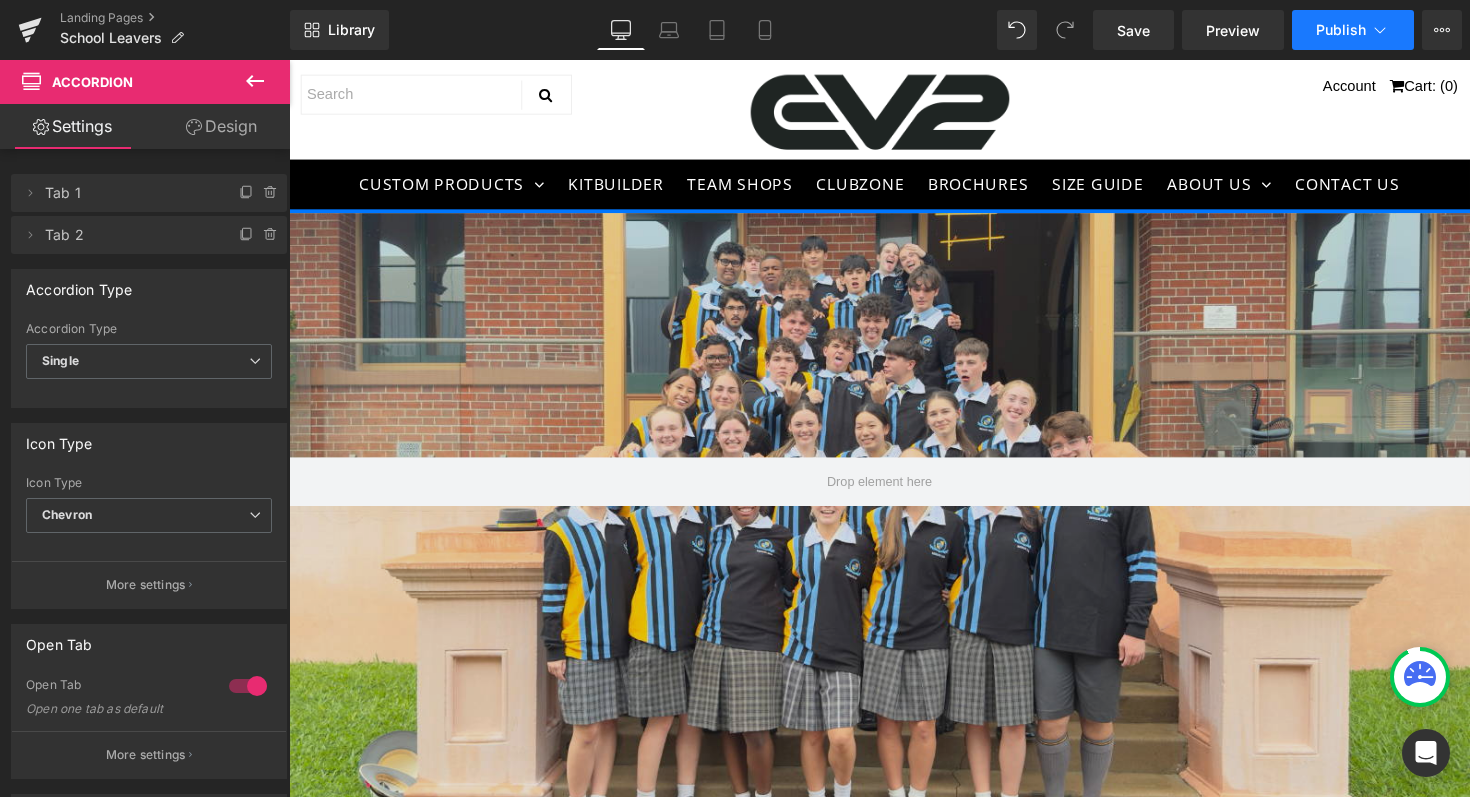 click on "Publish" at bounding box center [1341, 30] 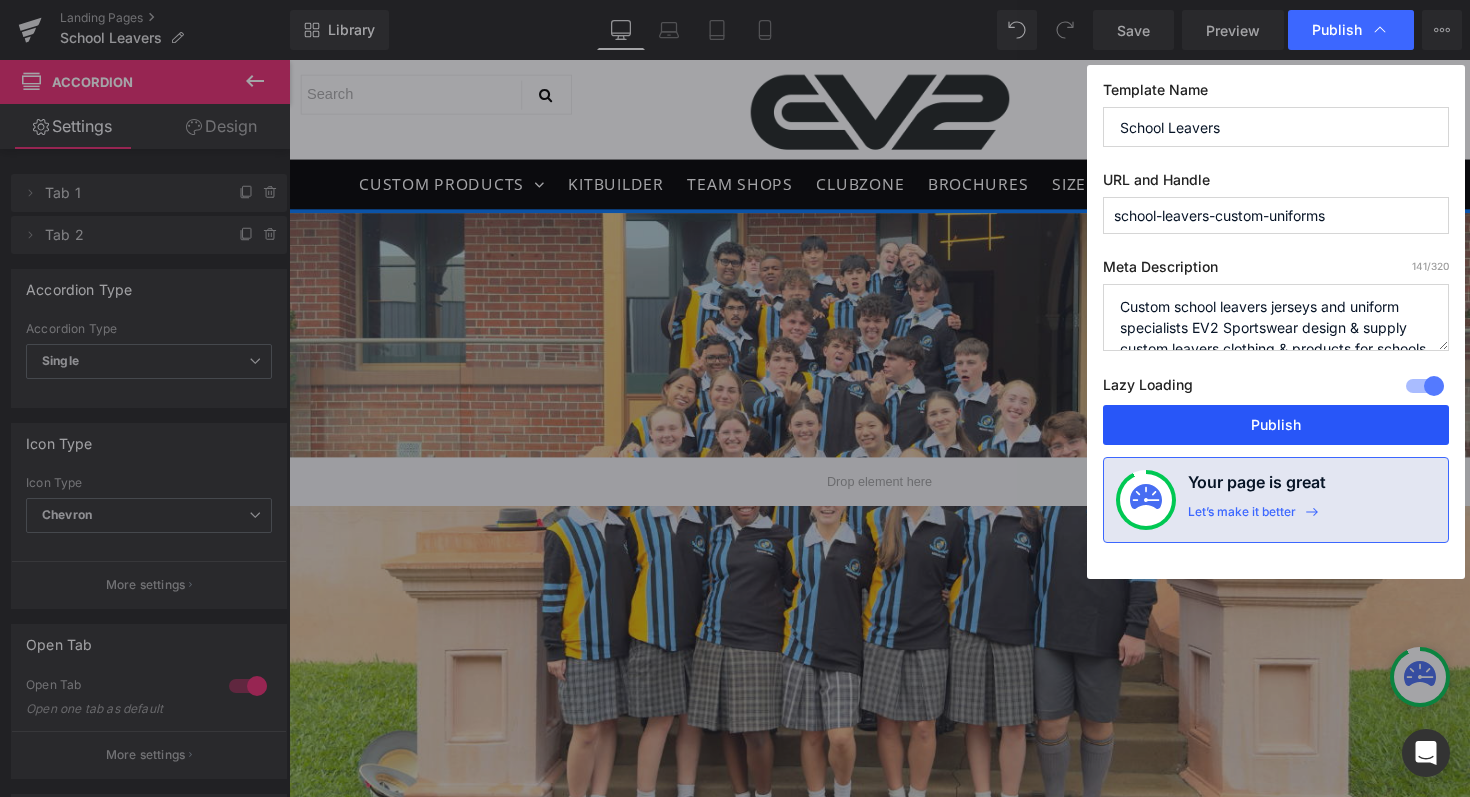 click on "Publish" at bounding box center [1276, 425] 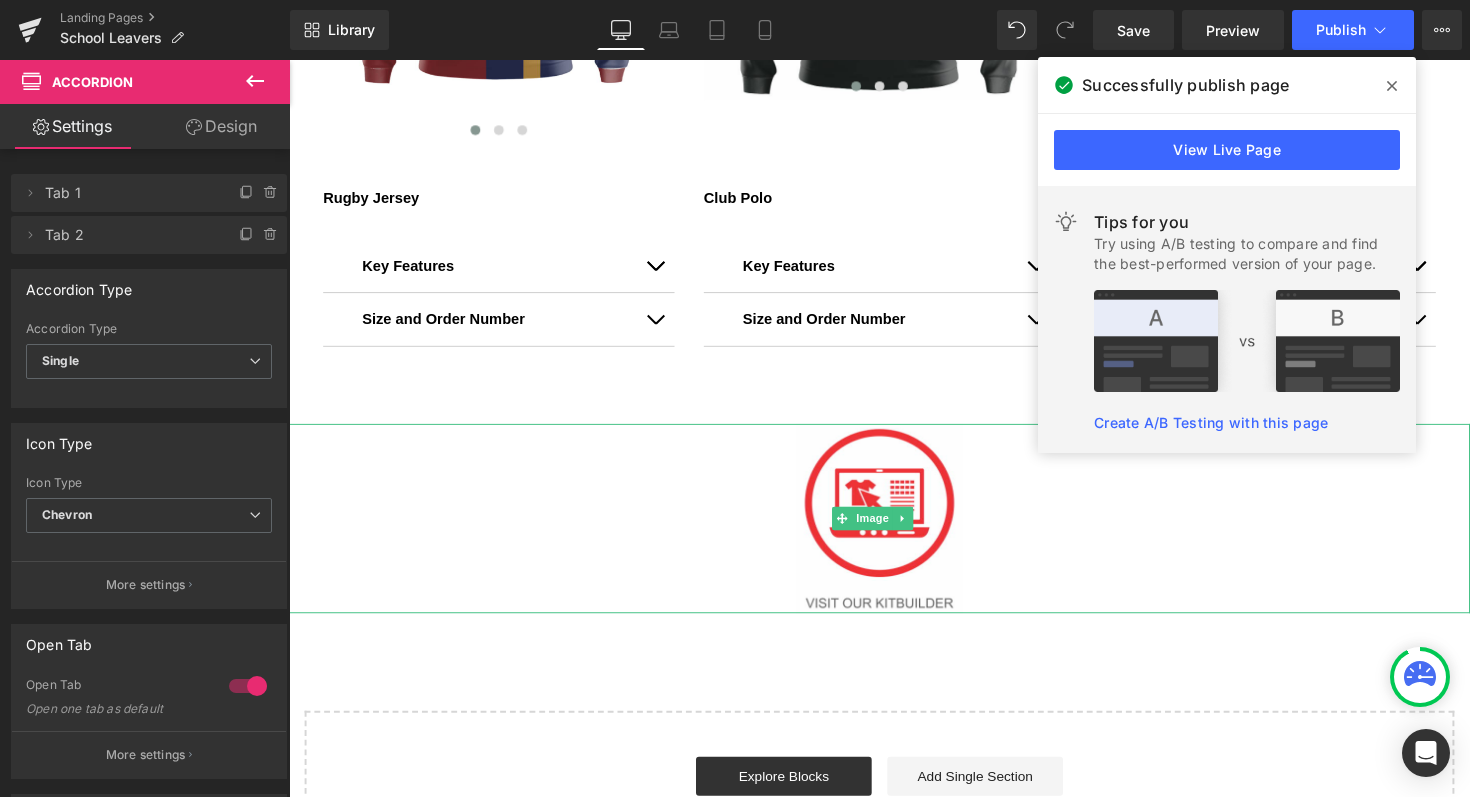 scroll, scrollTop: 1263, scrollLeft: 0, axis: vertical 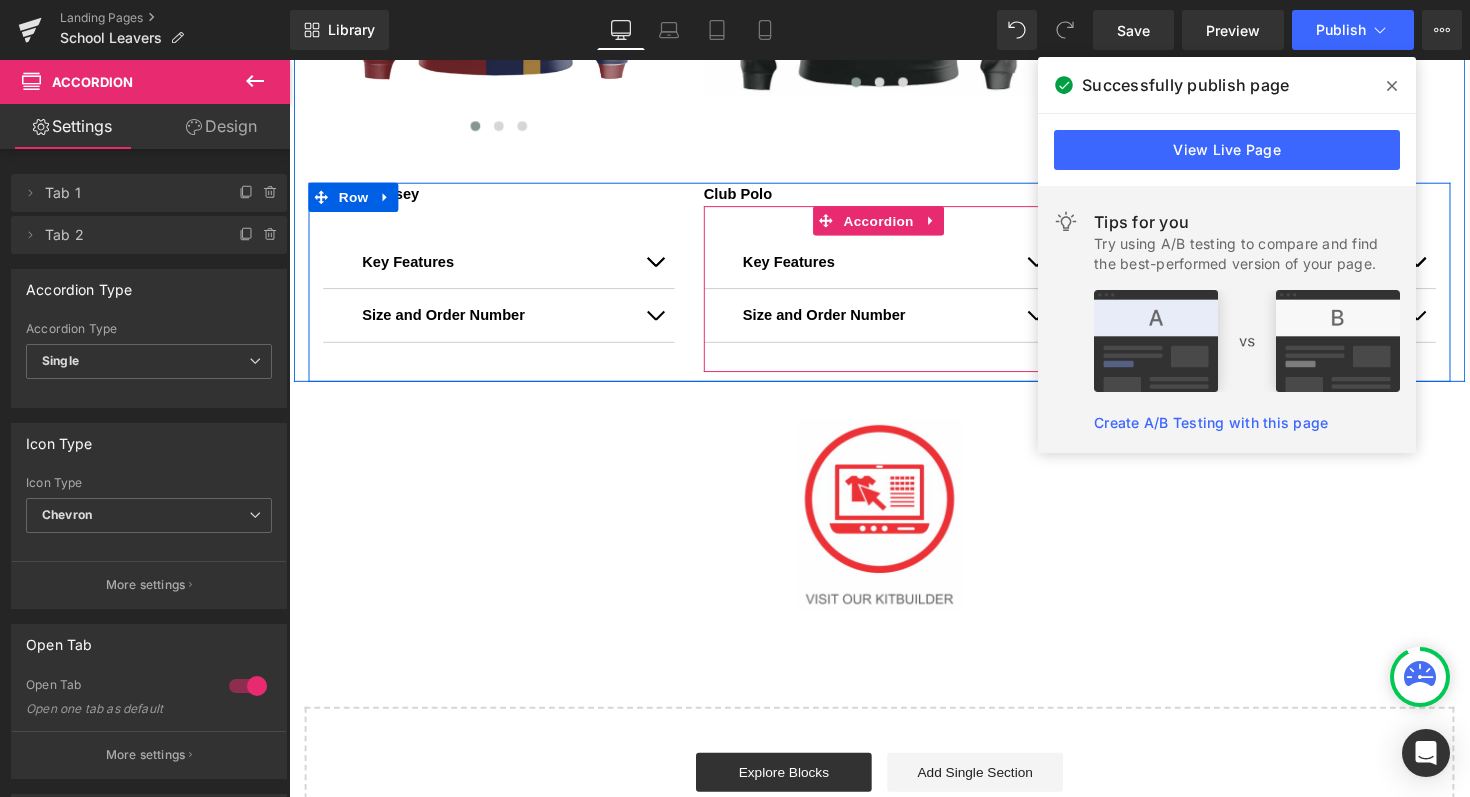 click on "Size and Order Number  Text Block" at bounding box center (894, 322) 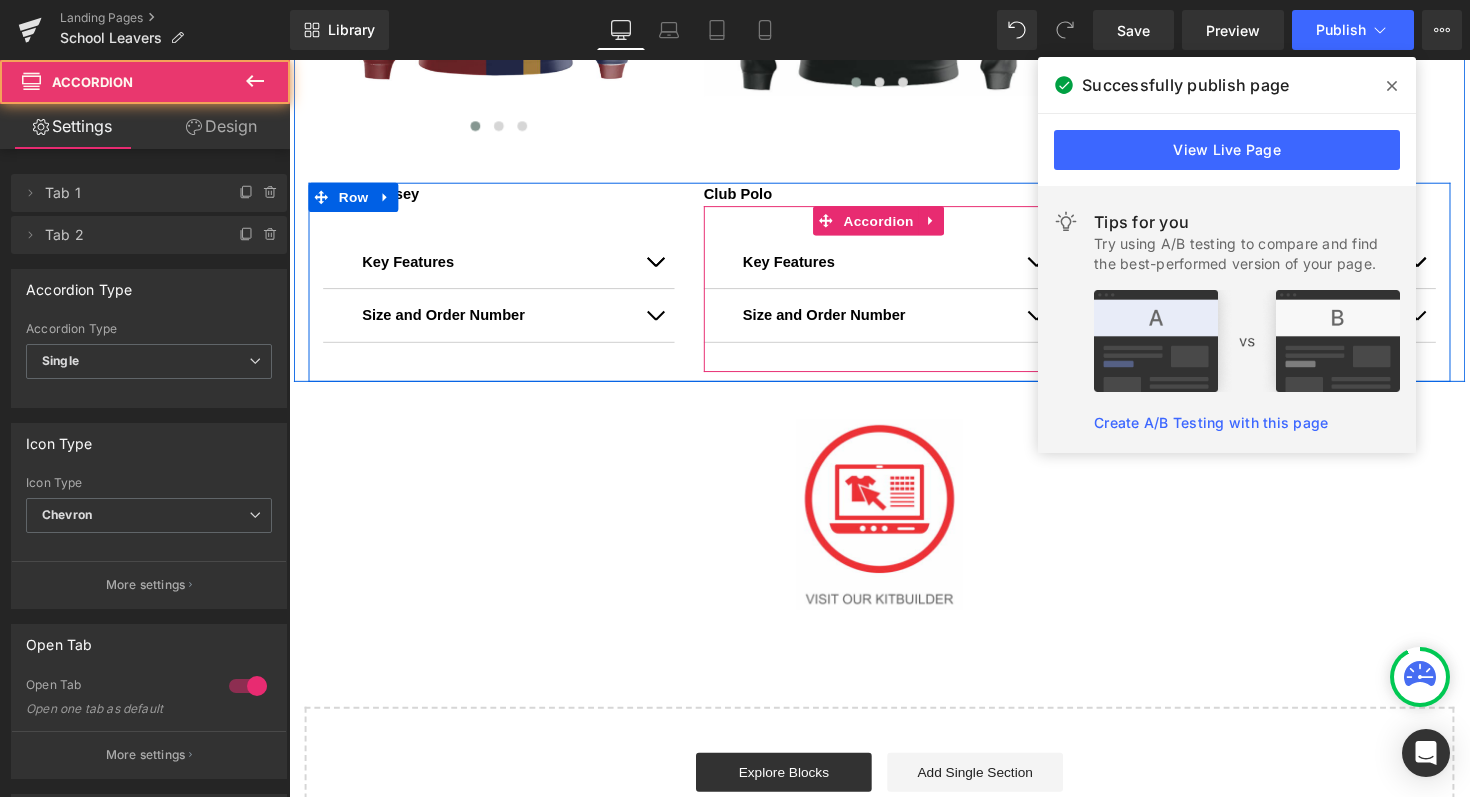 click at bounding box center [1054, 322] 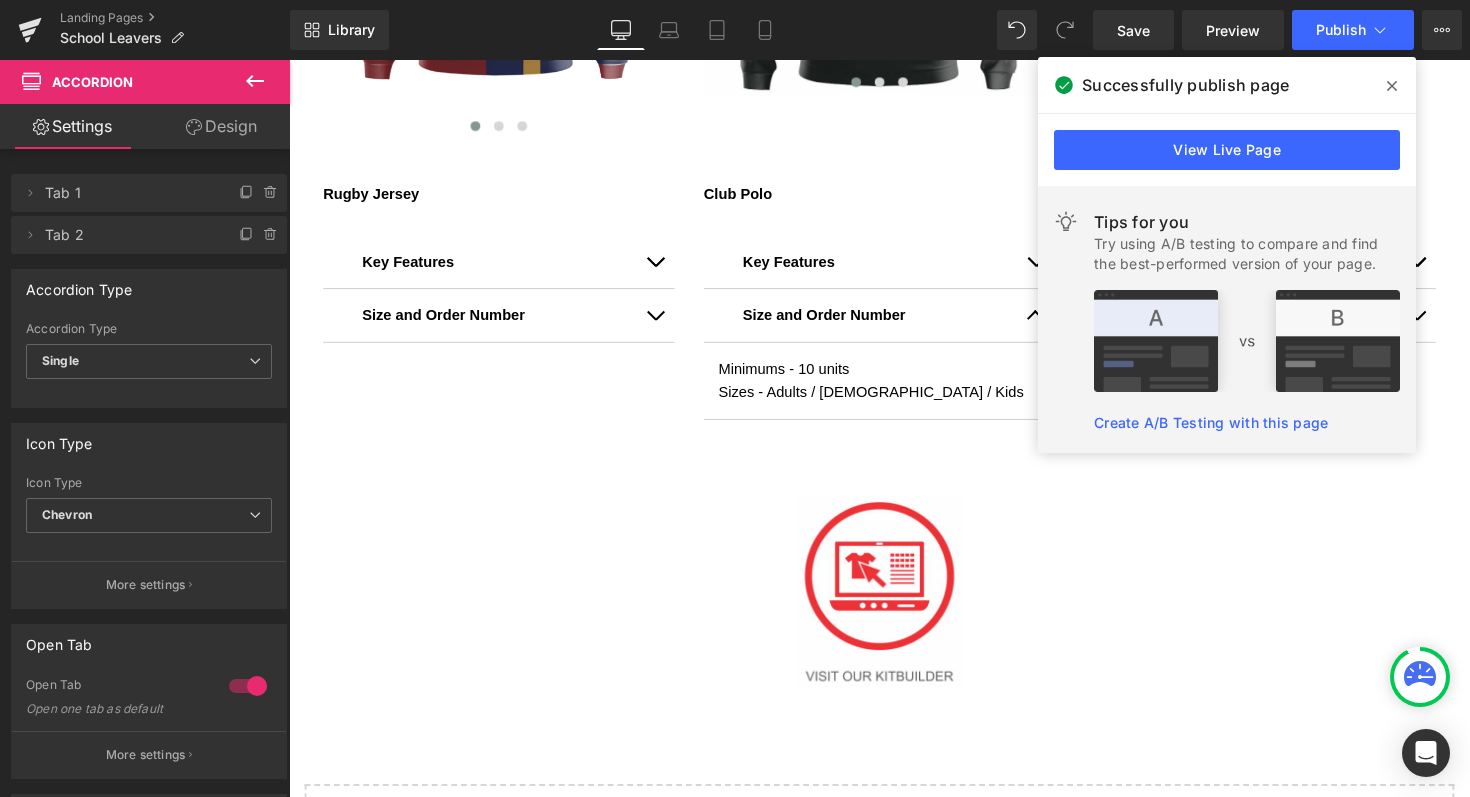 click 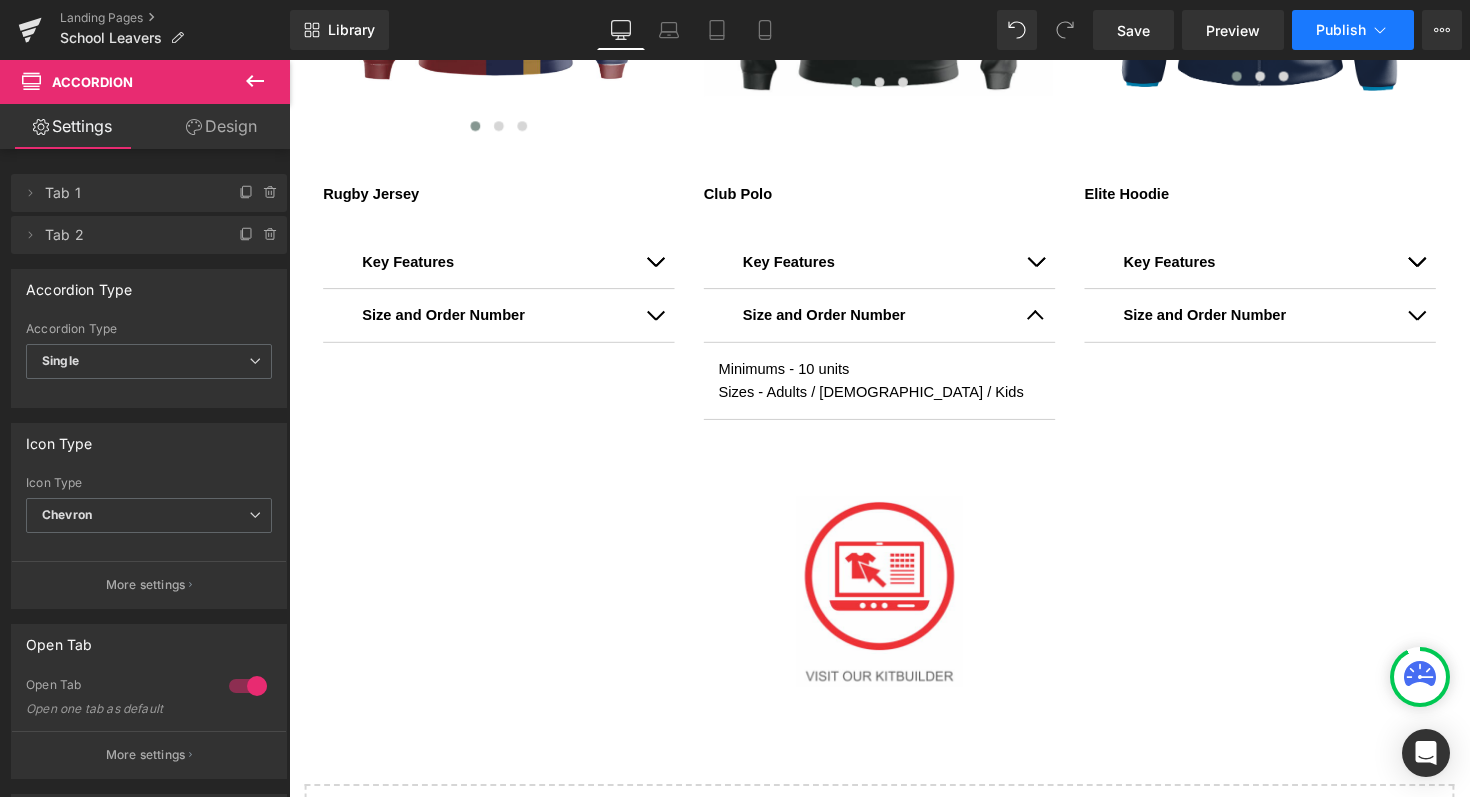 click on "Publish" at bounding box center (1341, 30) 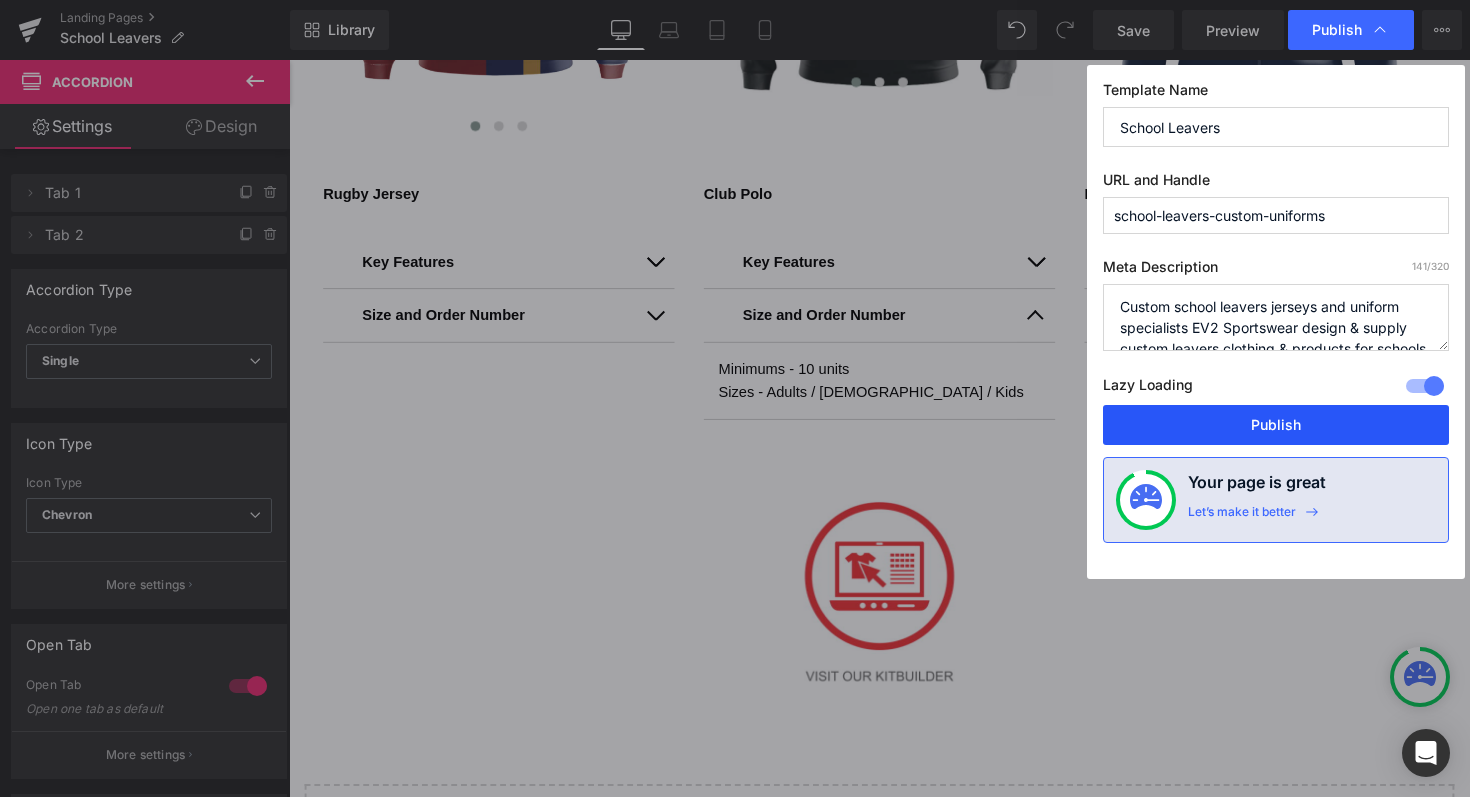 click on "Publish" at bounding box center [1276, 425] 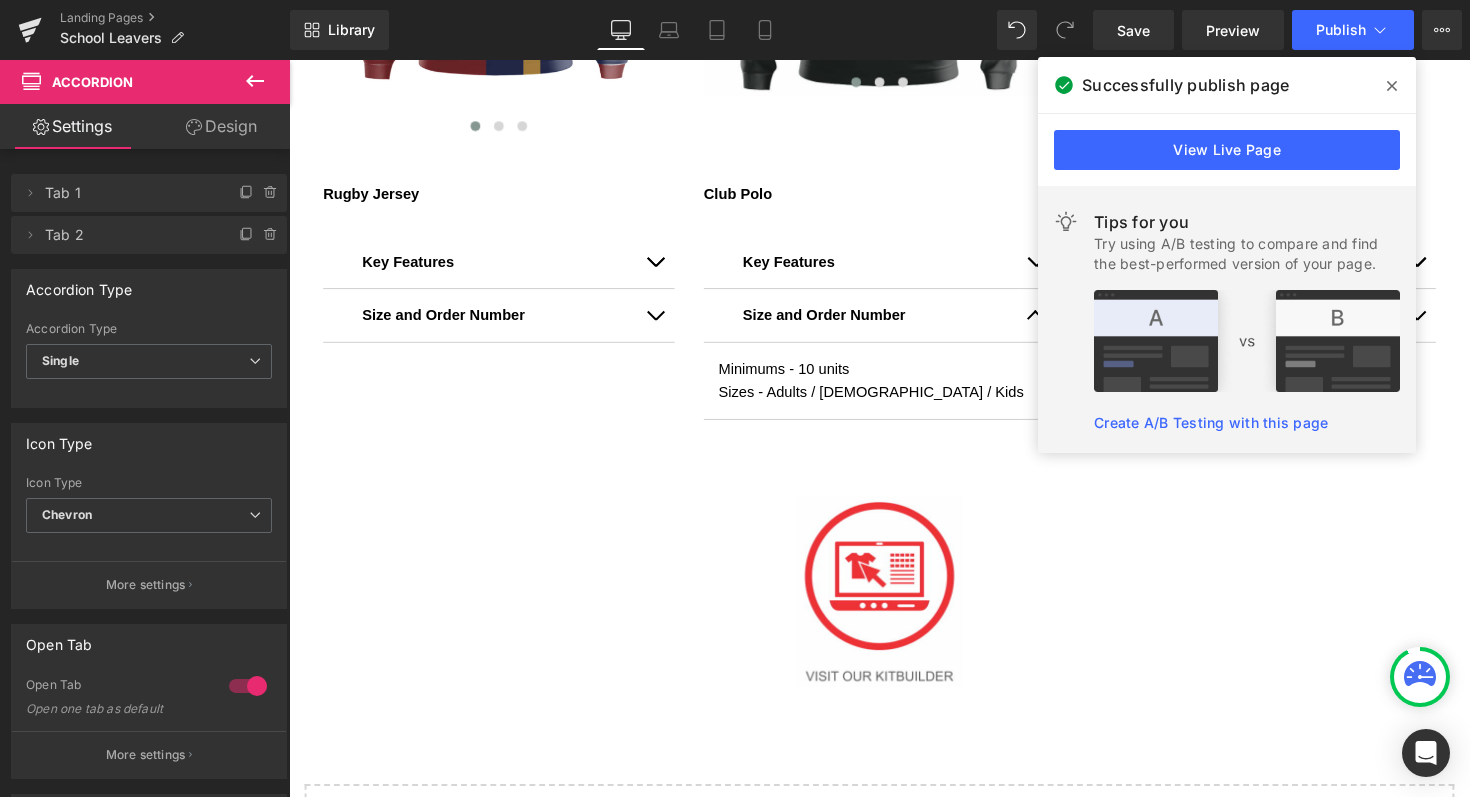 click 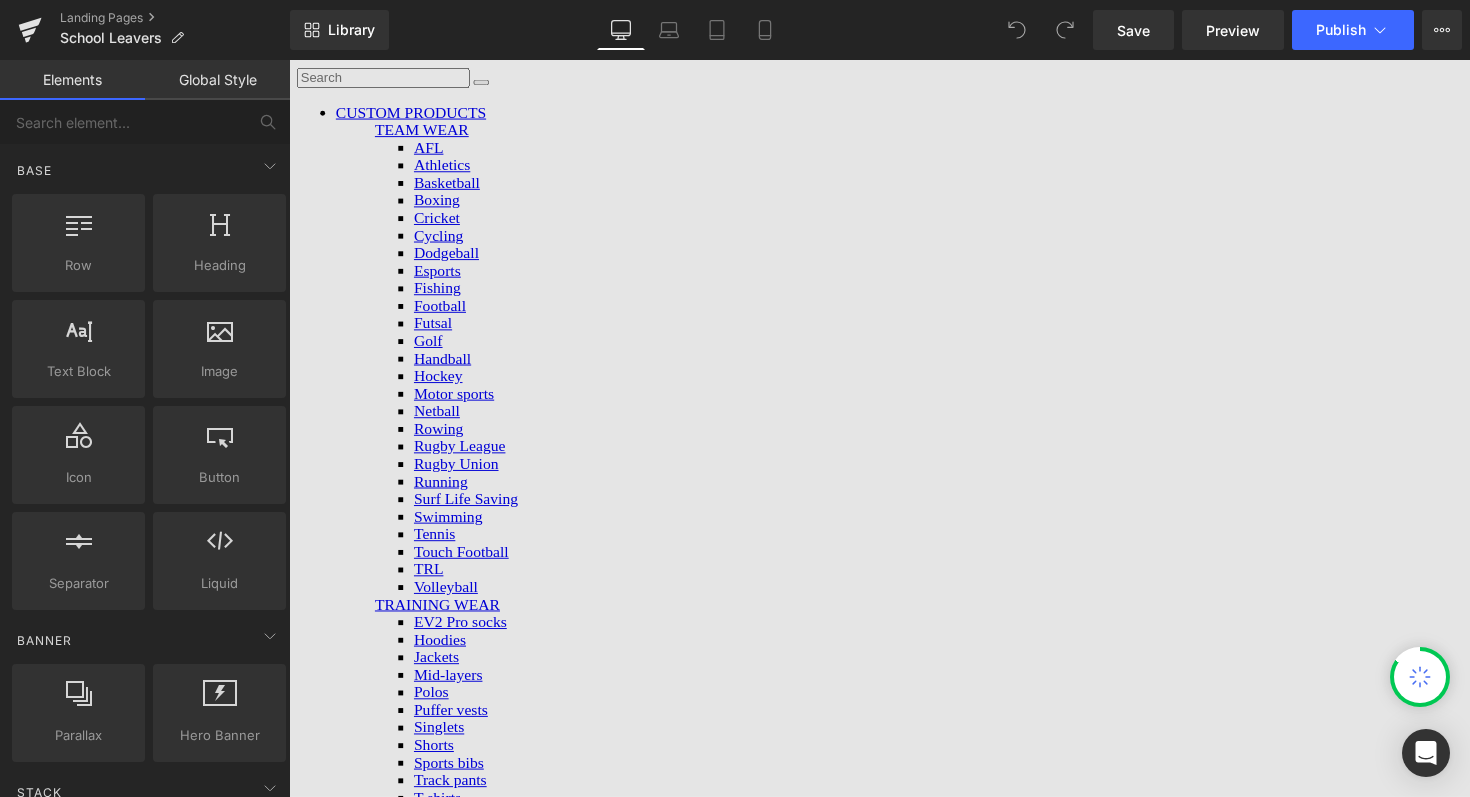 scroll, scrollTop: 0, scrollLeft: 0, axis: both 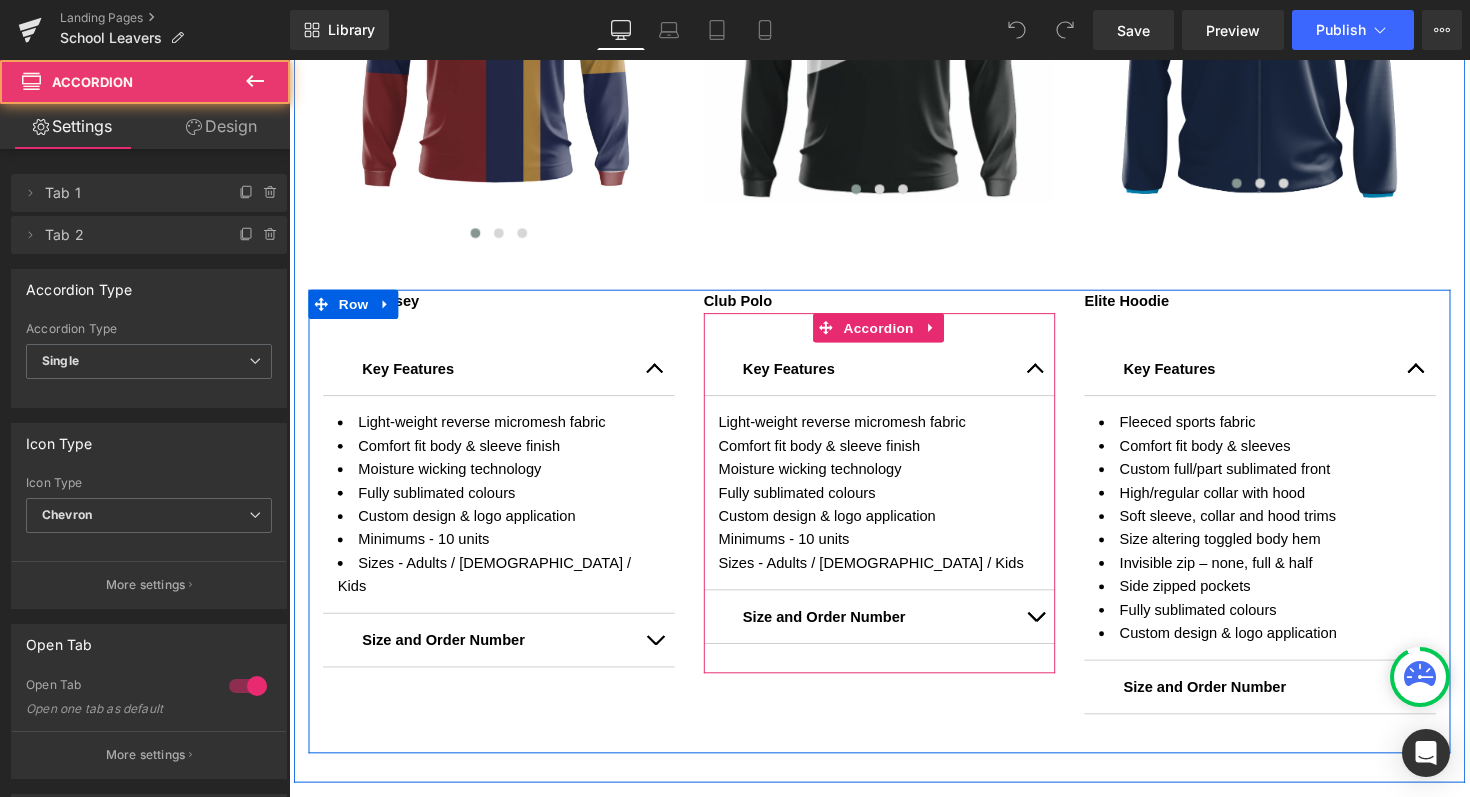 click at bounding box center (1054, 630) 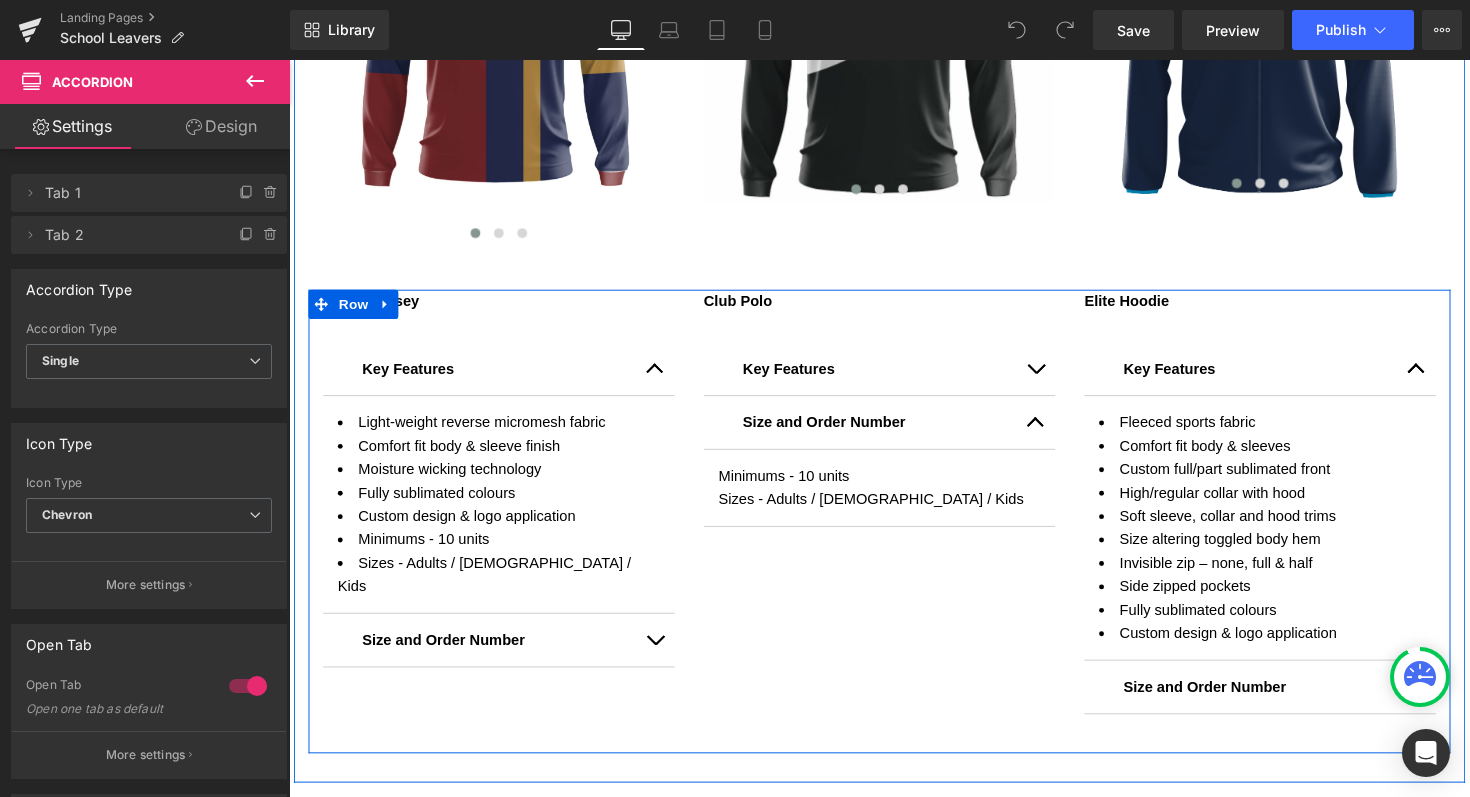 click at bounding box center [840, 498] 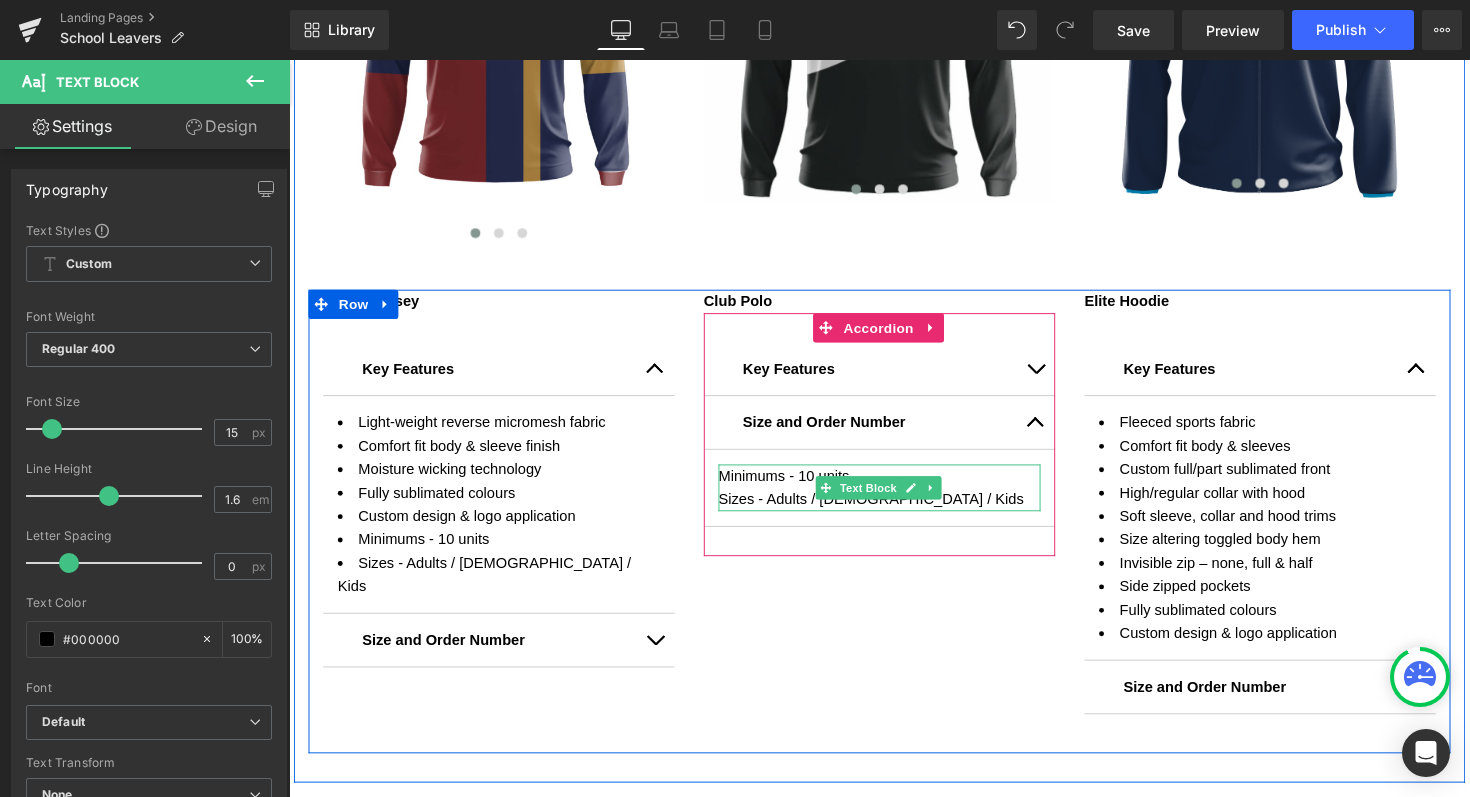 click on "Sizes - Adults / [DEMOGRAPHIC_DATA] / Kids" at bounding box center (894, 510) 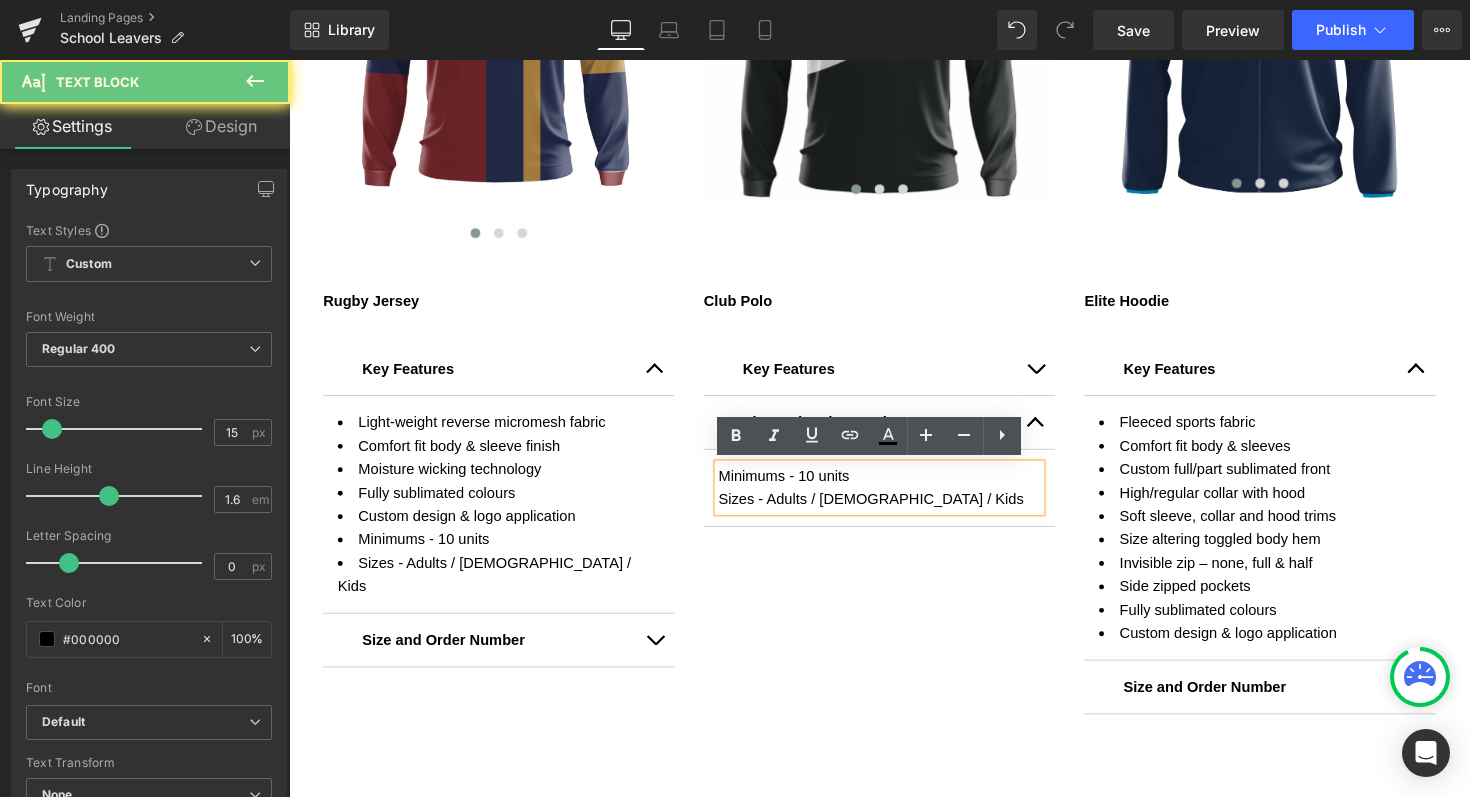 click on "Sizes - Adults / [DEMOGRAPHIC_DATA] / Kids" at bounding box center [894, 510] 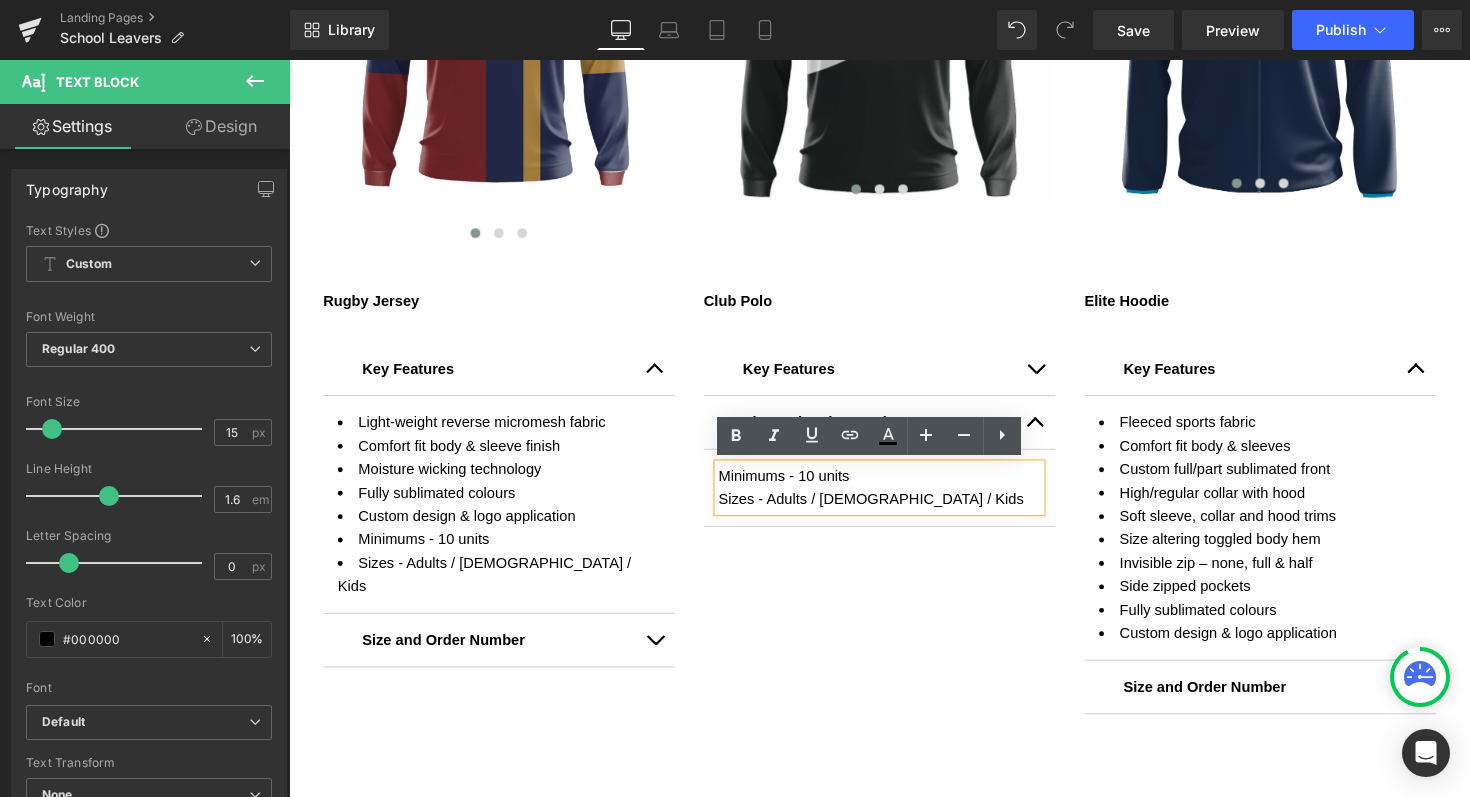 type 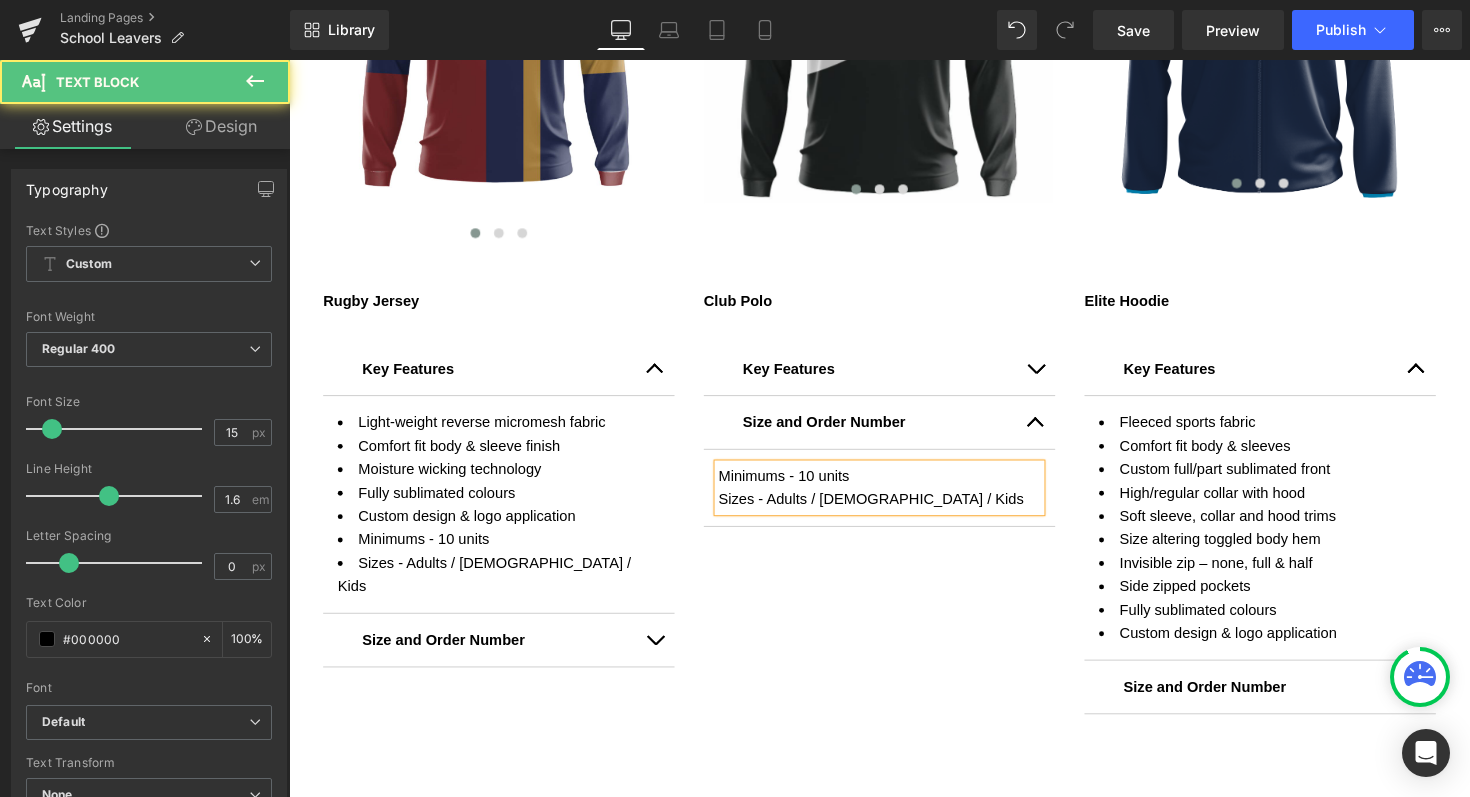 click on "Sizes - Adults / [DEMOGRAPHIC_DATA] / Kids" at bounding box center (894, 510) 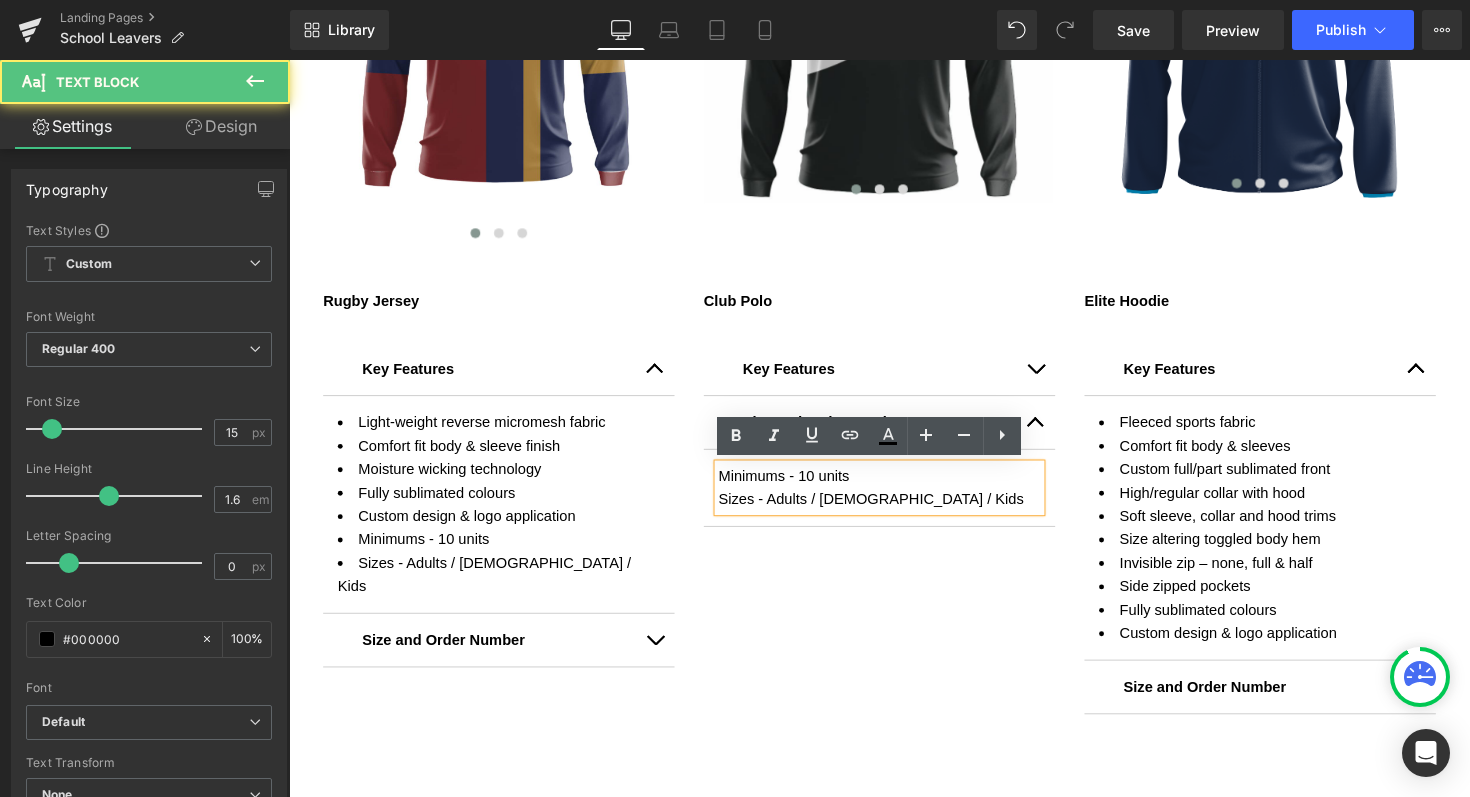 click on "Minimums - 10 units" at bounding box center [894, 486] 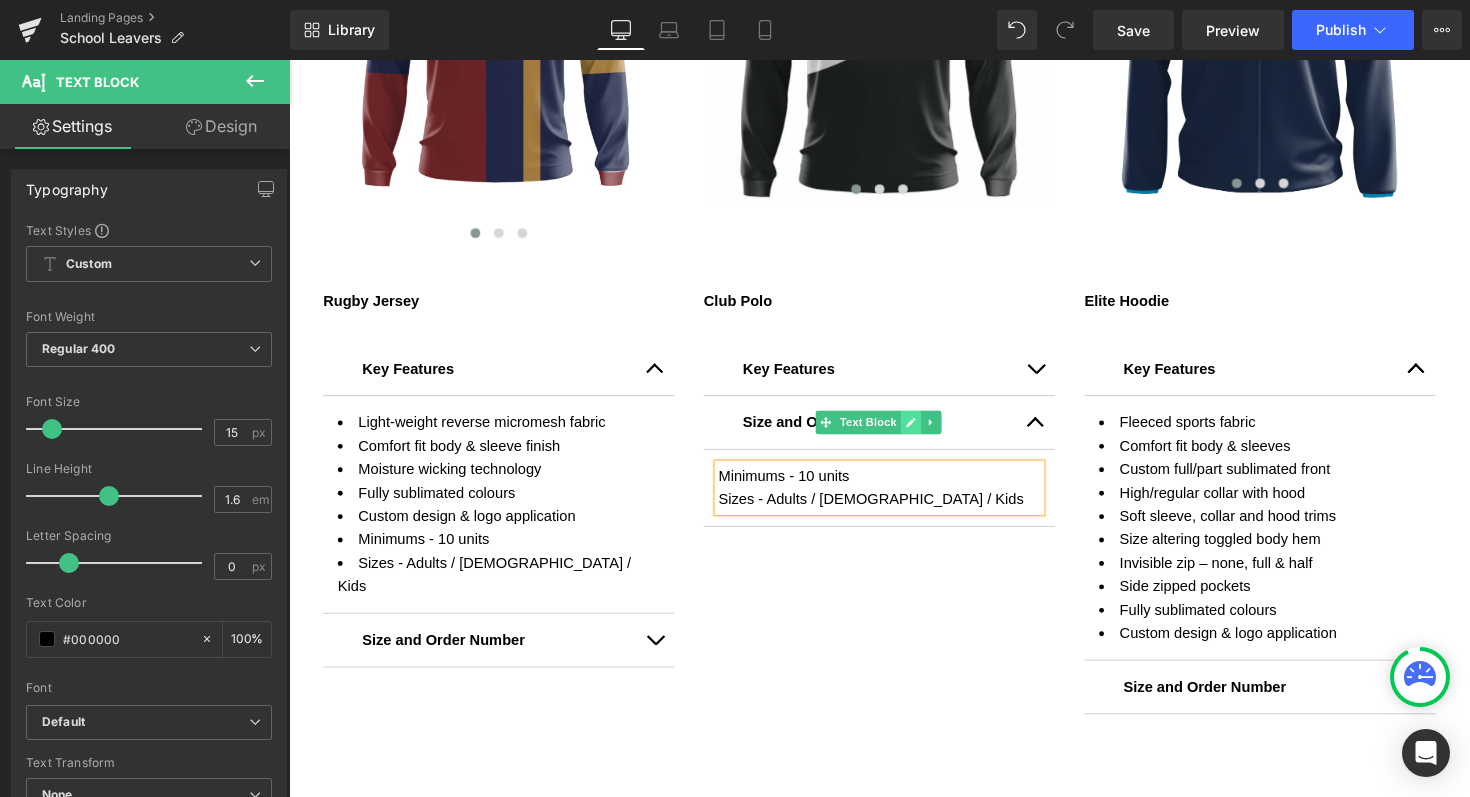 click 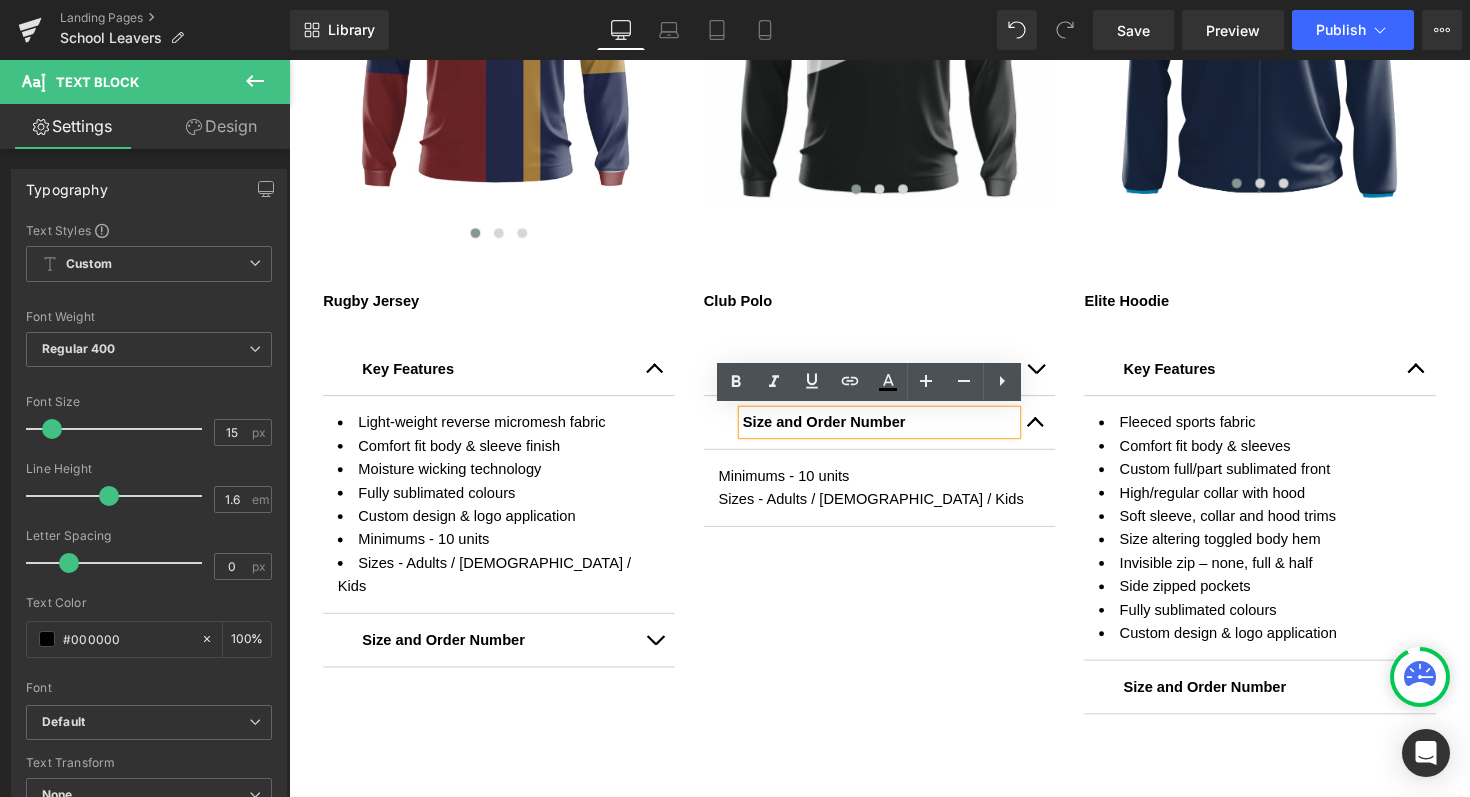 click on "Size and Order Number" at bounding box center (894, 431) 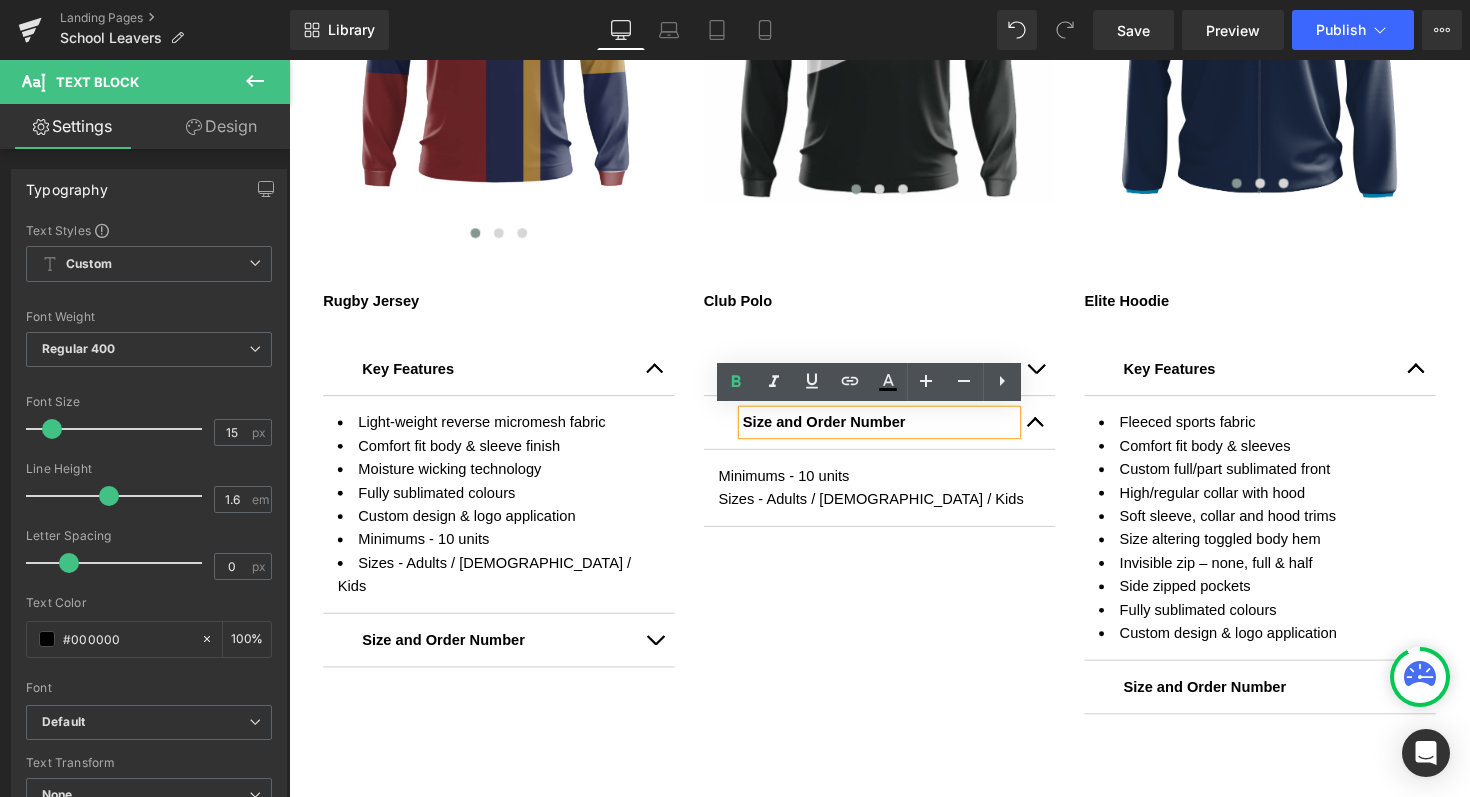 type 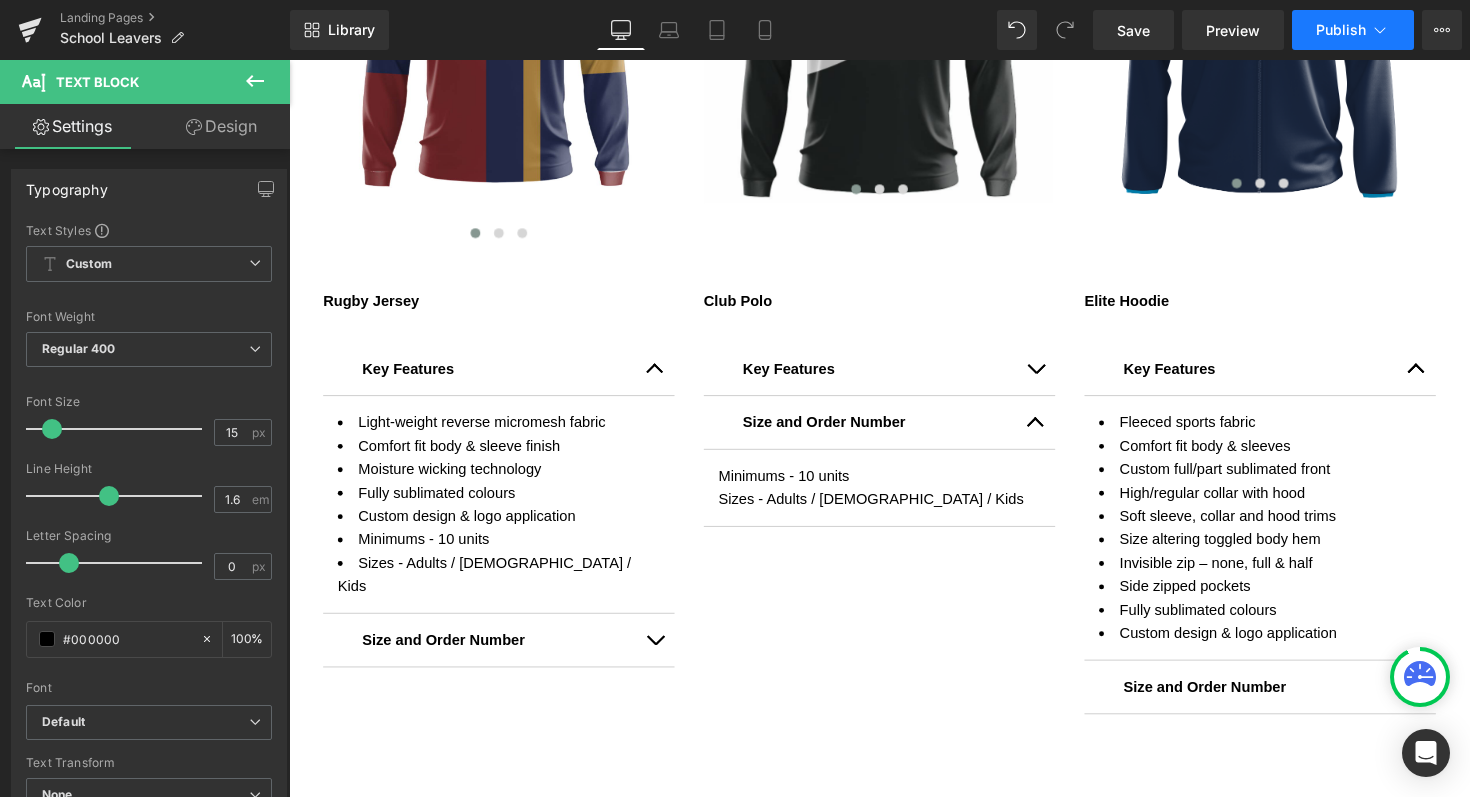 click on "Publish" at bounding box center (1341, 30) 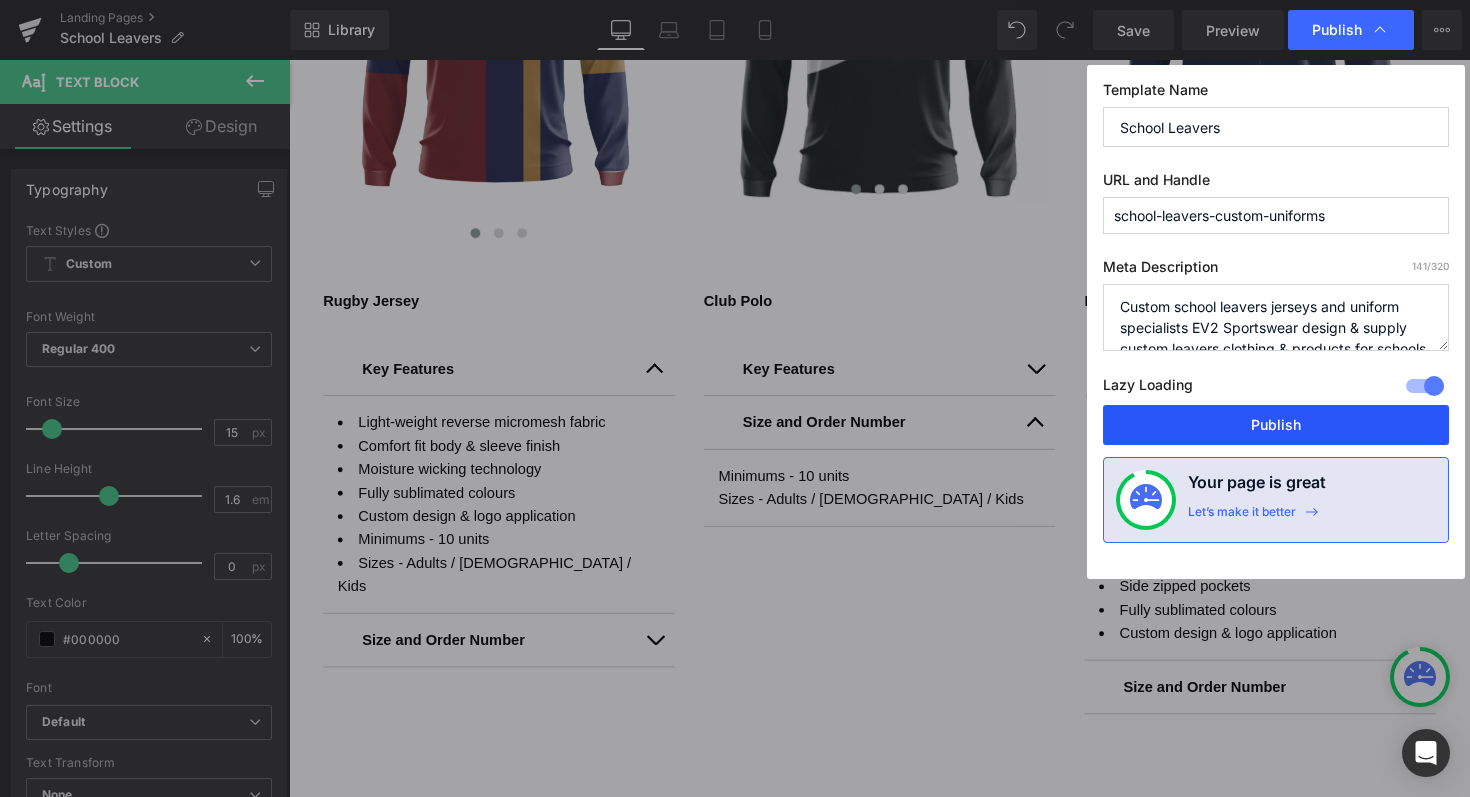 click on "Publish" at bounding box center [1276, 425] 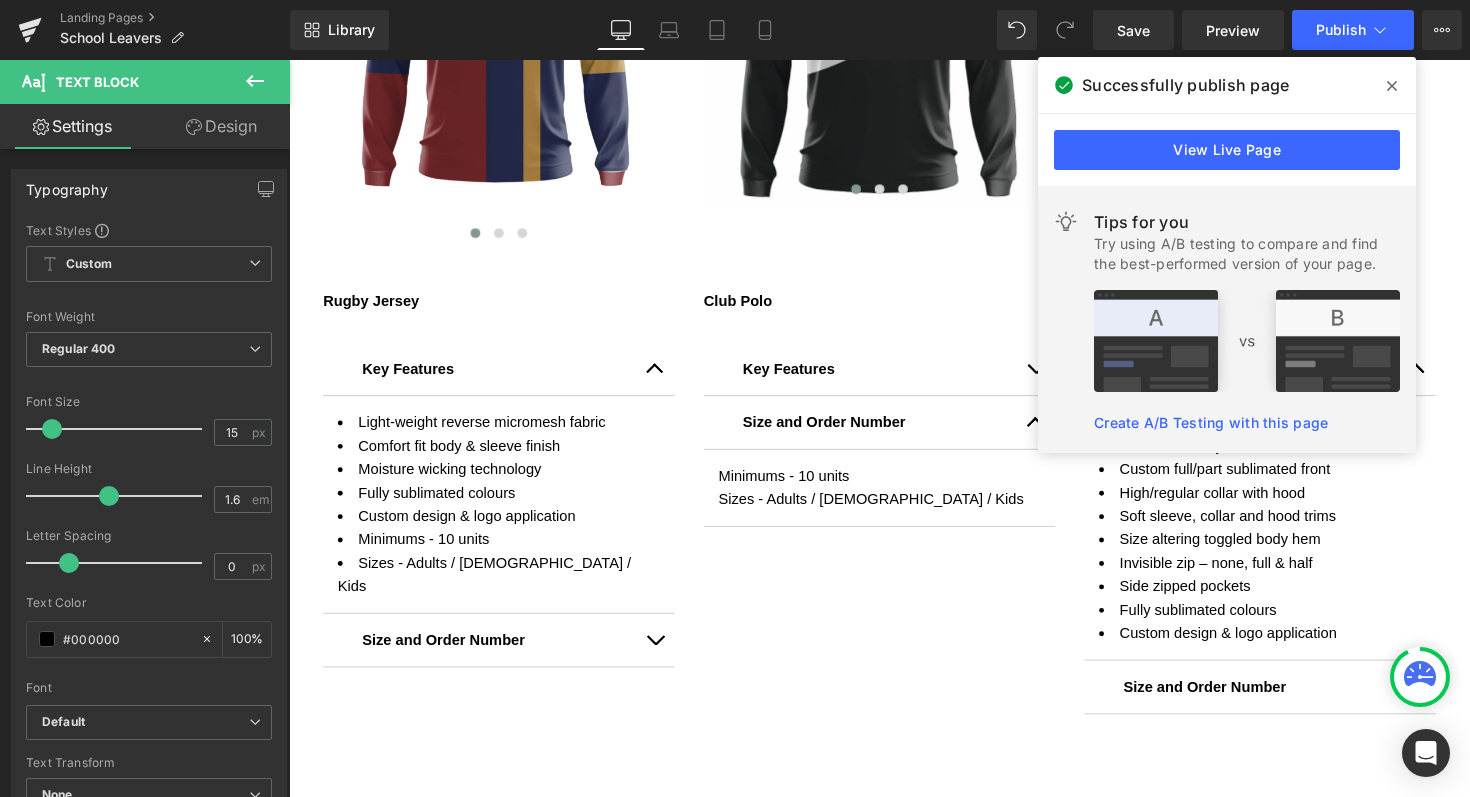drag, startPoint x: 1387, startPoint y: 82, endPoint x: 1125, endPoint y: 23, distance: 268.56097 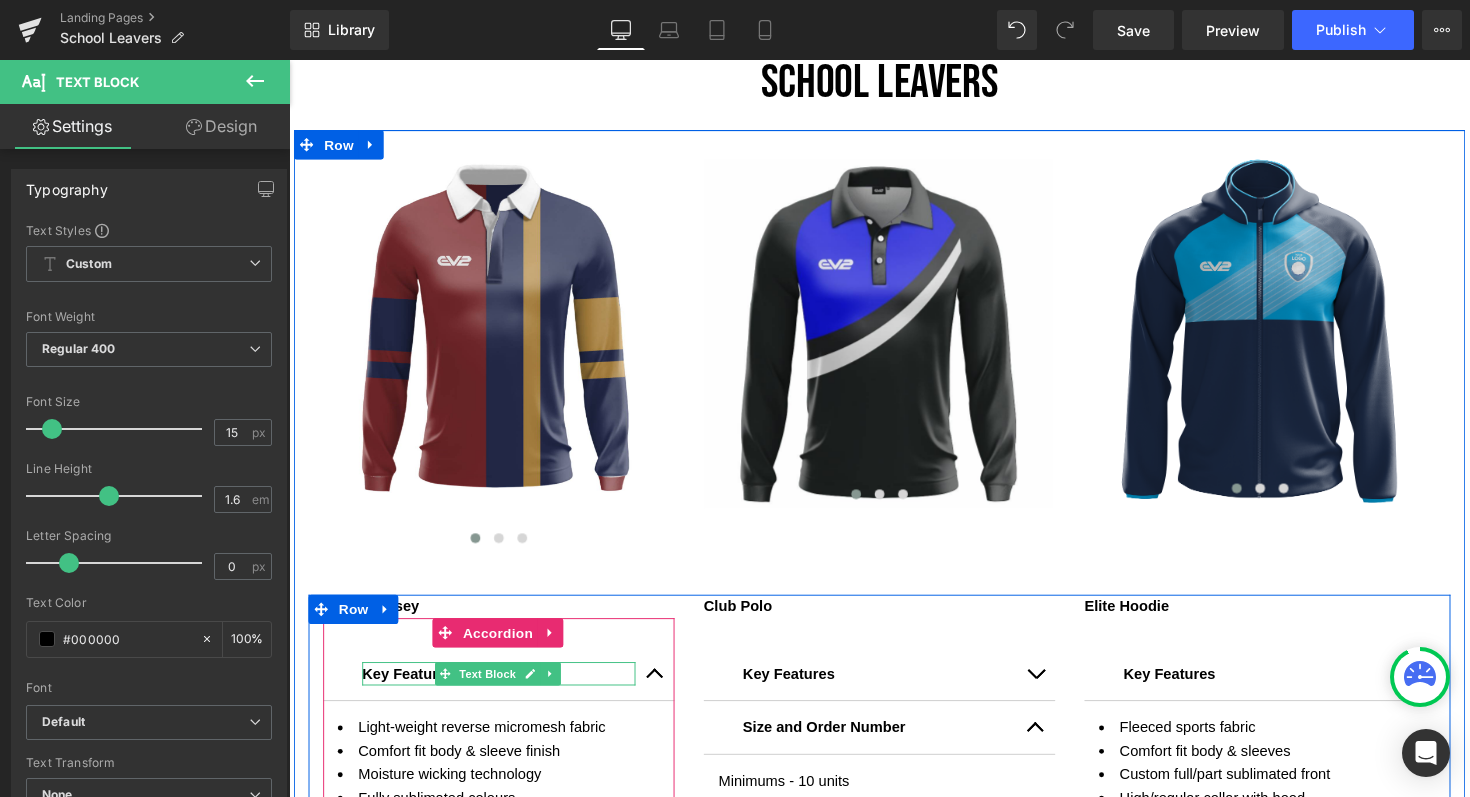 scroll, scrollTop: 816, scrollLeft: 0, axis: vertical 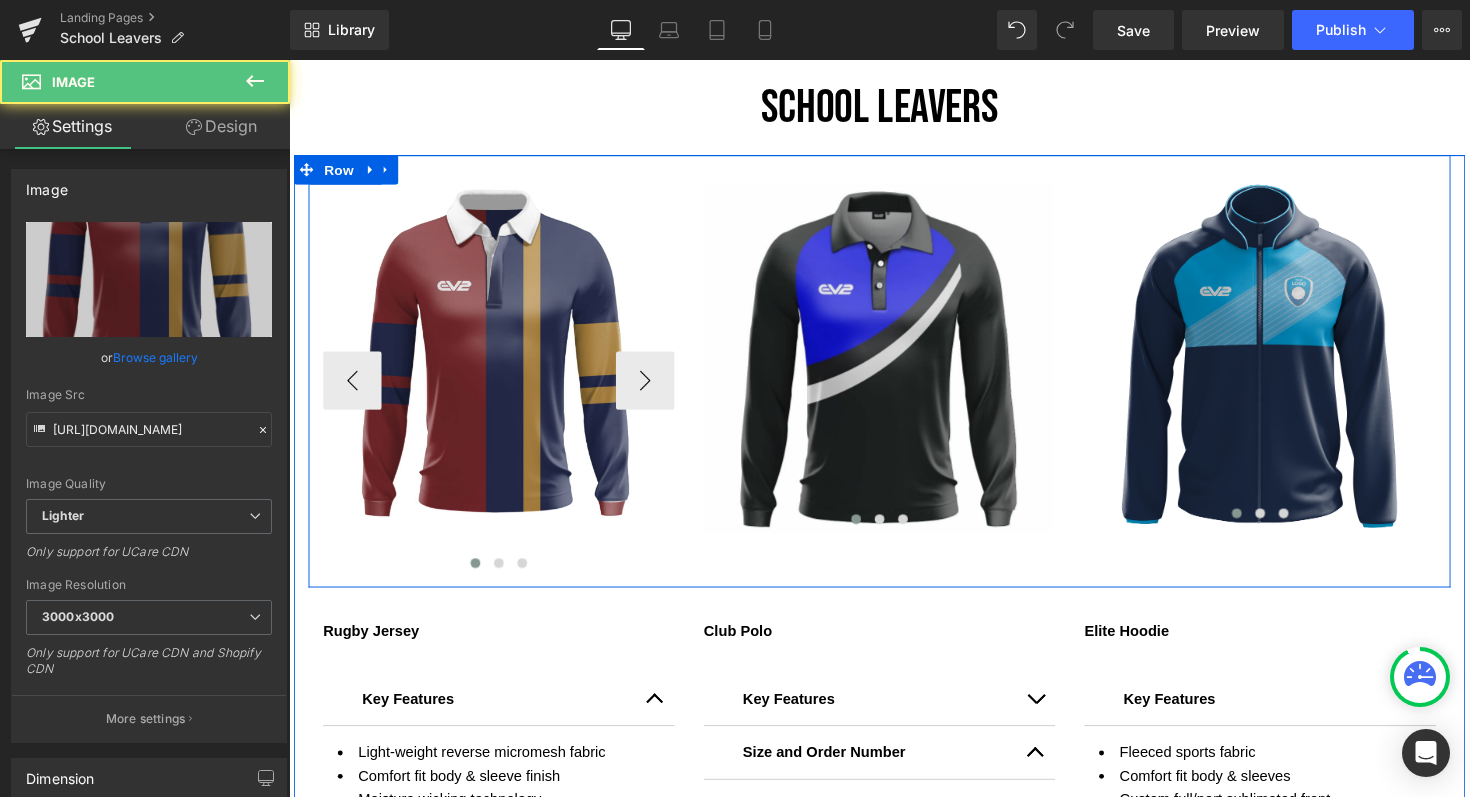 click on "Image
Image
‹ ›
Carousel
Image
‹ ›
Carousel
Image
‹ ›" at bounding box center [894, 378] 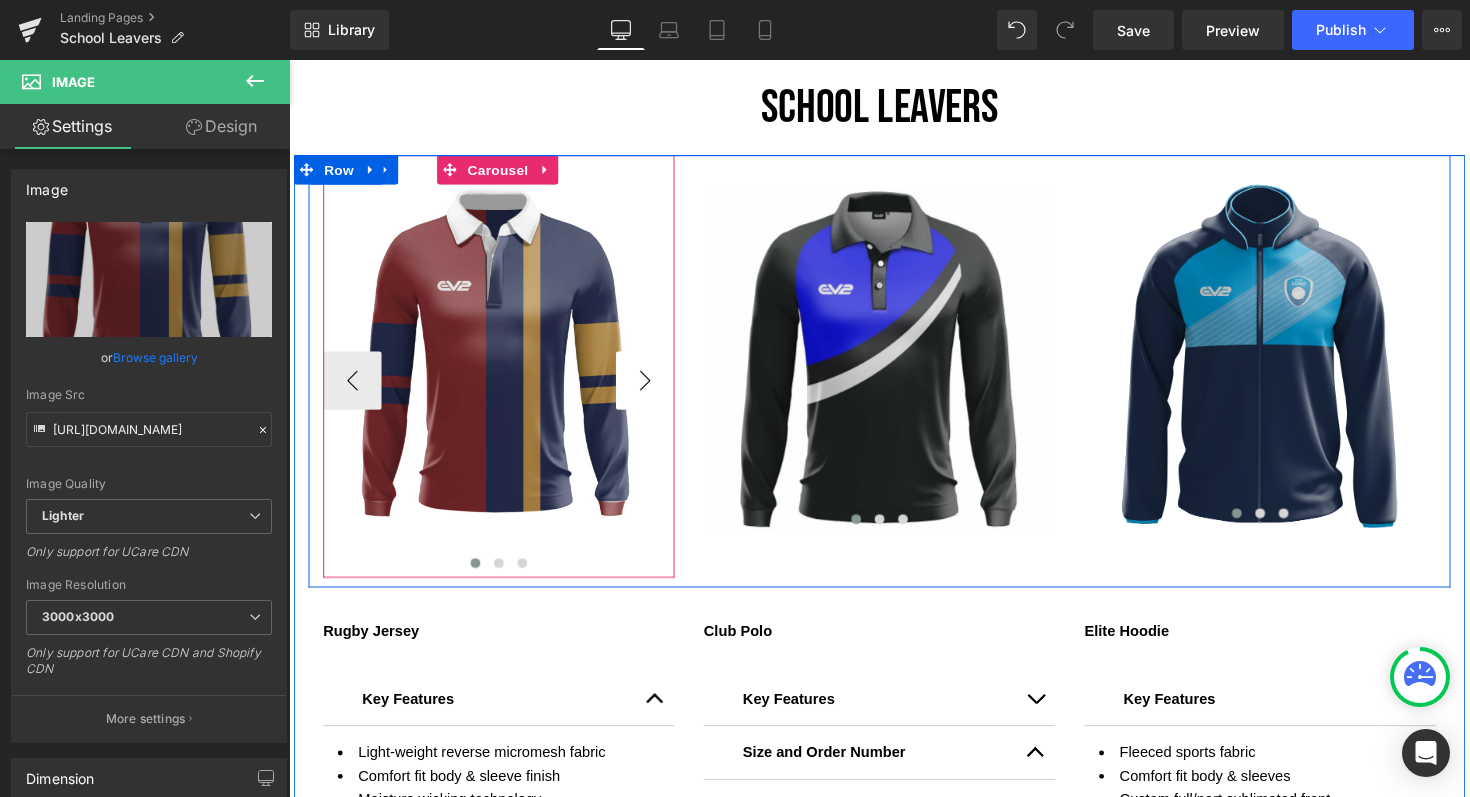 click on "›" at bounding box center (654, 388) 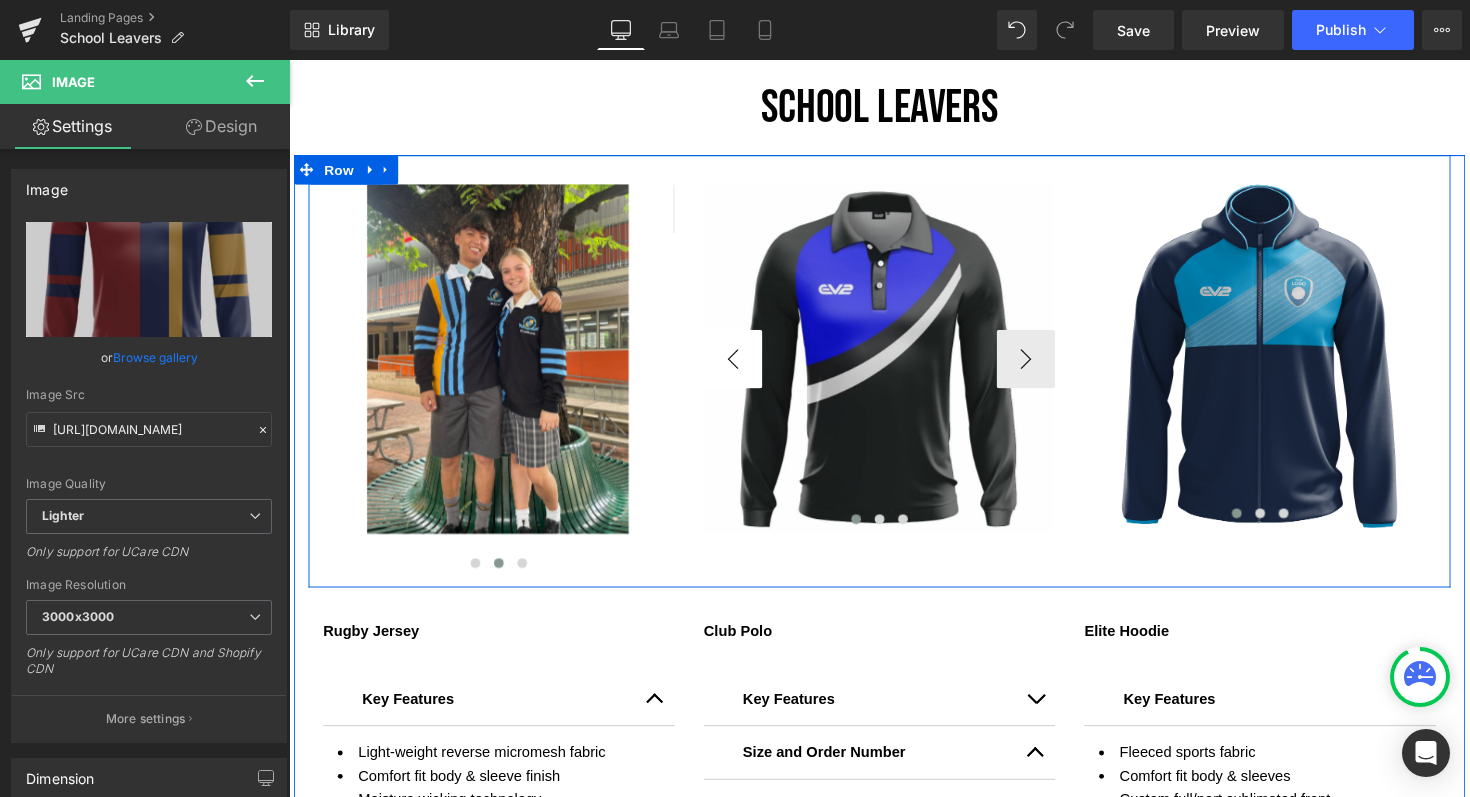 click on "Image
Image
‹ ›
Carousel
Image
‹ ›
Carousel
Image
‹ ›" at bounding box center (894, 378) 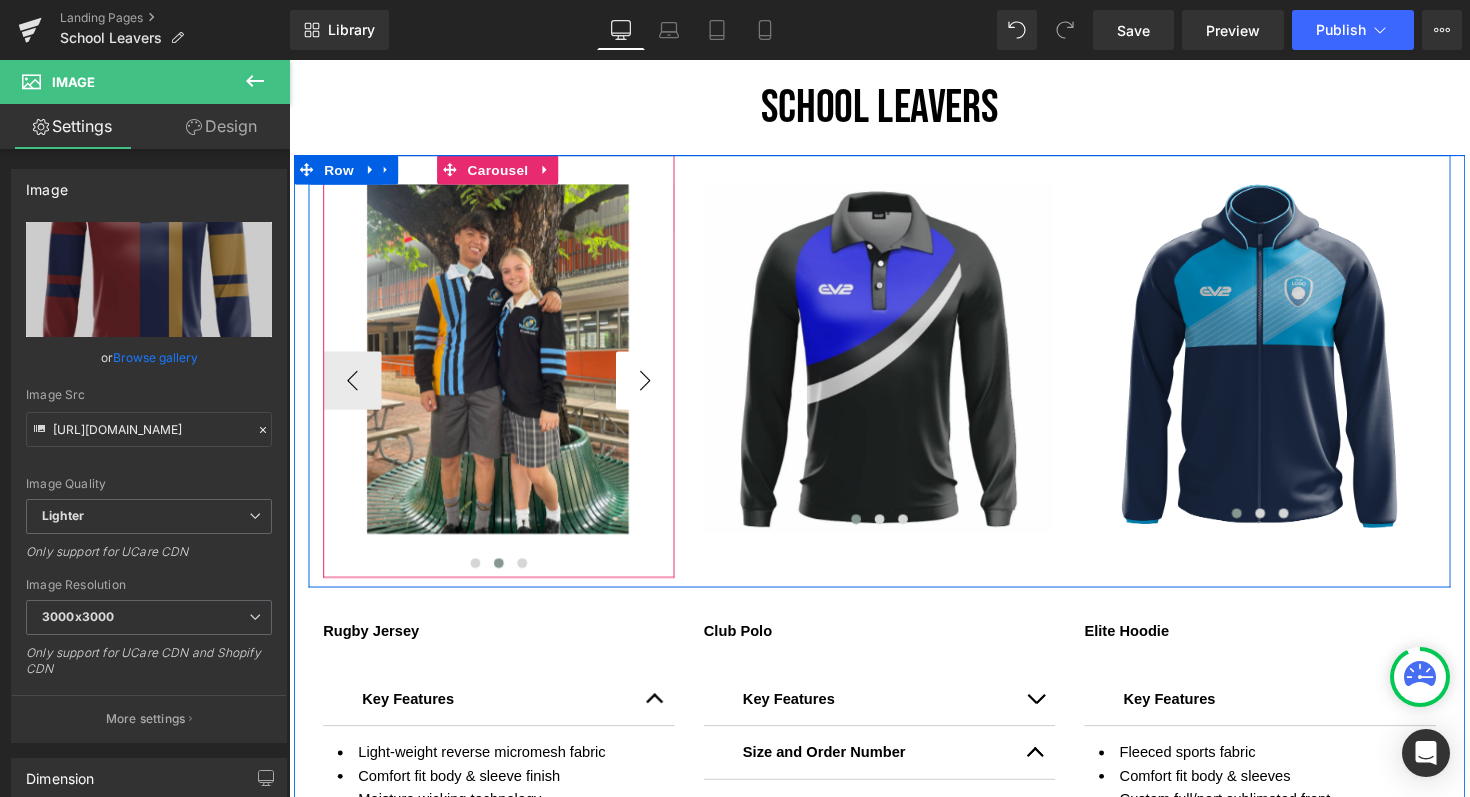 click on "›" at bounding box center [654, 388] 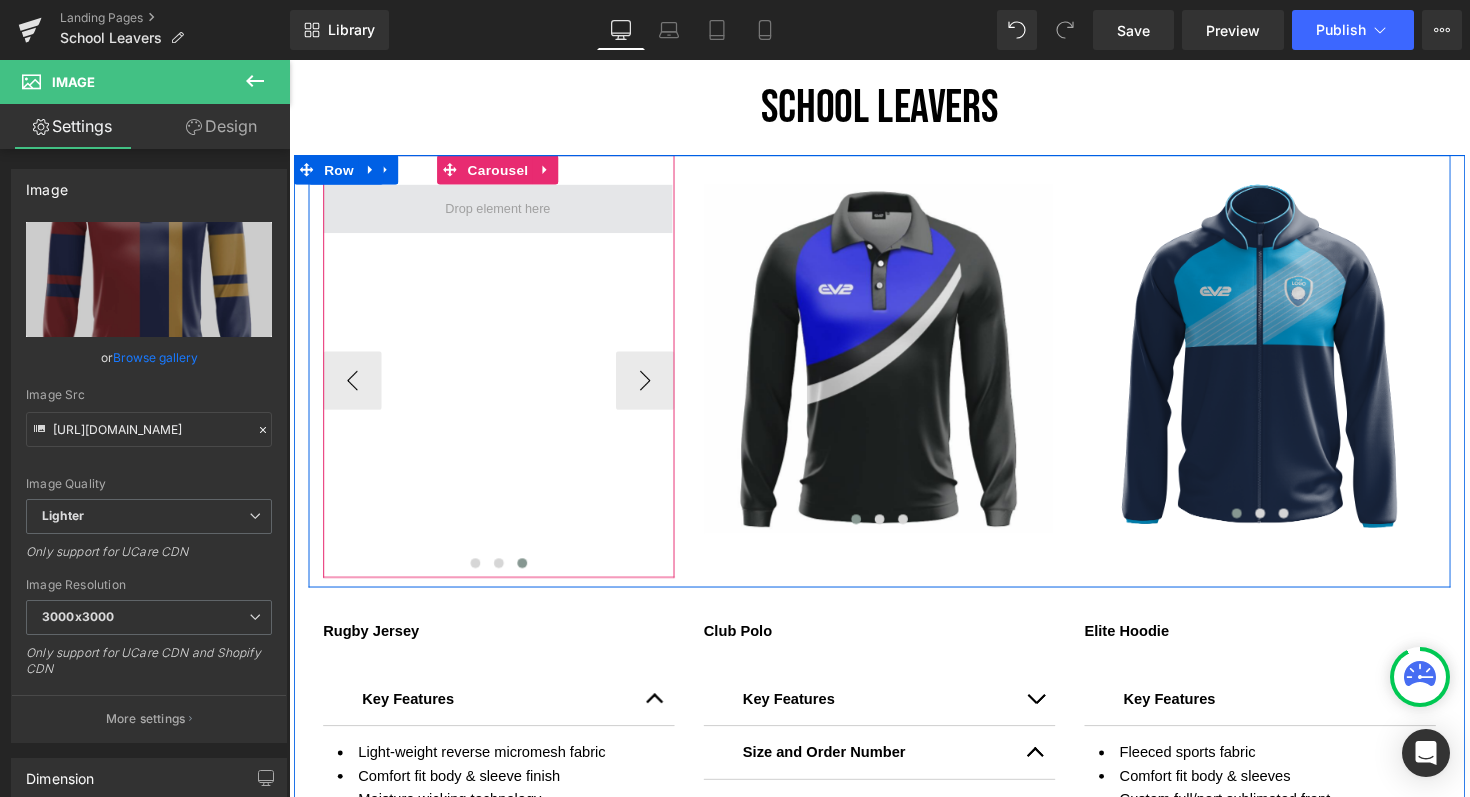 click at bounding box center (503, 212) 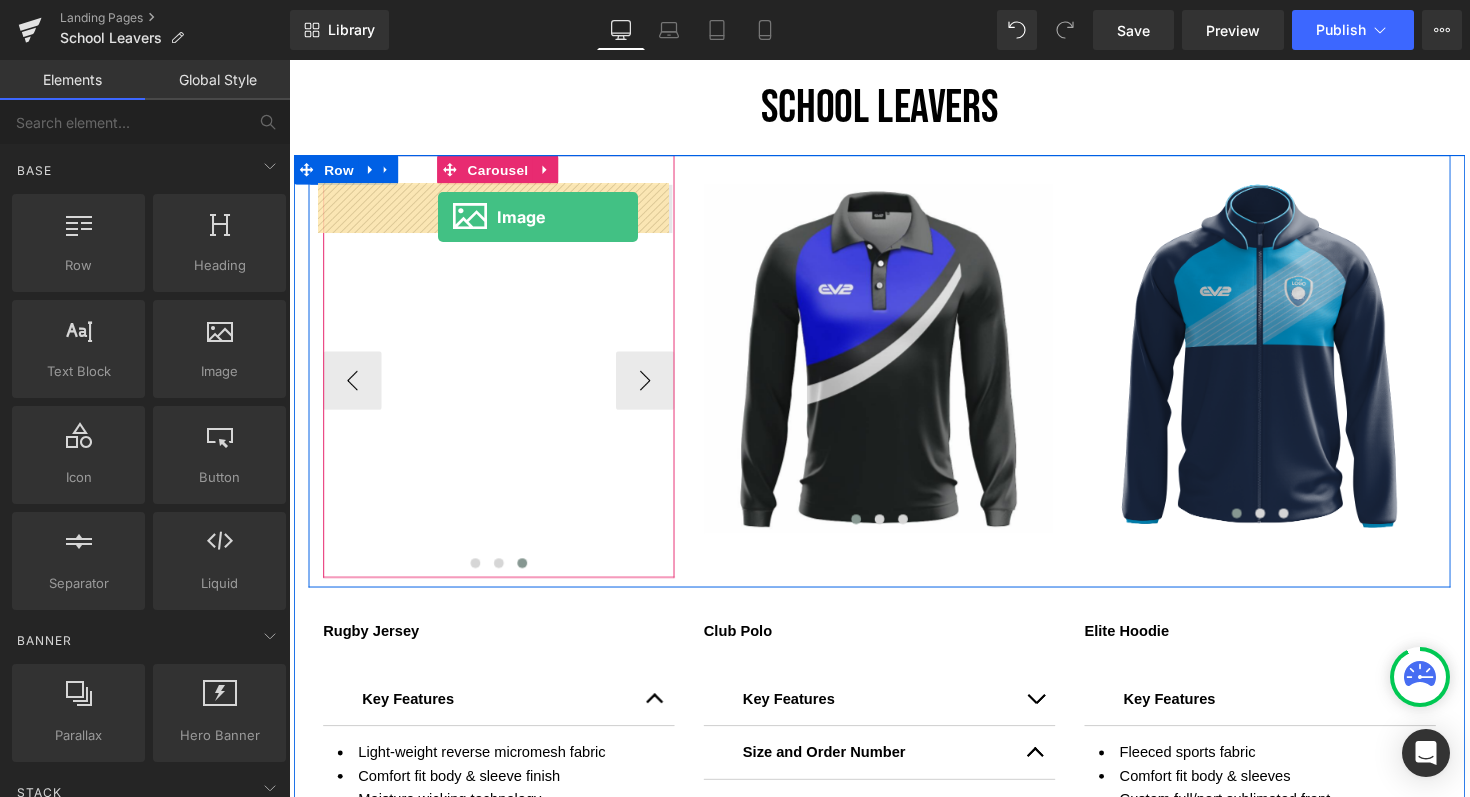 drag, startPoint x: 489, startPoint y: 435, endPoint x: 441, endPoint y: 219, distance: 221.26907 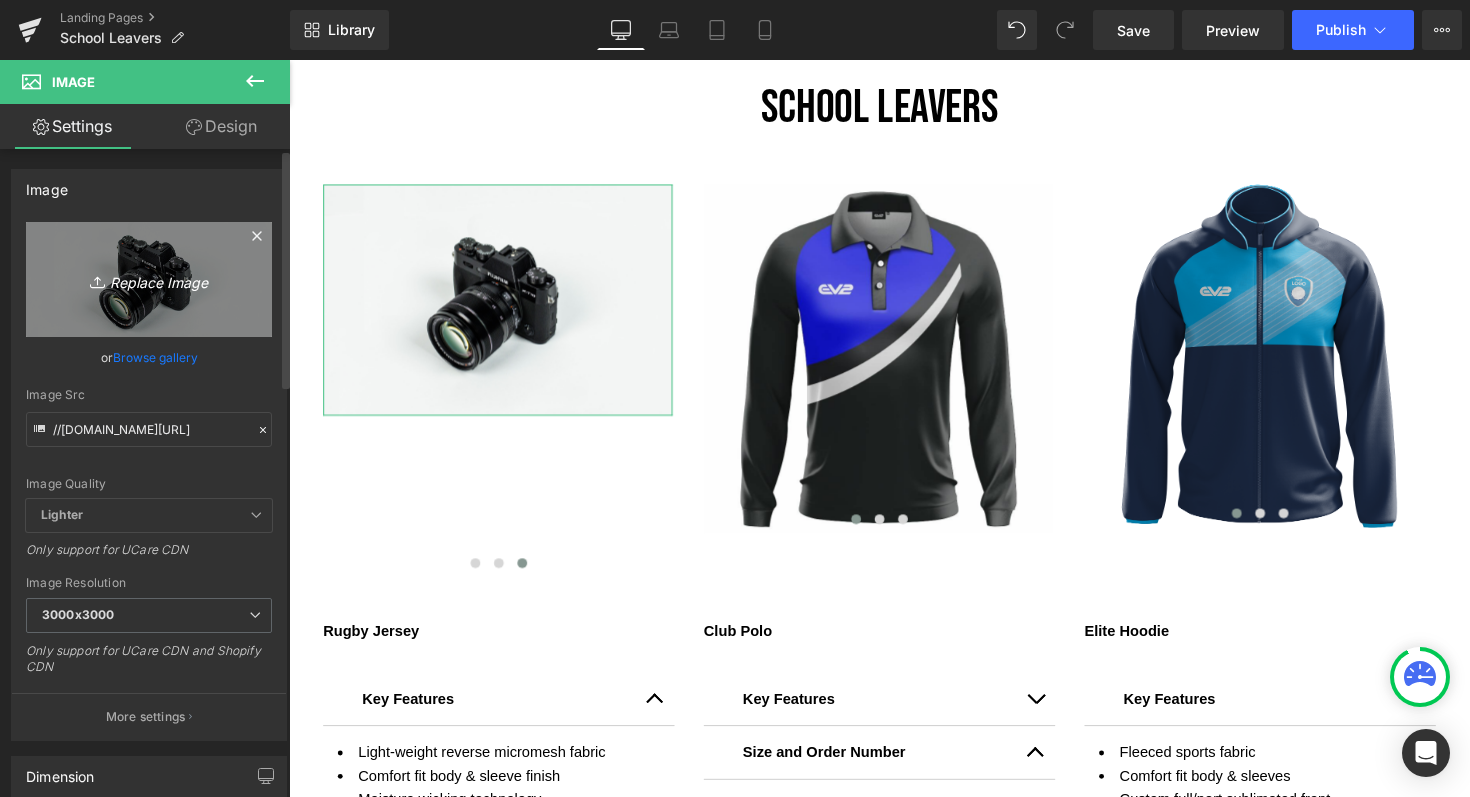 click on "Replace Image" at bounding box center (149, 279) 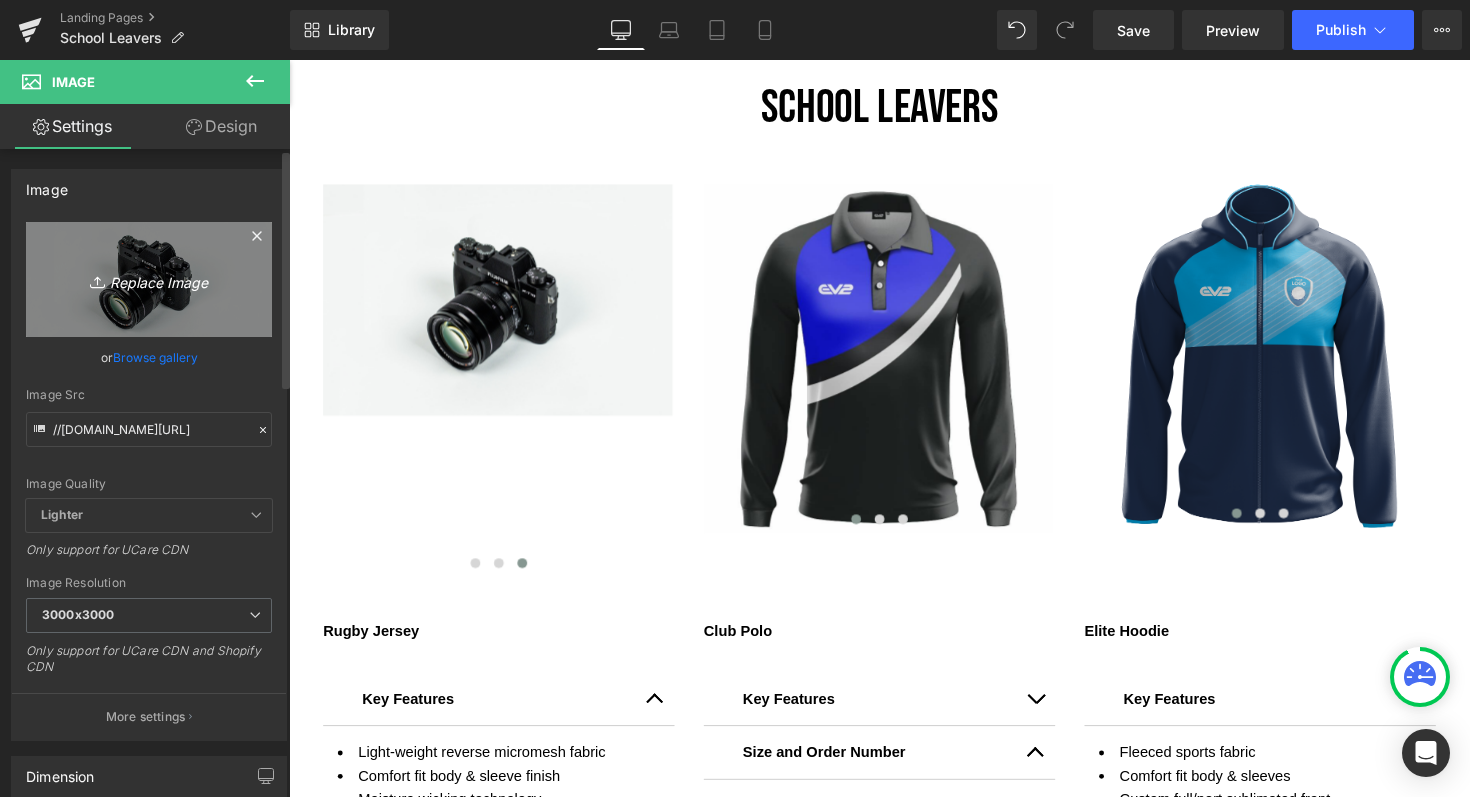 type on "C:\fakepath\Untitled design (9).png" 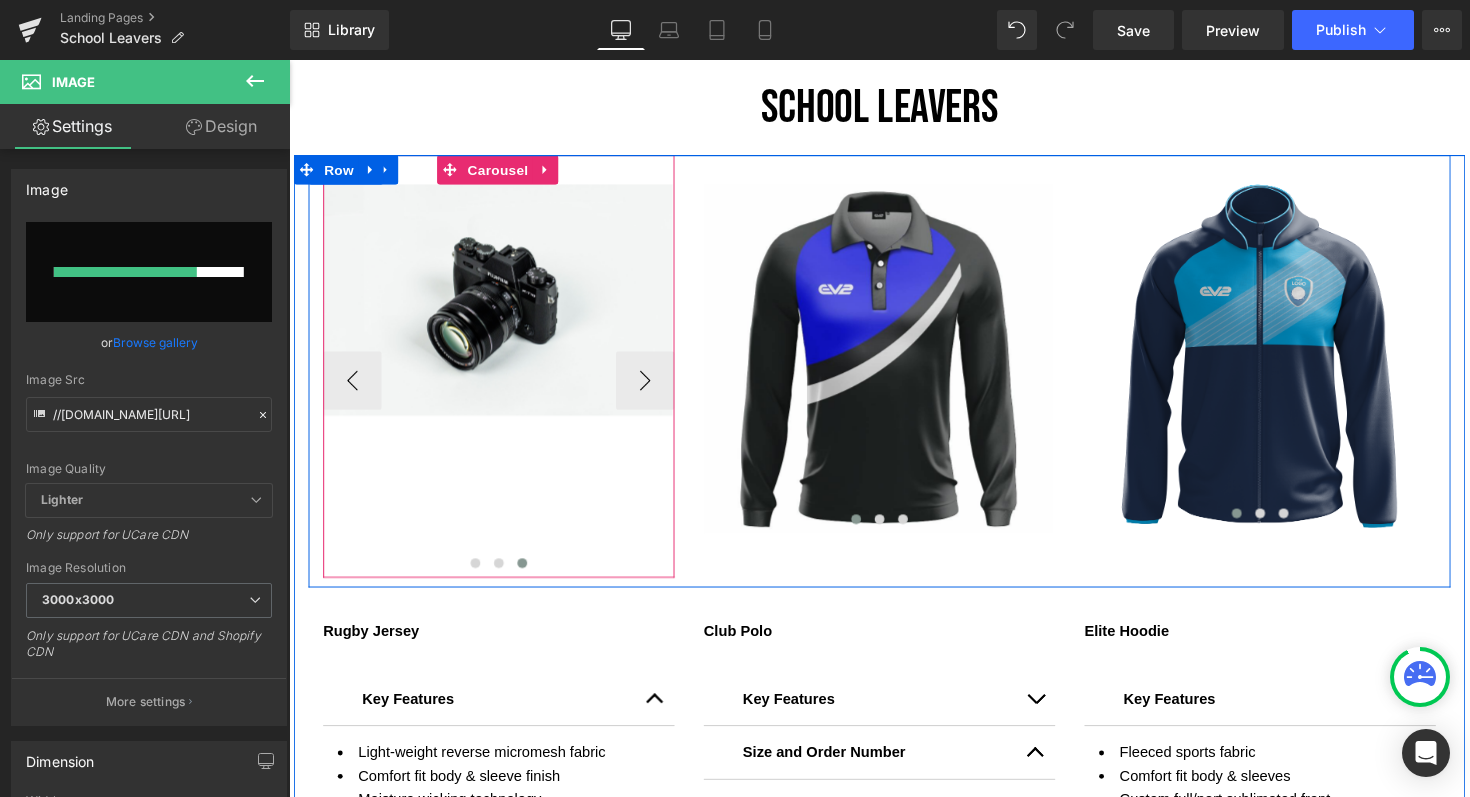 type 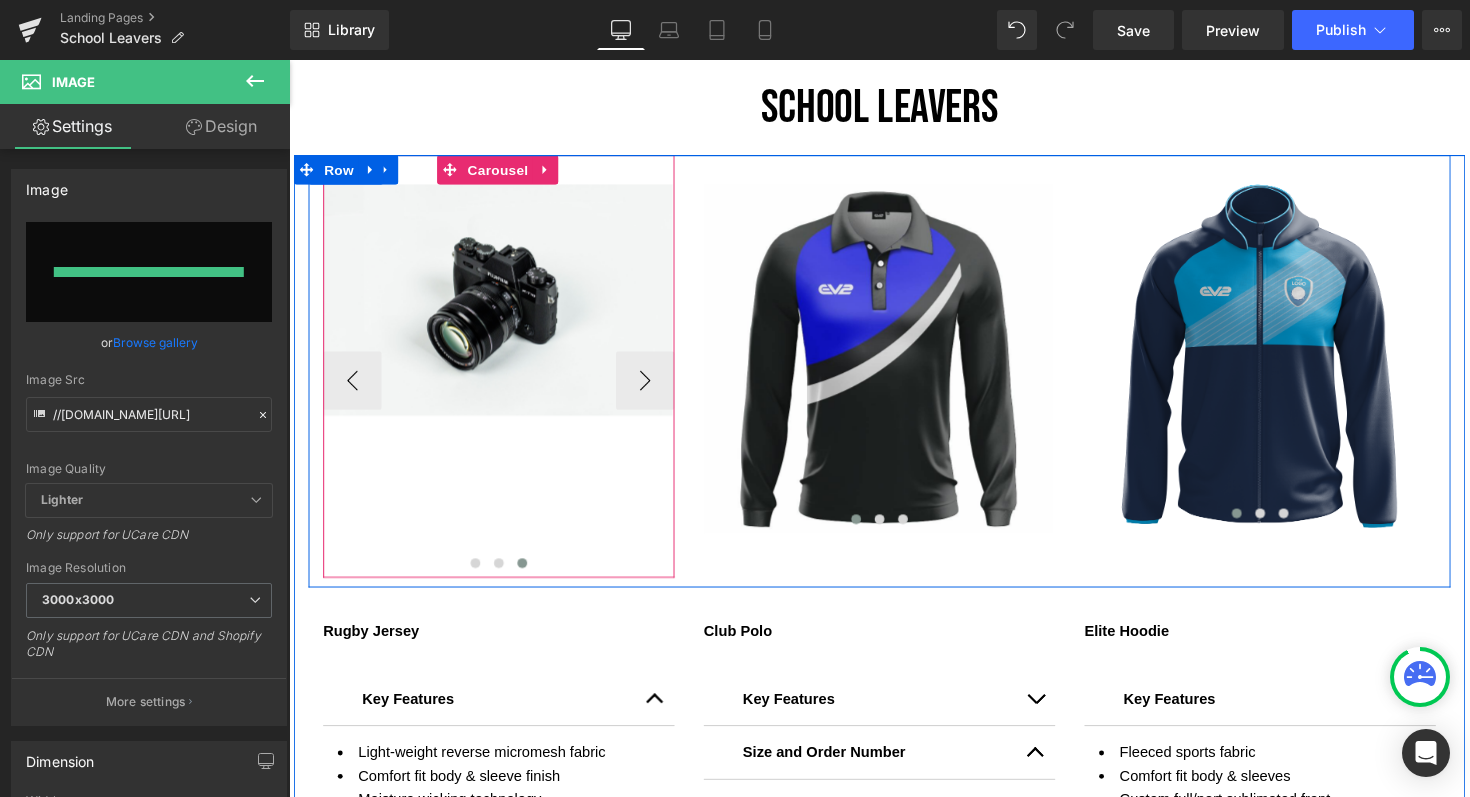 type on "https://ucarecdn.com/7de891ea-e1b2-4114-9fcb-a2761c9caca2/-/format/auto/-/preview/3000x3000/-/quality/lighter/Untitled%20design%20_9_.png" 